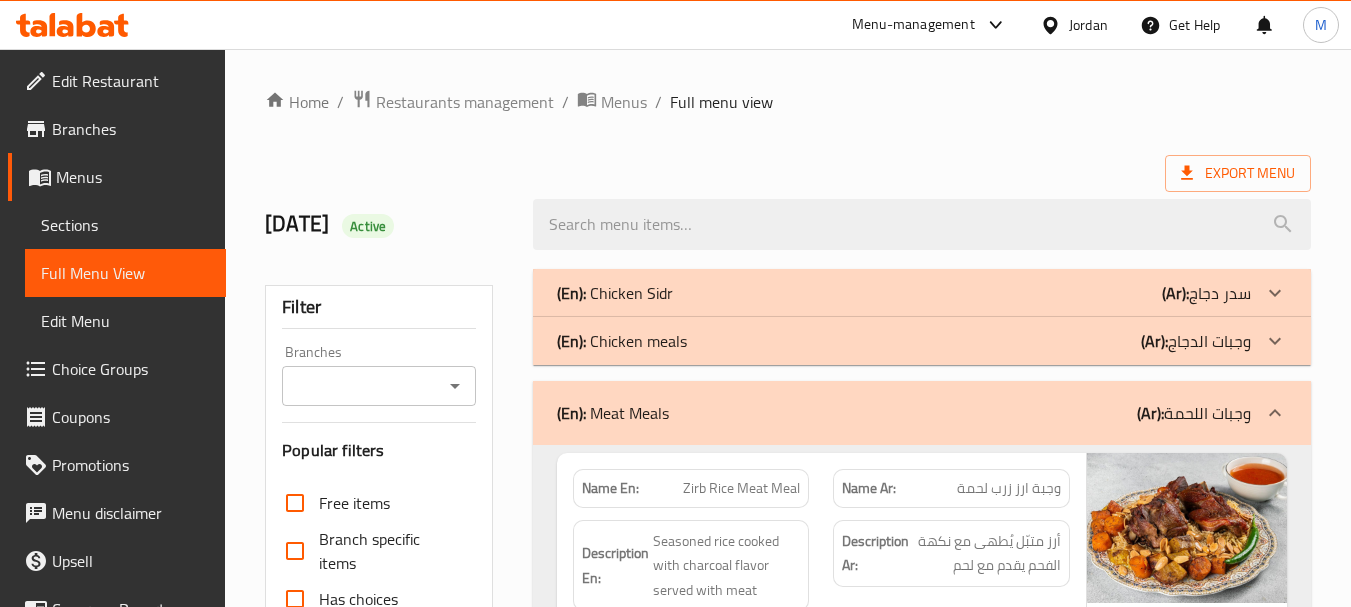 scroll, scrollTop: 300, scrollLeft: 0, axis: vertical 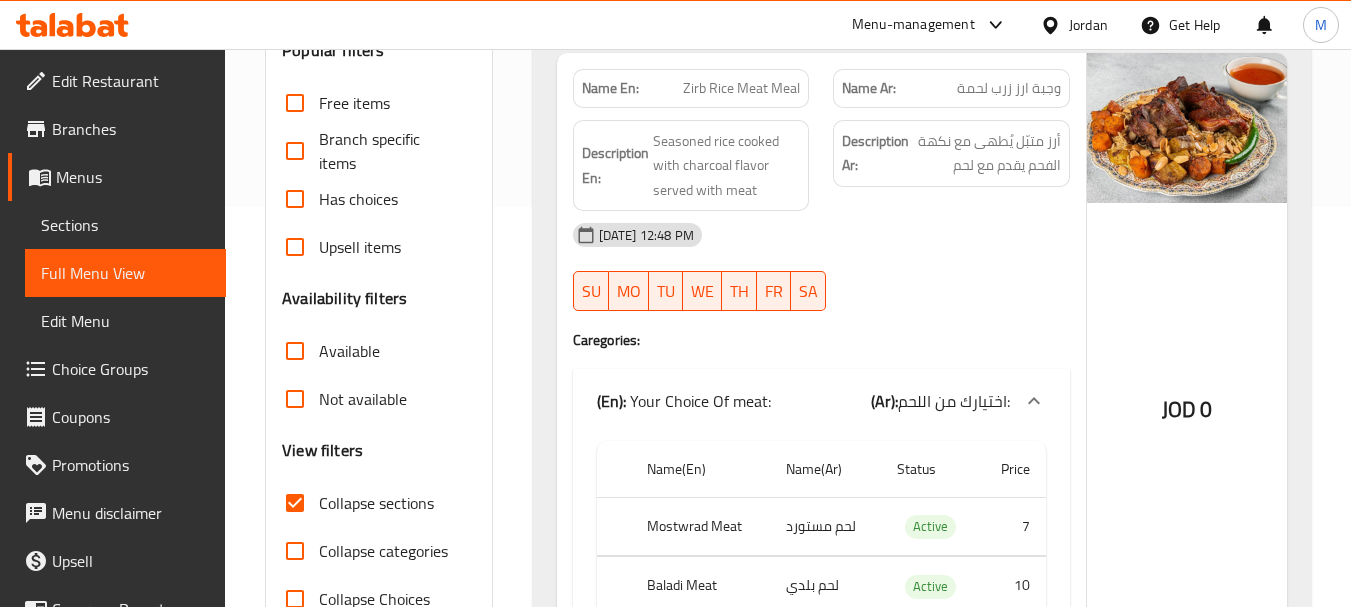 click on "Menu-management Jordan Get Help M" at bounding box center [675, 25] 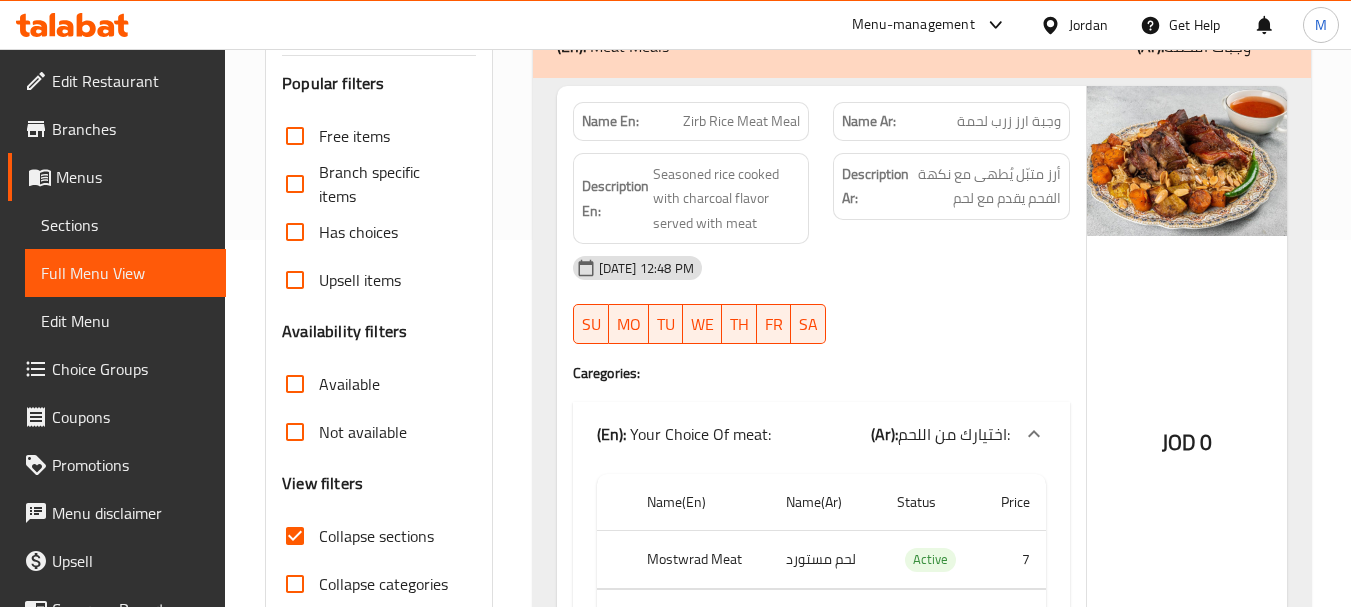 scroll, scrollTop: 400, scrollLeft: 0, axis: vertical 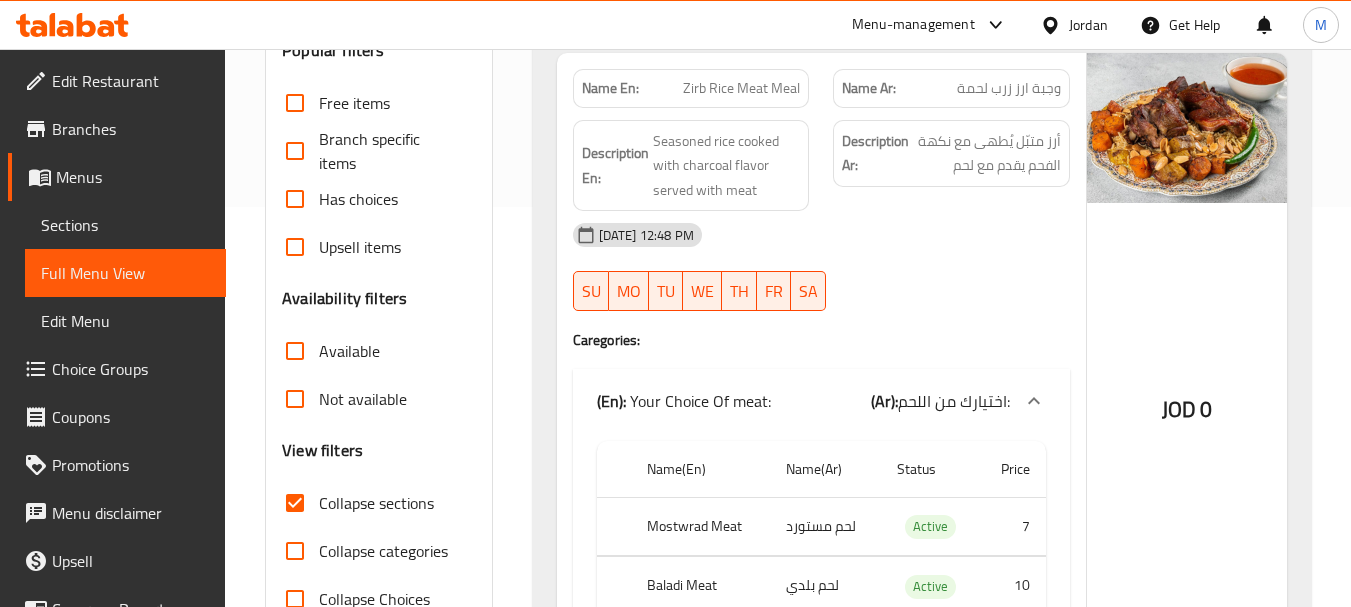 click on "16-07-2025 12:48 PM SU MO TU WE TH FR SA" at bounding box center (821, 267) 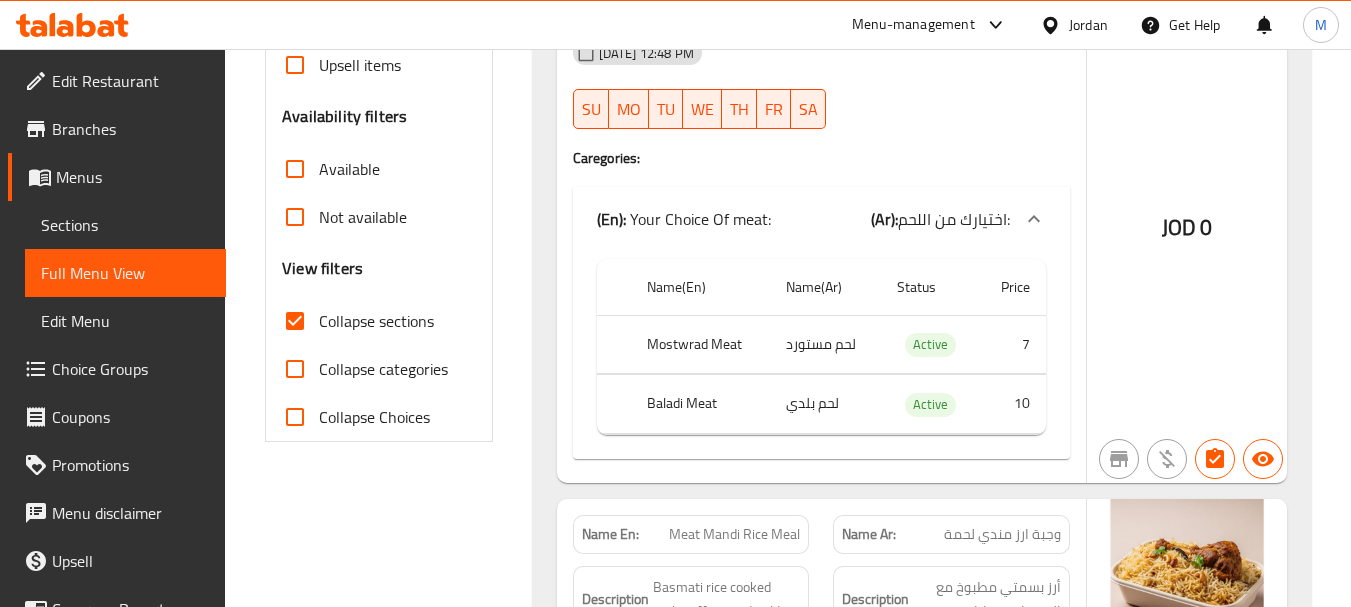 scroll, scrollTop: 600, scrollLeft: 0, axis: vertical 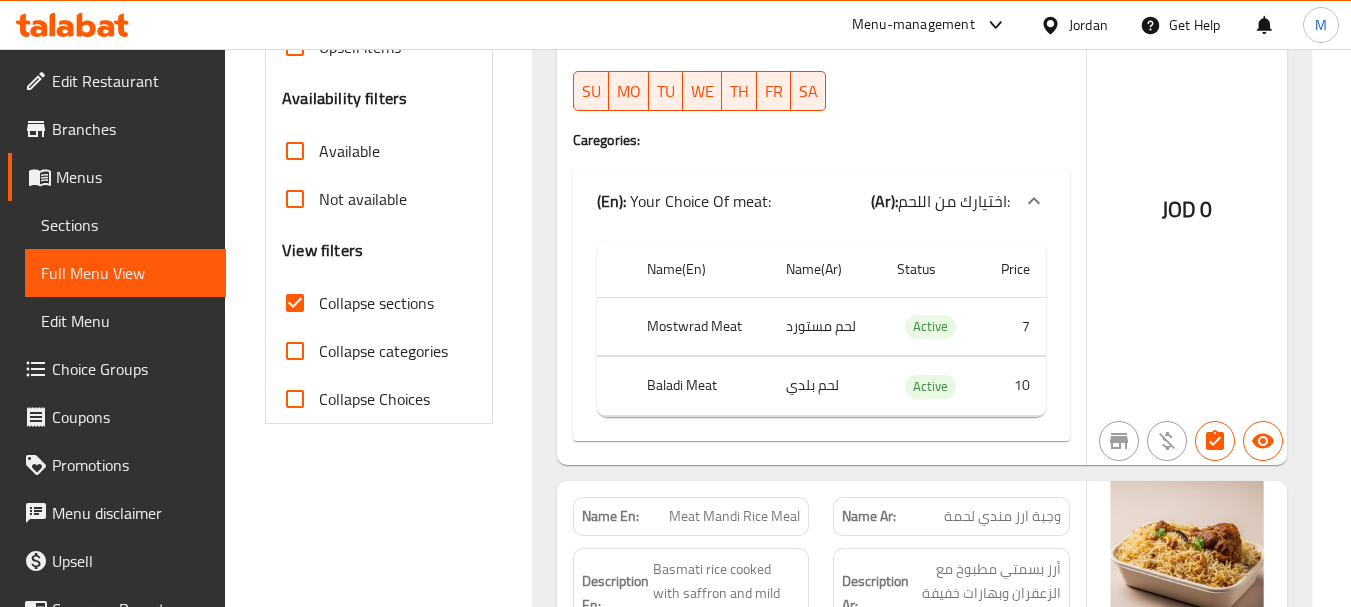 click on "لحم مستورد" at bounding box center (825, 326) 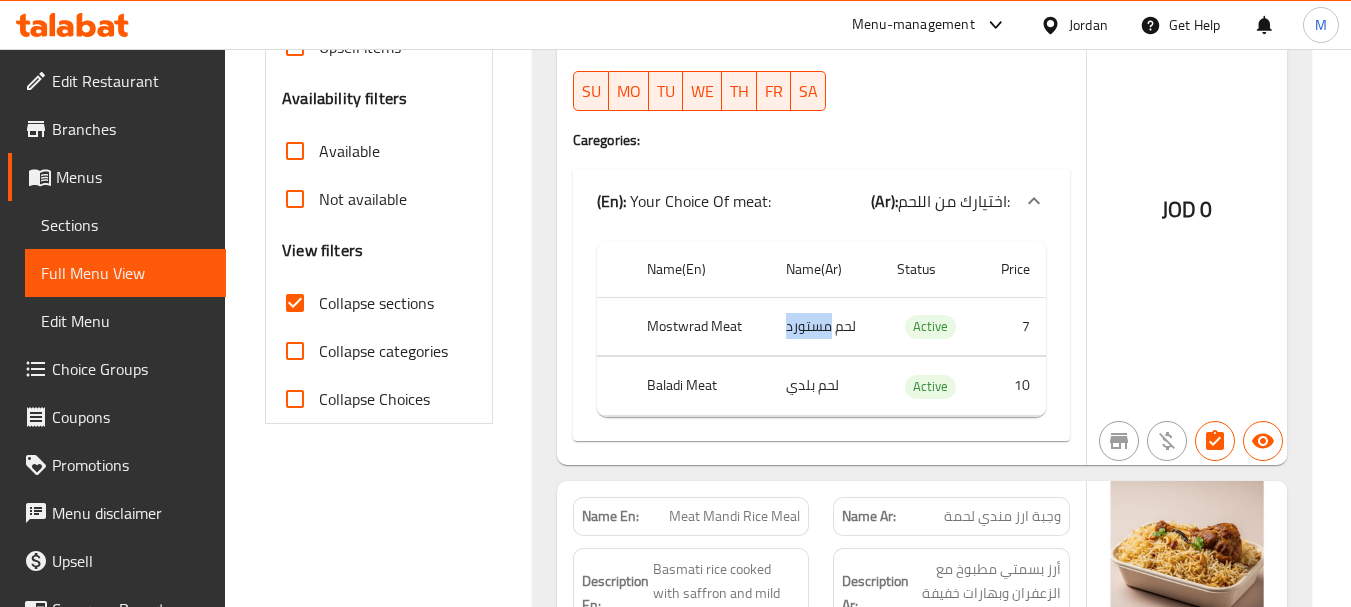 click on "لحم مستورد" at bounding box center (825, 326) 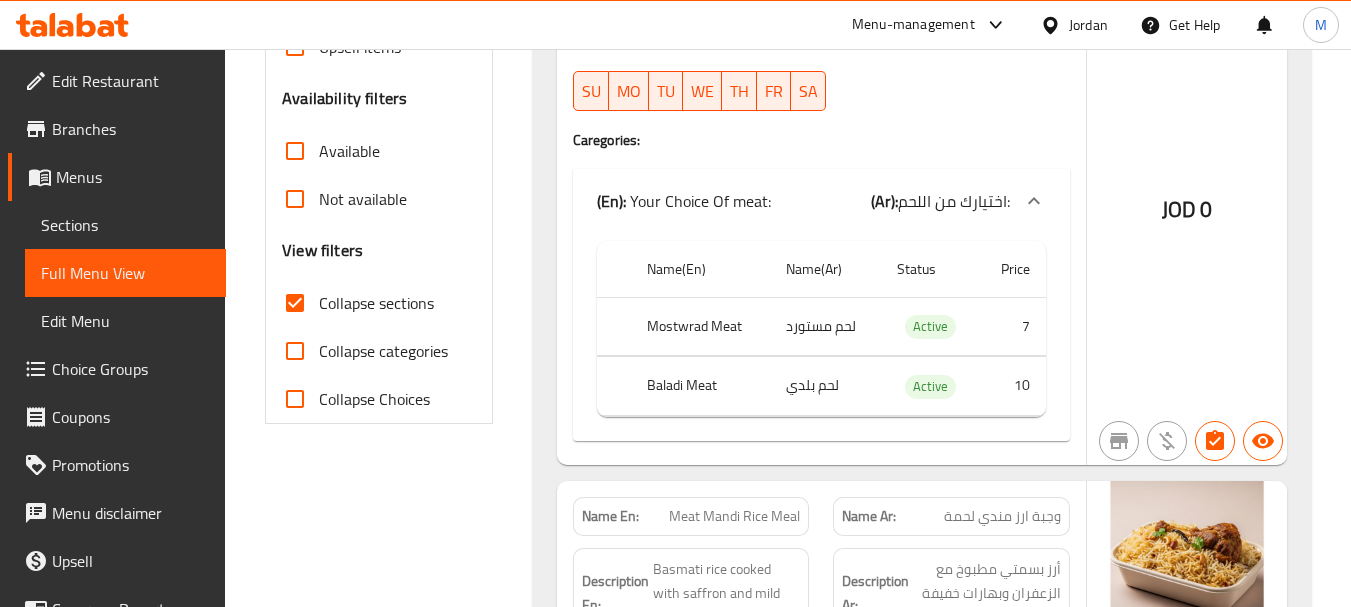 click on "Mostwrad Meat" at bounding box center (700, 326) 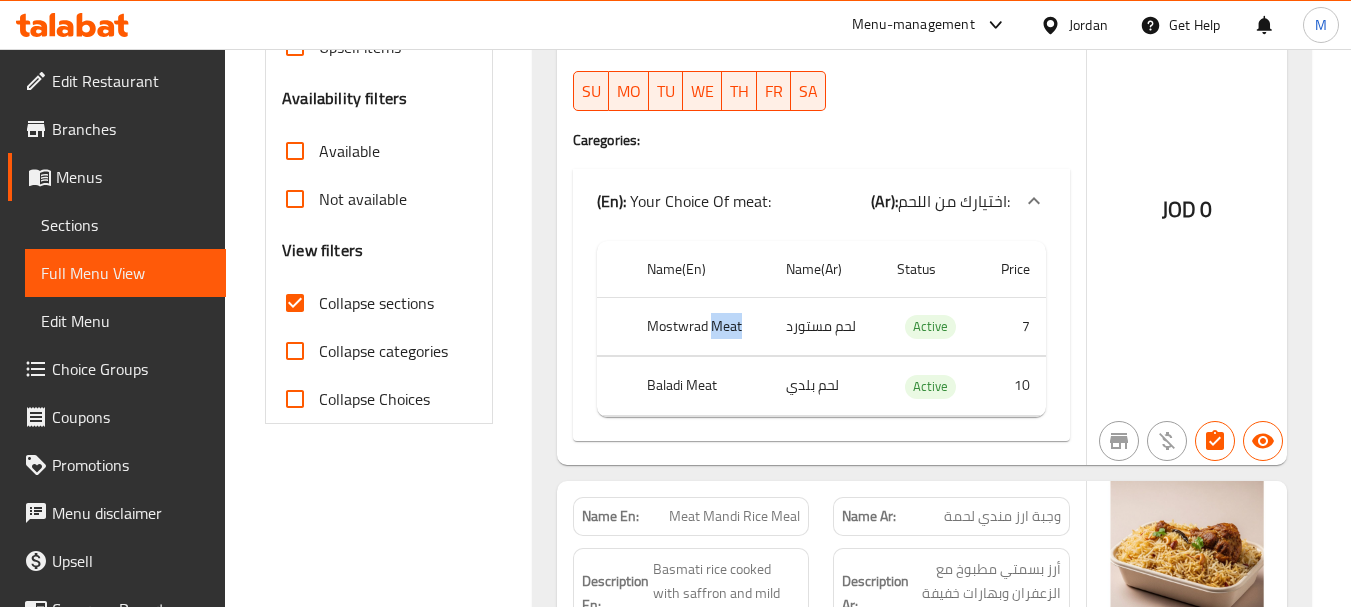 click on "Mostwrad Meat" at bounding box center [700, 326] 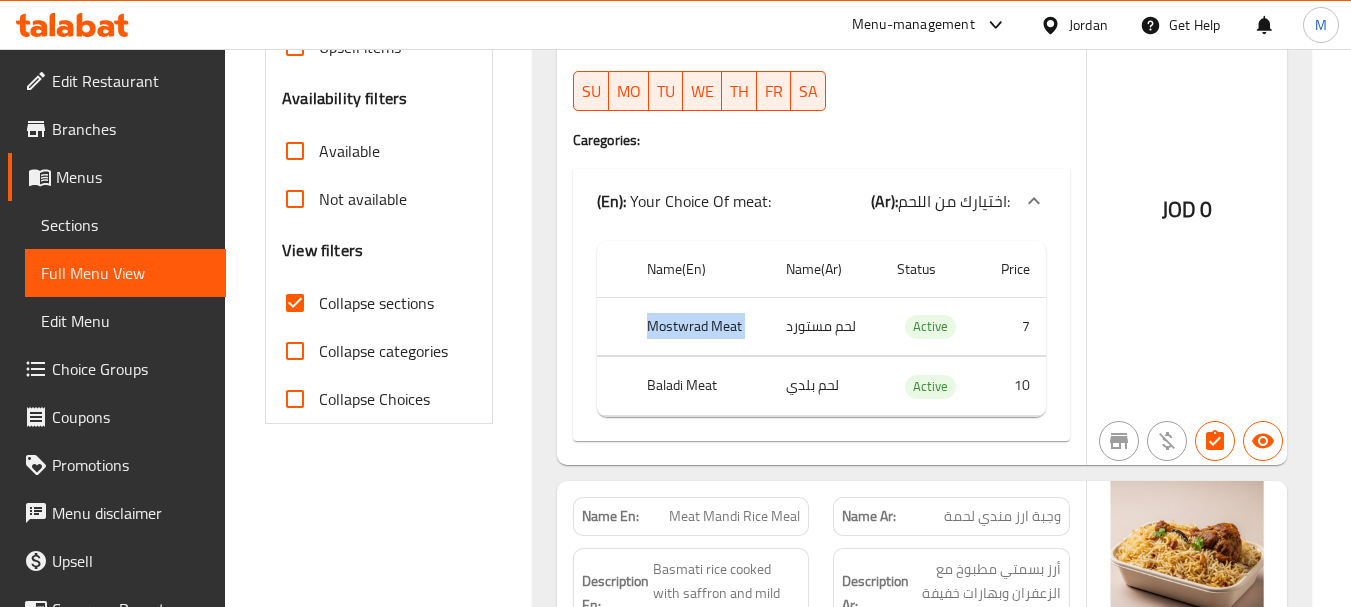 click on "Mostwrad Meat" at bounding box center [700, 326] 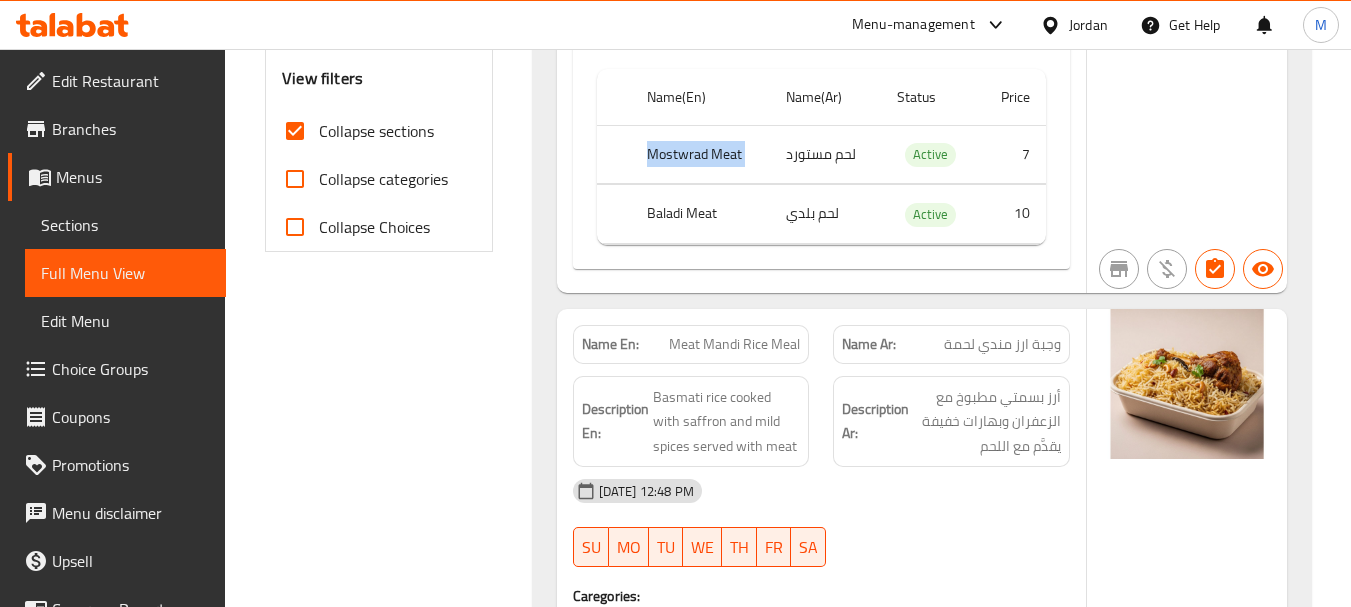 scroll, scrollTop: 800, scrollLeft: 0, axis: vertical 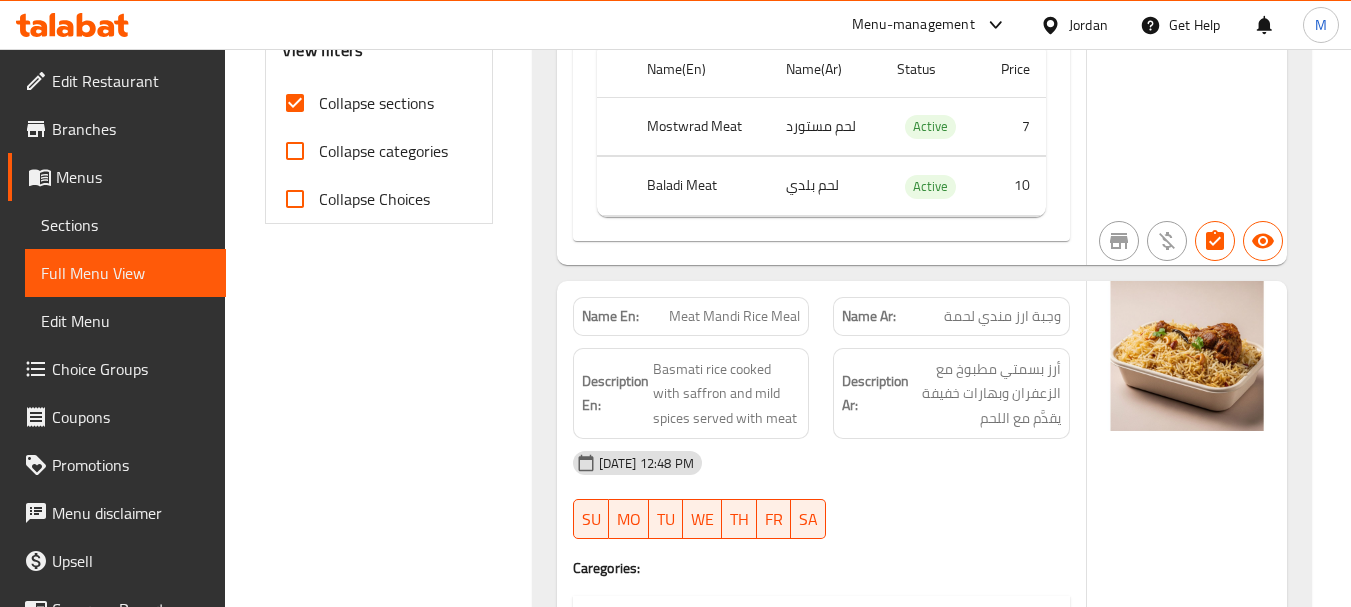 click on "Filter Branches Branches Popular filters Free items Branch specific items Has choices Upsell items Availability filters Available Not available View filters Collapse sections Collapse categories Collapse Choices" at bounding box center (386, 4828) 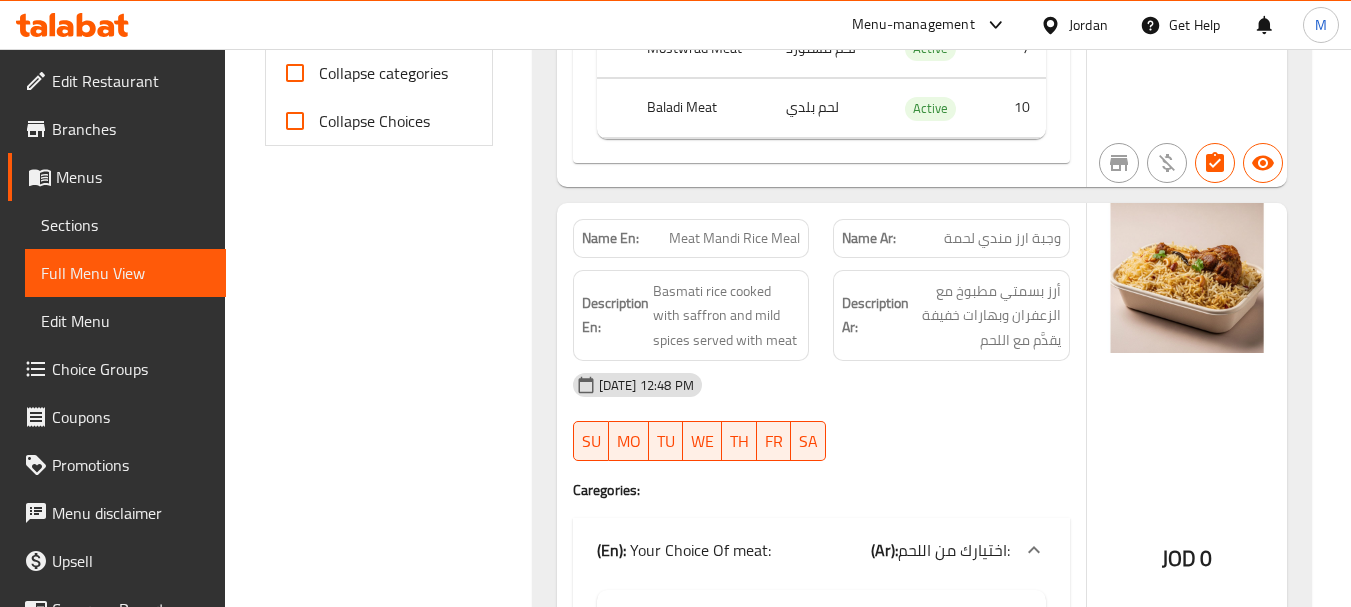 scroll, scrollTop: 900, scrollLeft: 0, axis: vertical 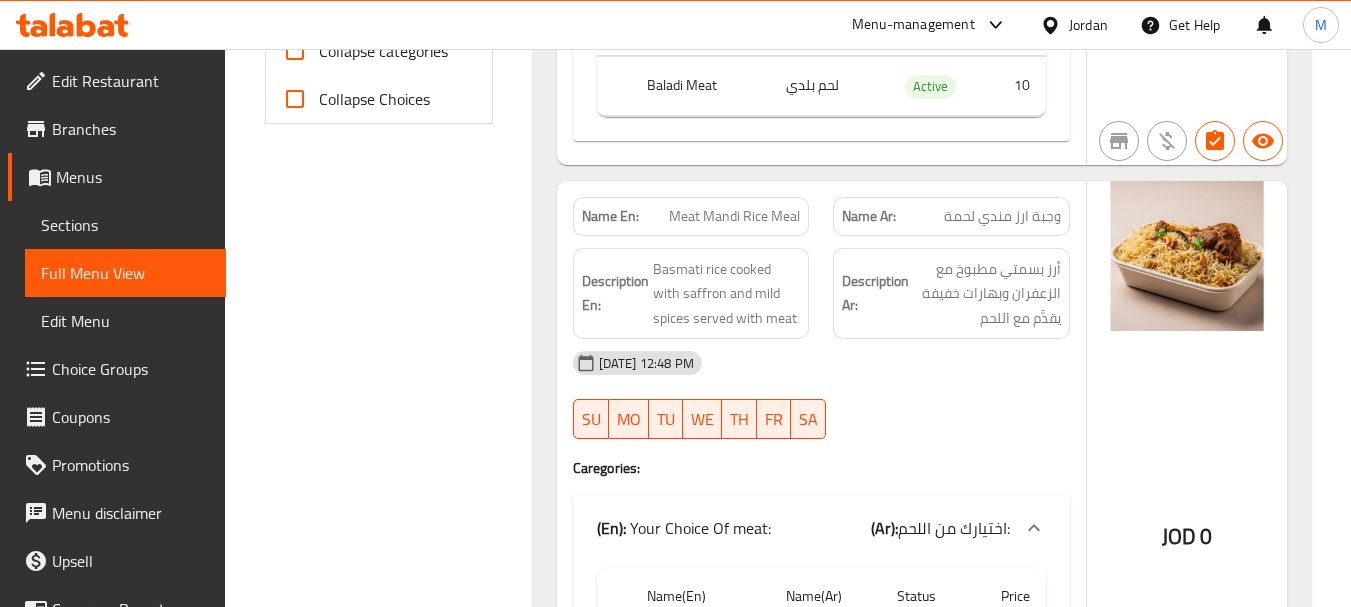 click on "16-07-2025 12:48 PM" at bounding box center [821, 363] 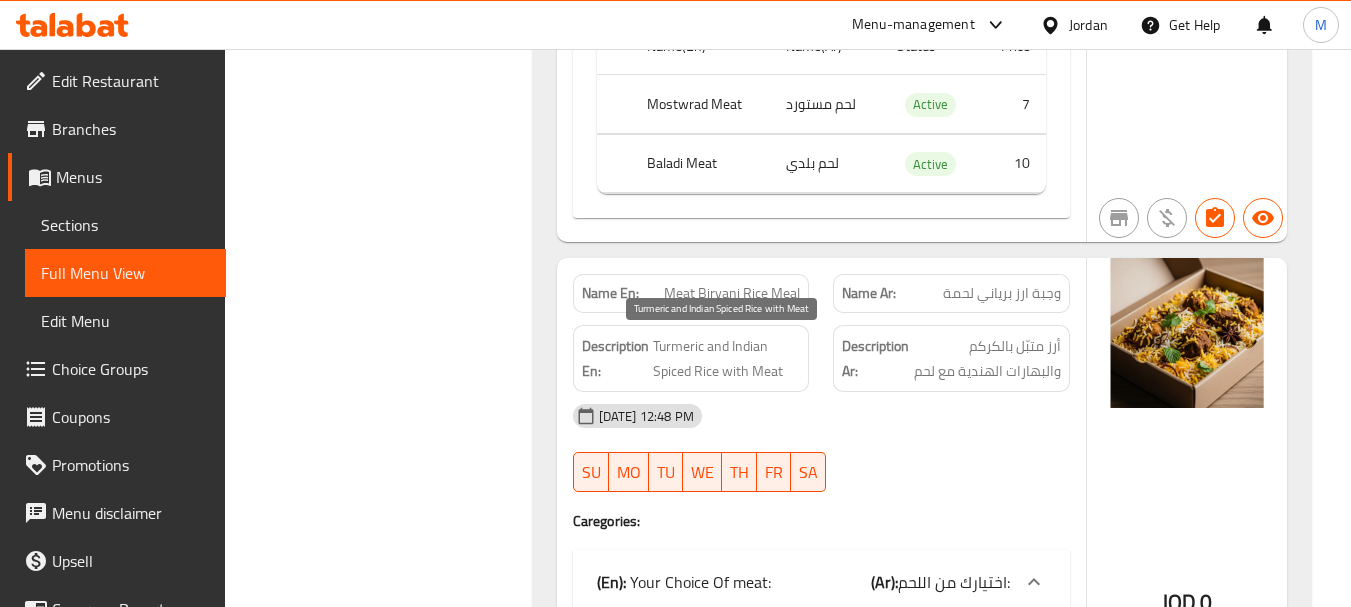 scroll, scrollTop: 1500, scrollLeft: 0, axis: vertical 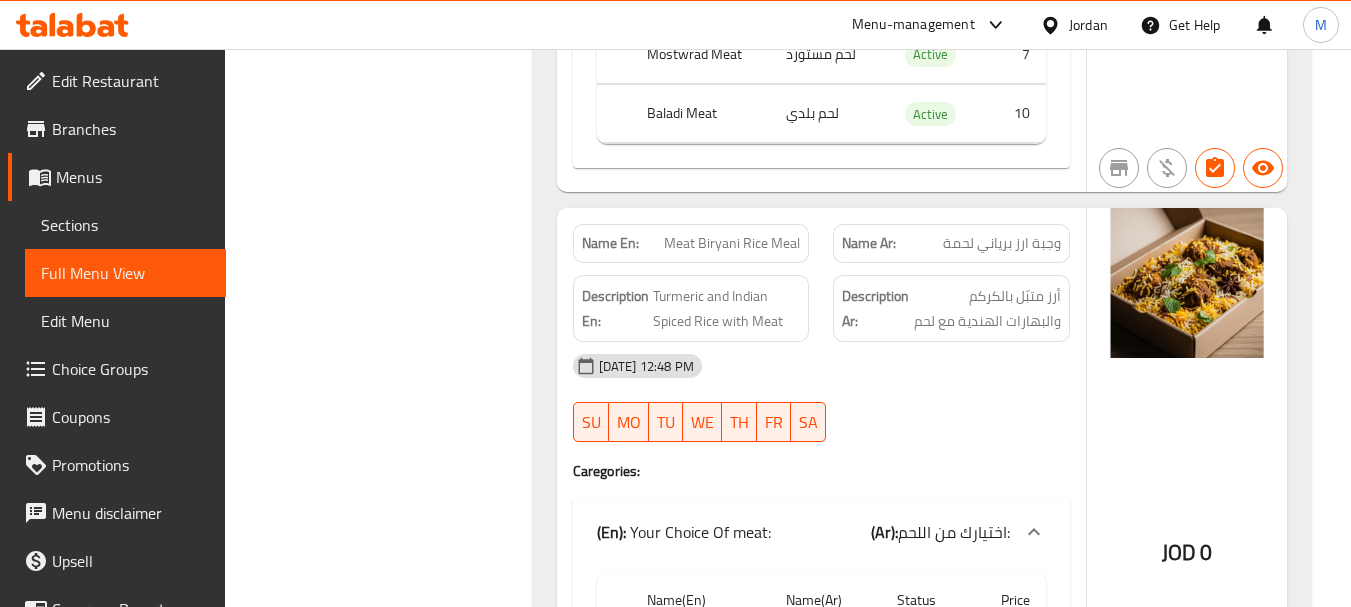 click on "16-07-2025 12:48 PM" at bounding box center [821, 366] 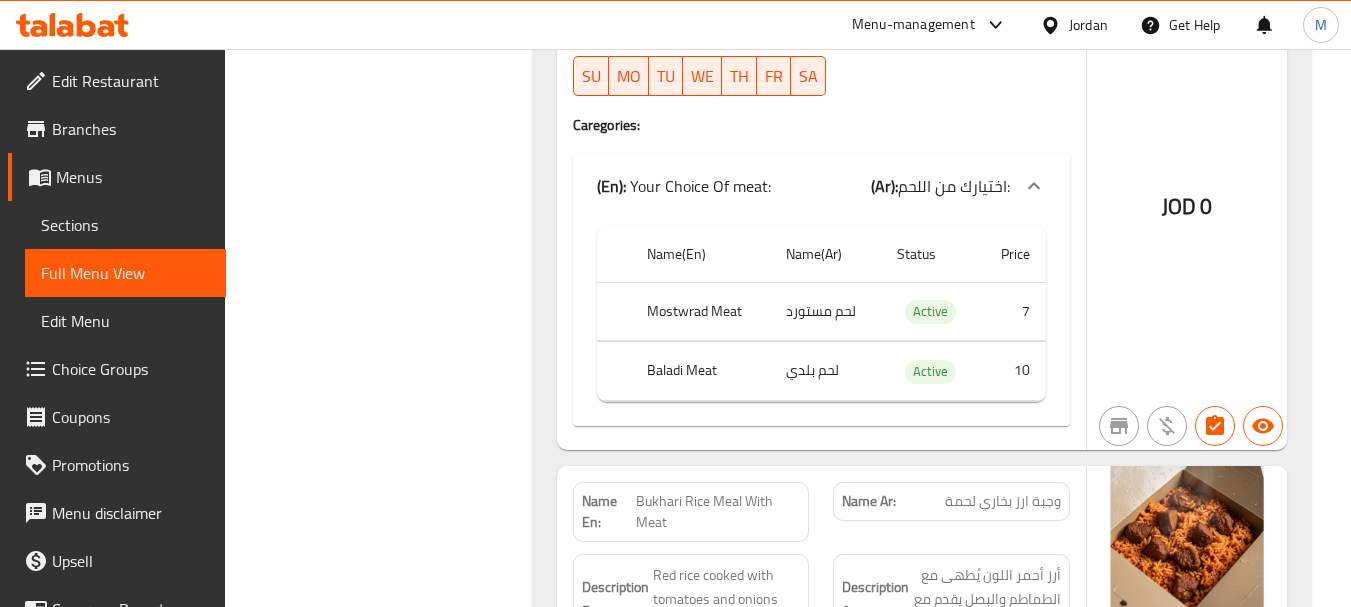 scroll, scrollTop: 1900, scrollLeft: 0, axis: vertical 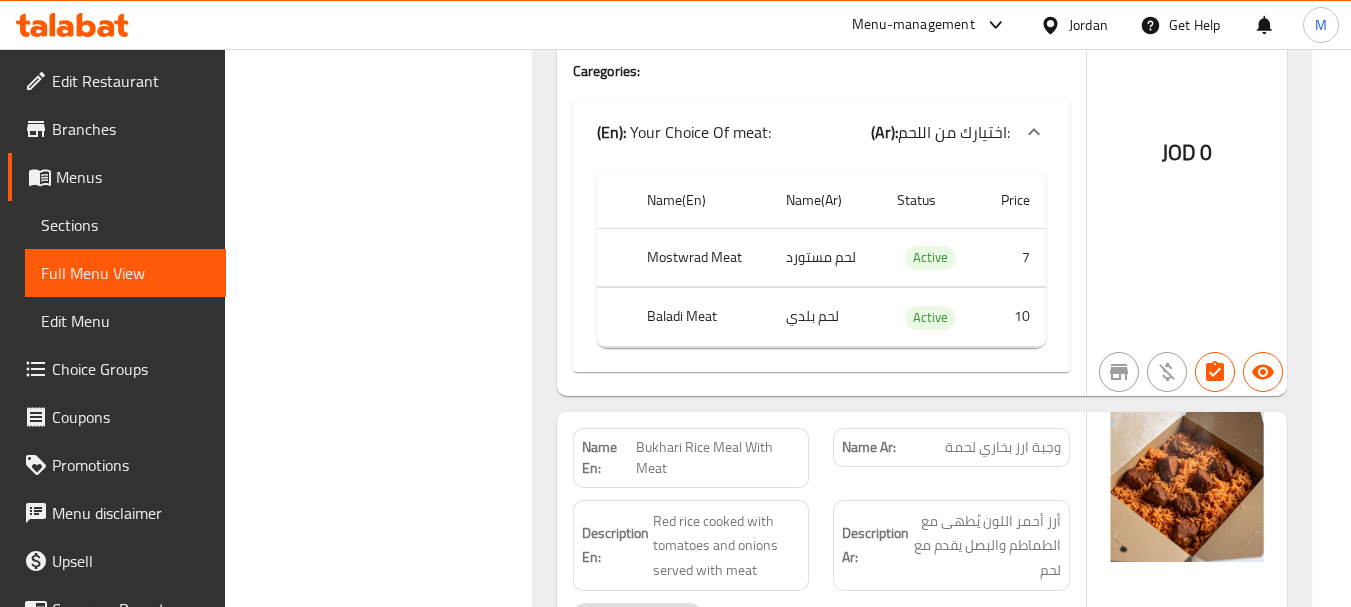 click on "Description Ar: أرز أحمر اللون يُطهى مع الطماطم والبصل يقدم مع لحم" at bounding box center [951, 546] 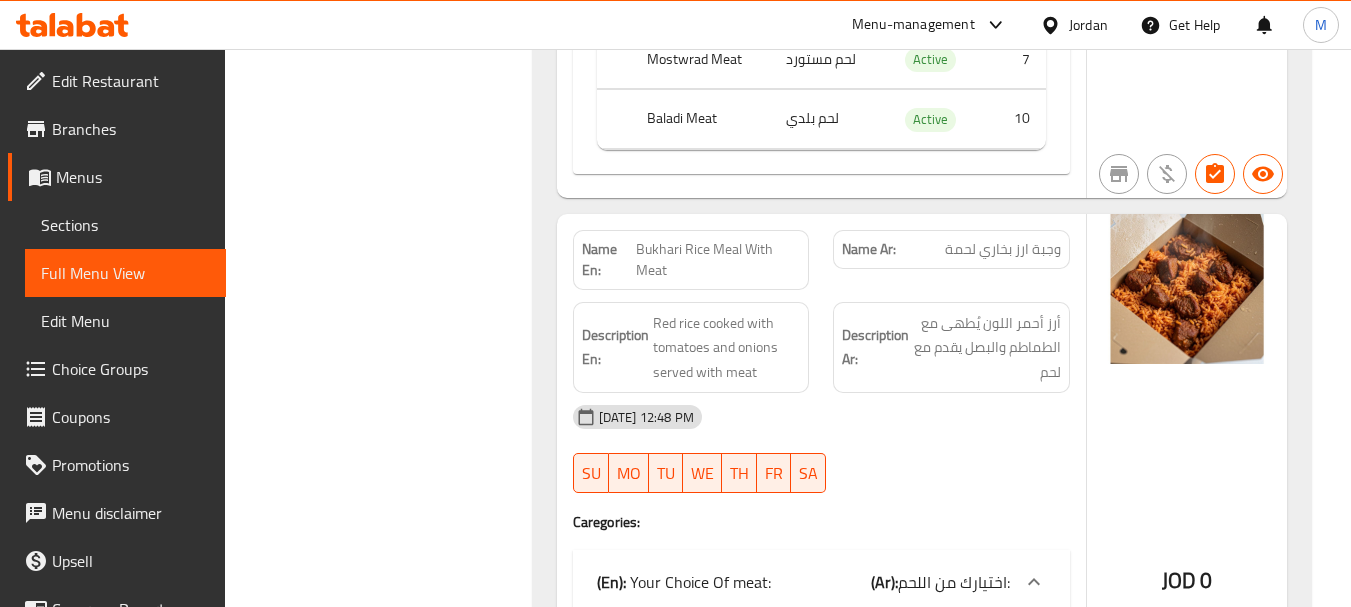 scroll, scrollTop: 2100, scrollLeft: 0, axis: vertical 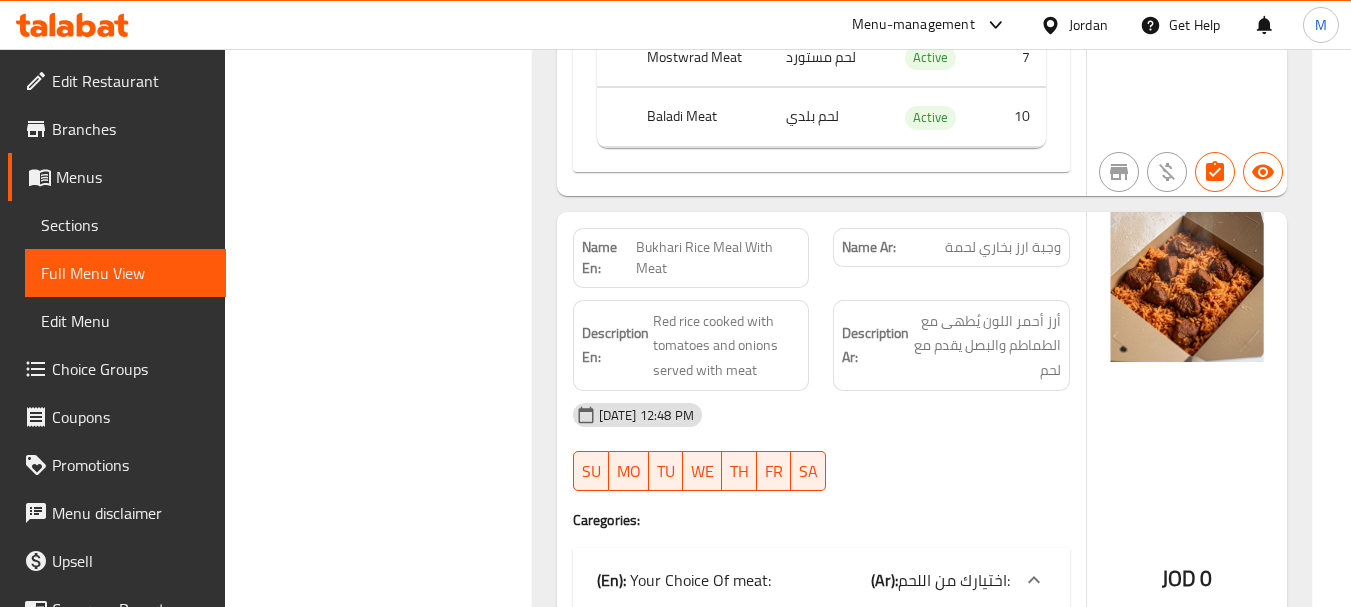 click on "Bukhari Rice Meal With Meat" at bounding box center (718, 258) 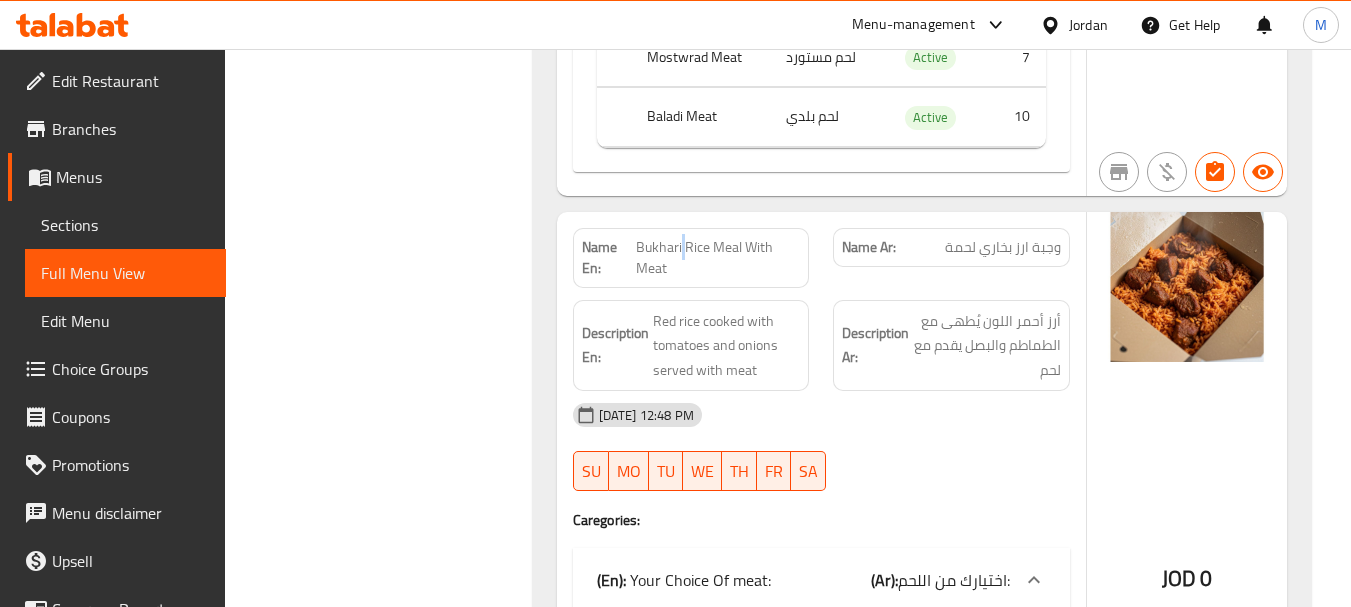 click on "Bukhari Rice Meal With Meat" at bounding box center [718, 258] 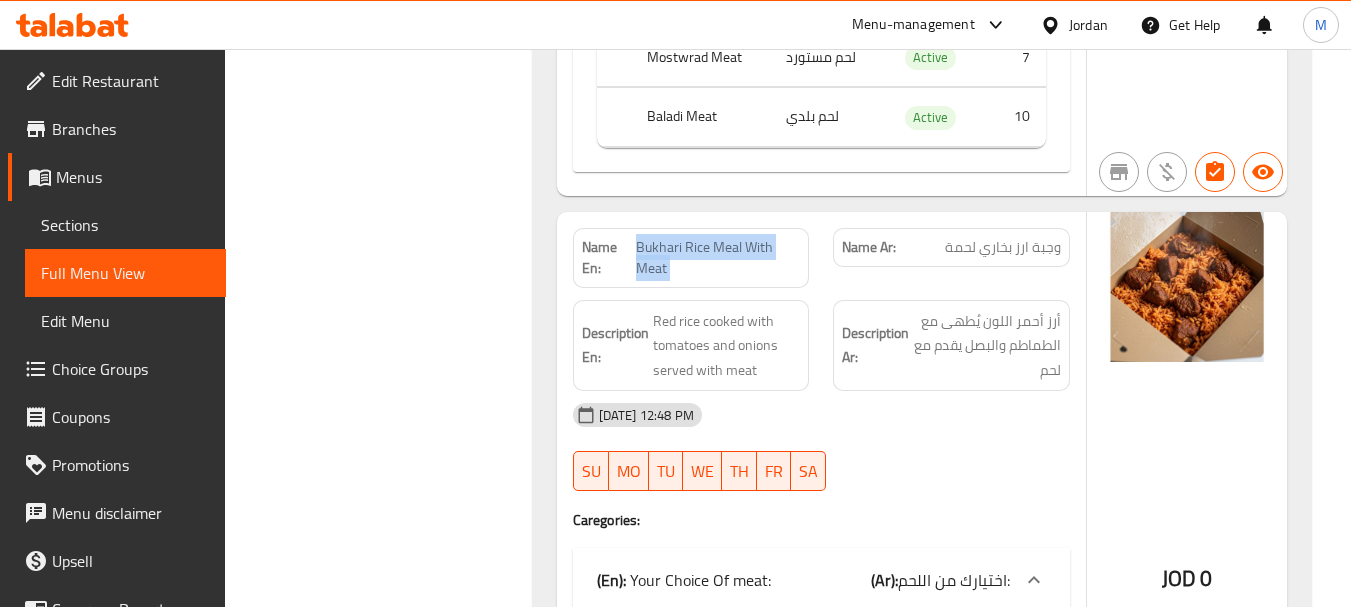 click on "Bukhari Rice Meal With Meat" at bounding box center (718, 258) 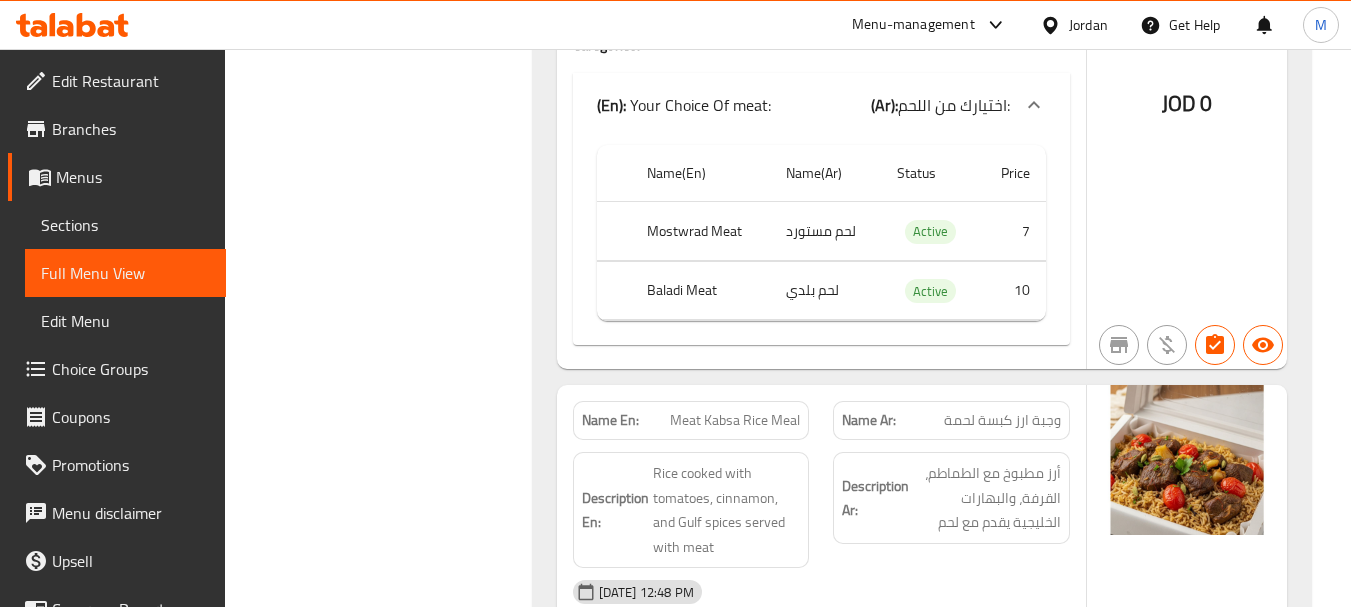 scroll, scrollTop: 2800, scrollLeft: 0, axis: vertical 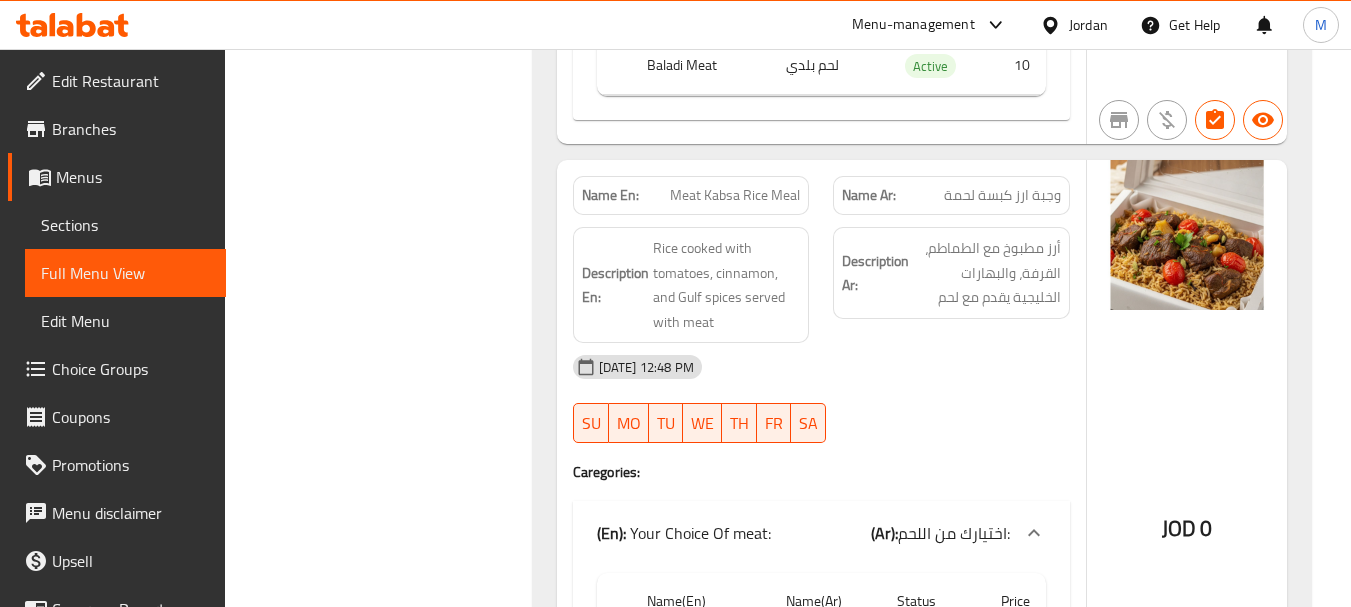 click on "16-07-2025 12:48 PM SU MO TU WE TH FR SA" at bounding box center [821, 399] 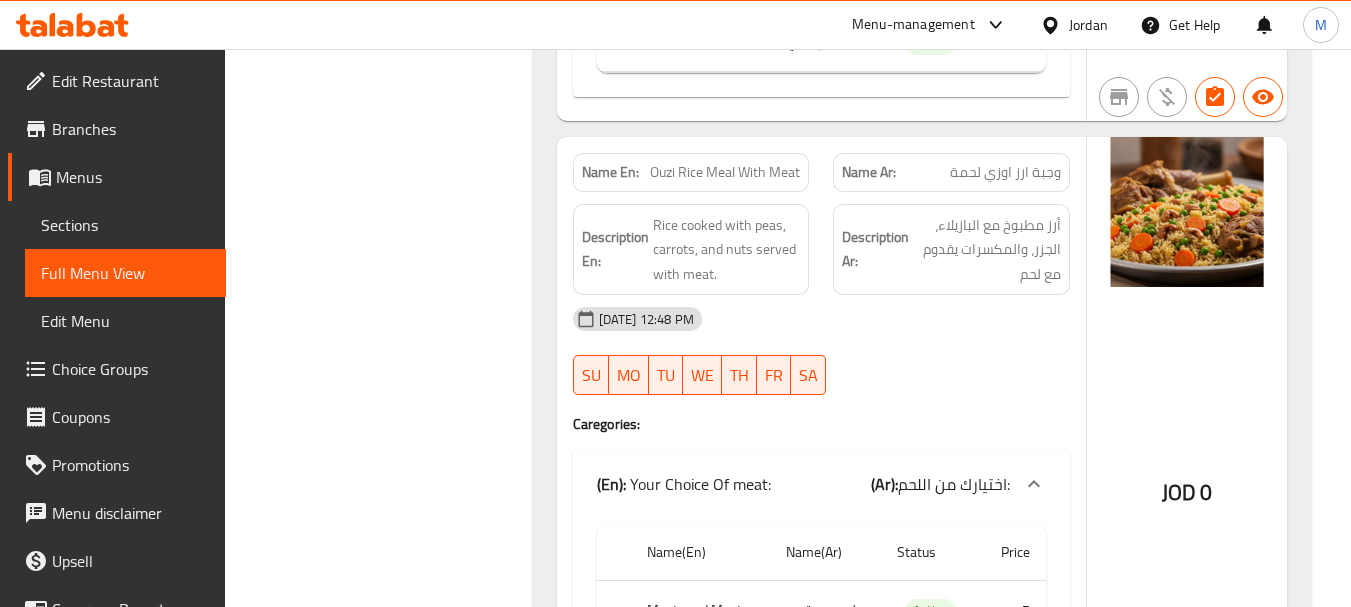 scroll, scrollTop: 3500, scrollLeft: 0, axis: vertical 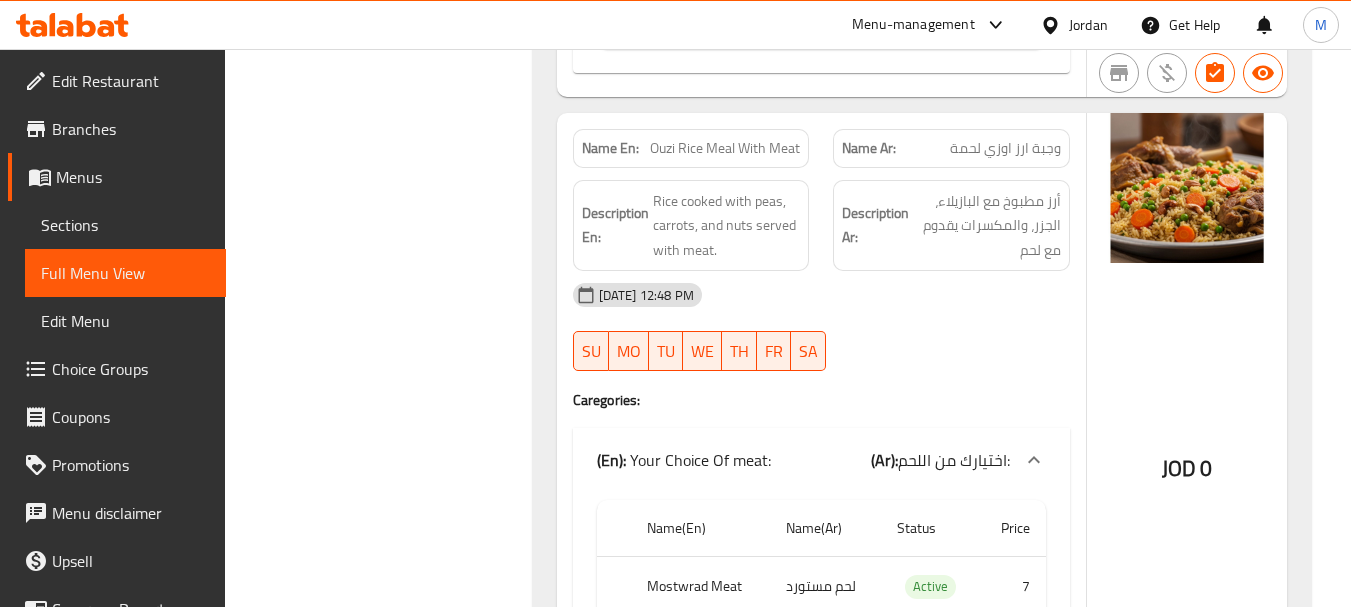click on "16-07-2025 12:48 PM" at bounding box center (821, 295) 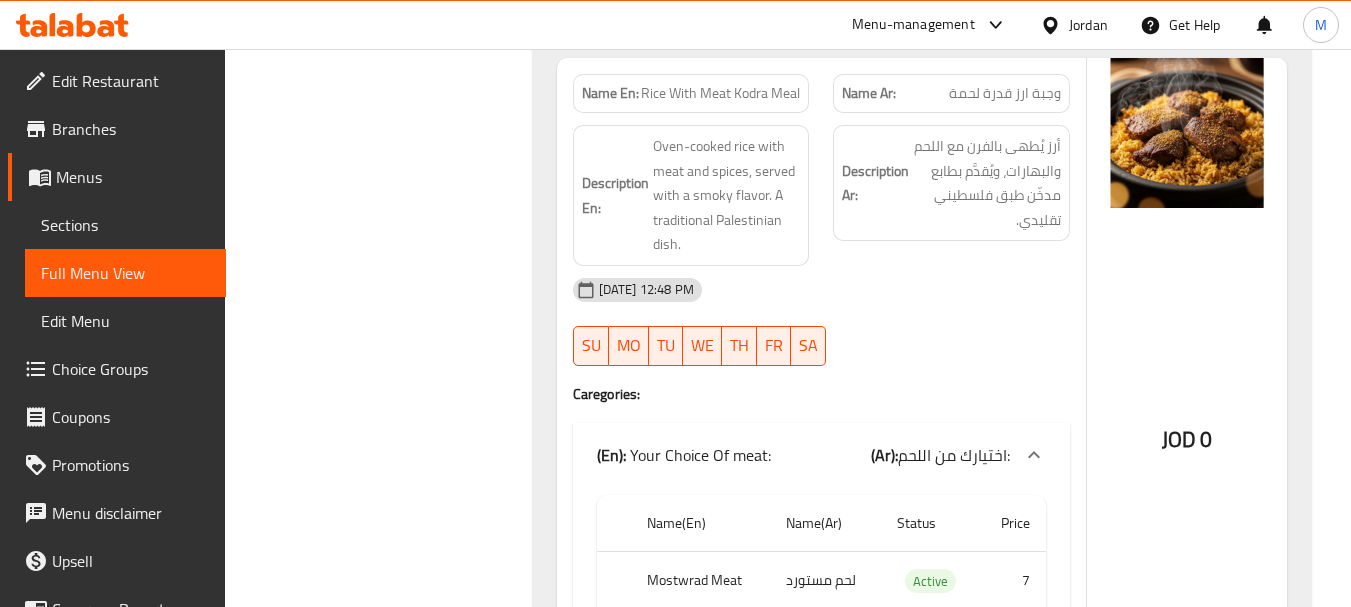 scroll, scrollTop: 4200, scrollLeft: 0, axis: vertical 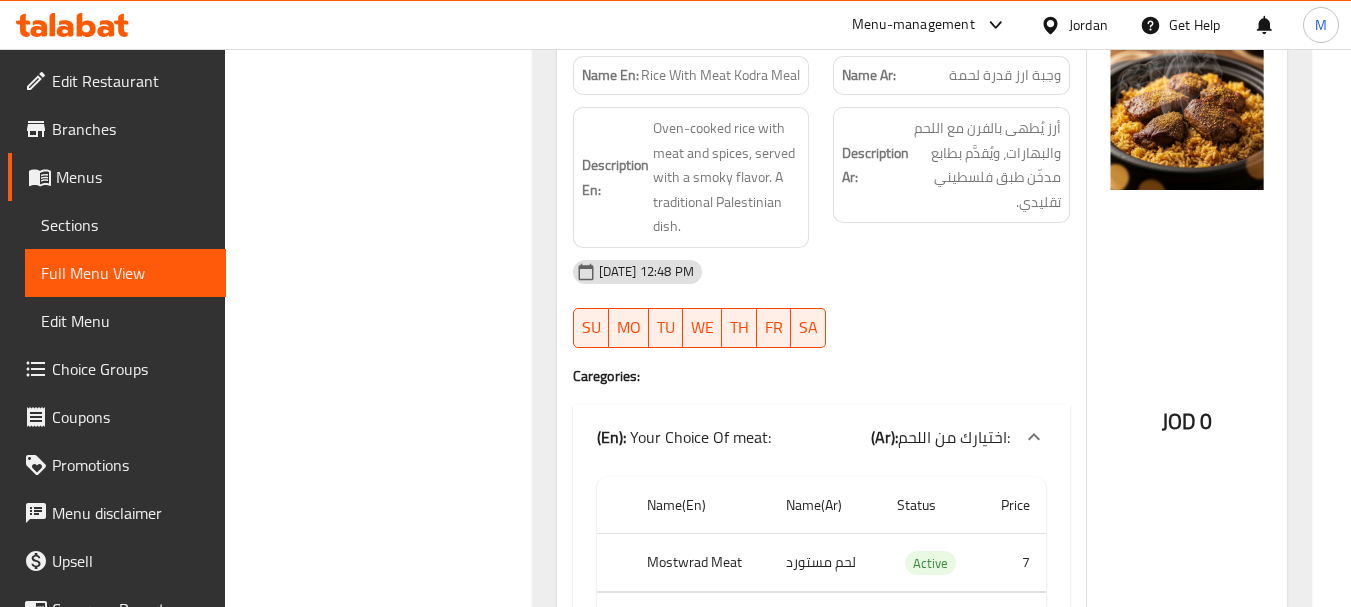 click at bounding box center [951, 348] 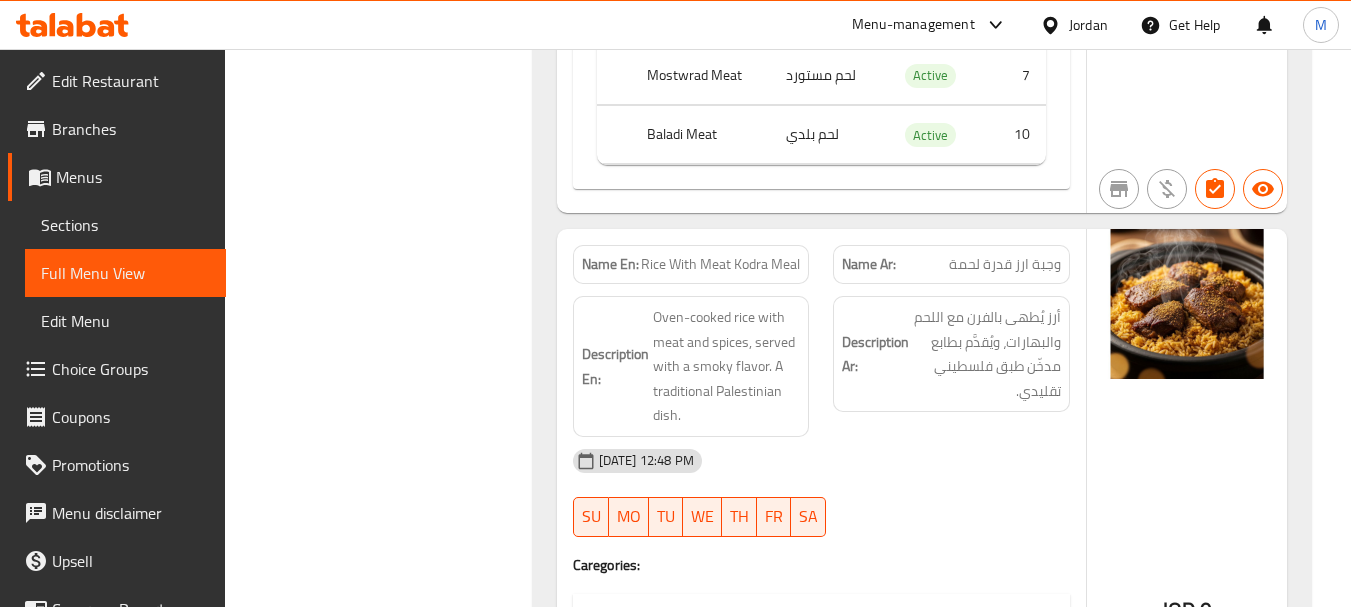 scroll, scrollTop: 4000, scrollLeft: 0, axis: vertical 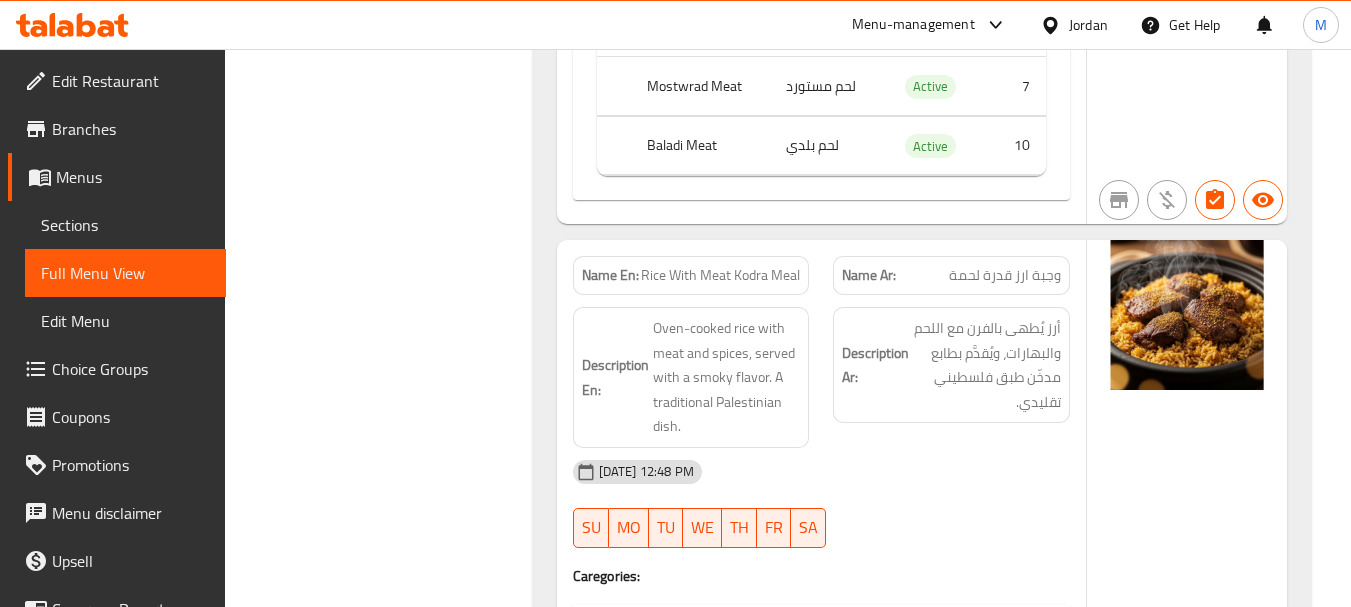 click on "وجبة ارز قدرة لحمة" at bounding box center [1005, 275] 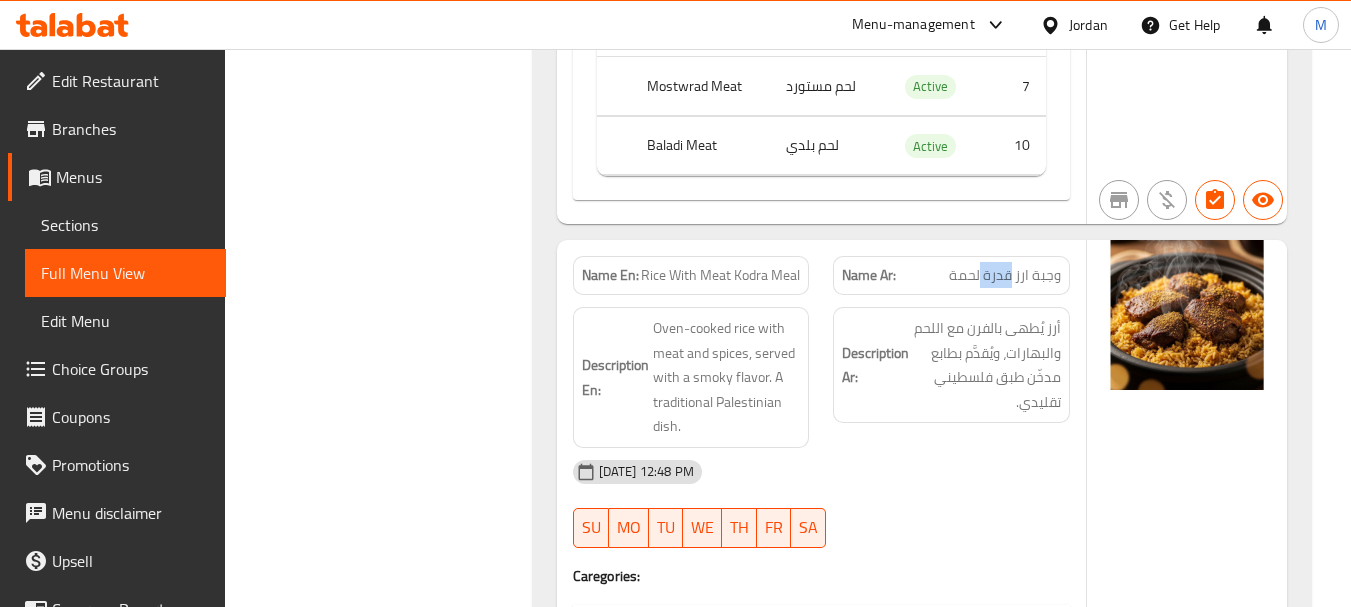 click on "وجبة ارز قدرة لحمة" at bounding box center (1005, 275) 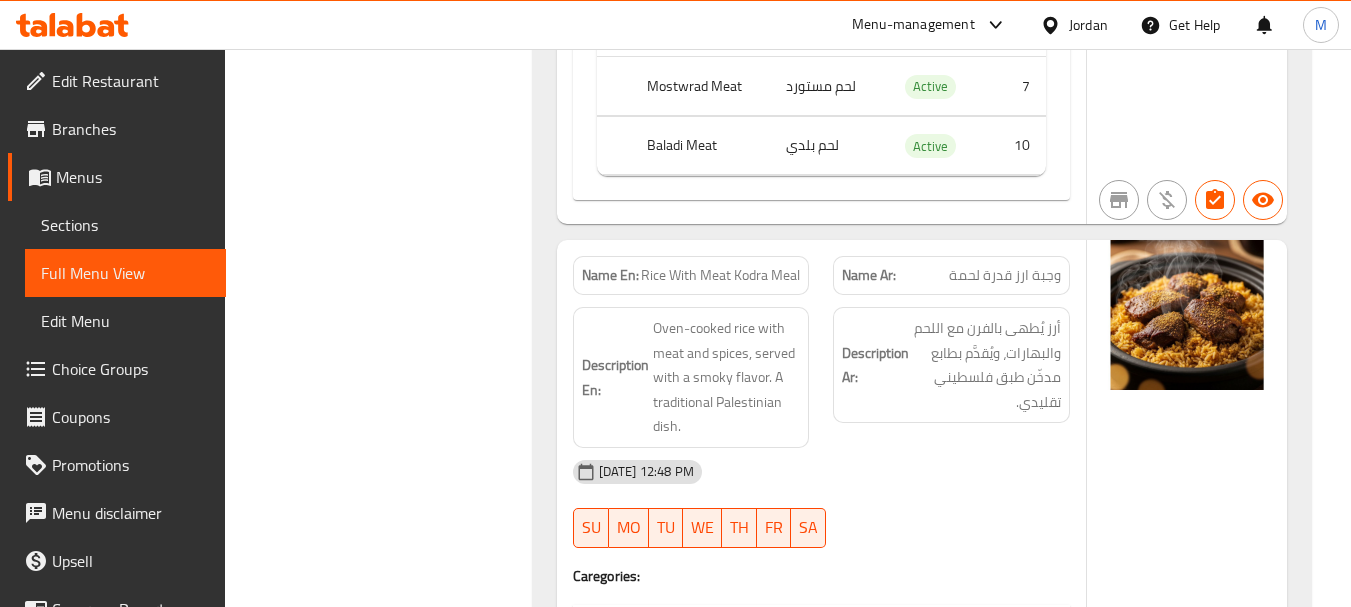 click on "وجبة ارز قدرة لحمة" at bounding box center (1005, 275) 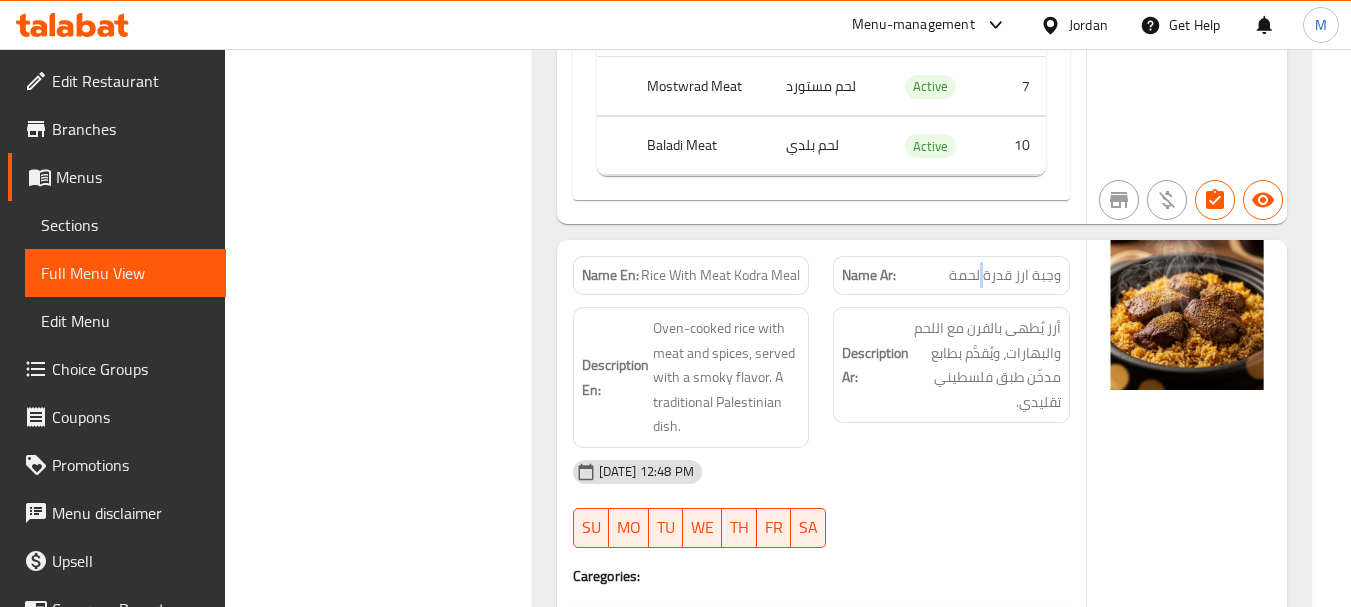 click on "وجبة ارز قدرة لحمة" at bounding box center (1005, 275) 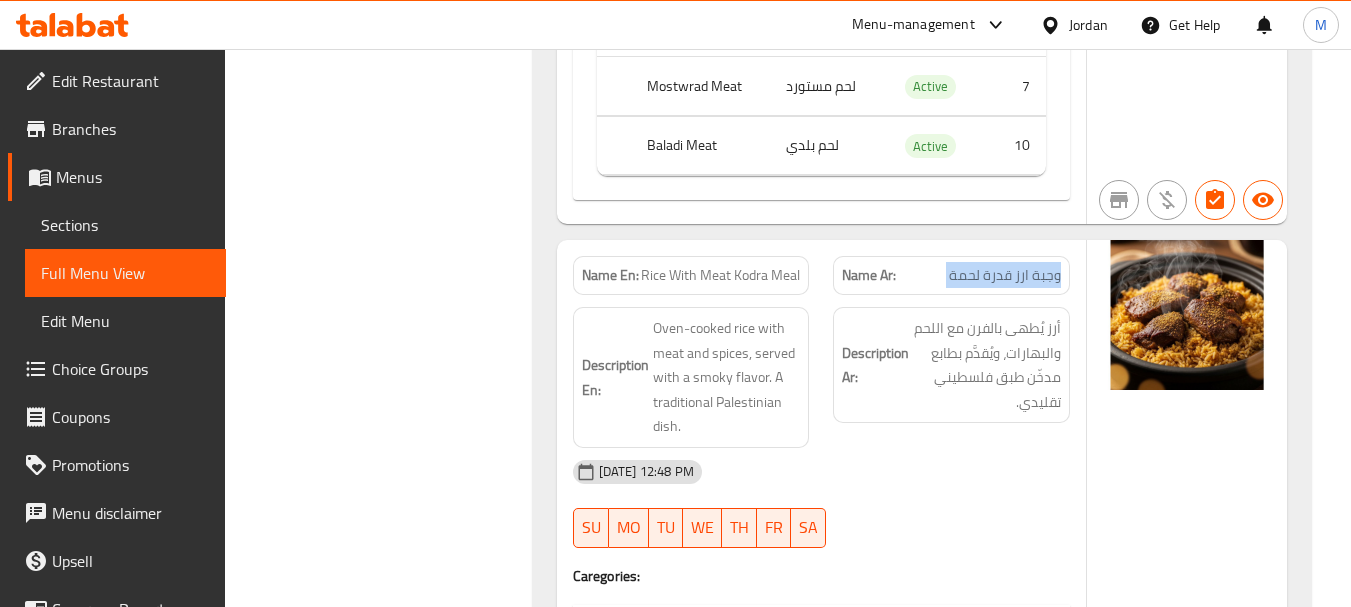 click on "وجبة ارز قدرة لحمة" at bounding box center [1005, 275] 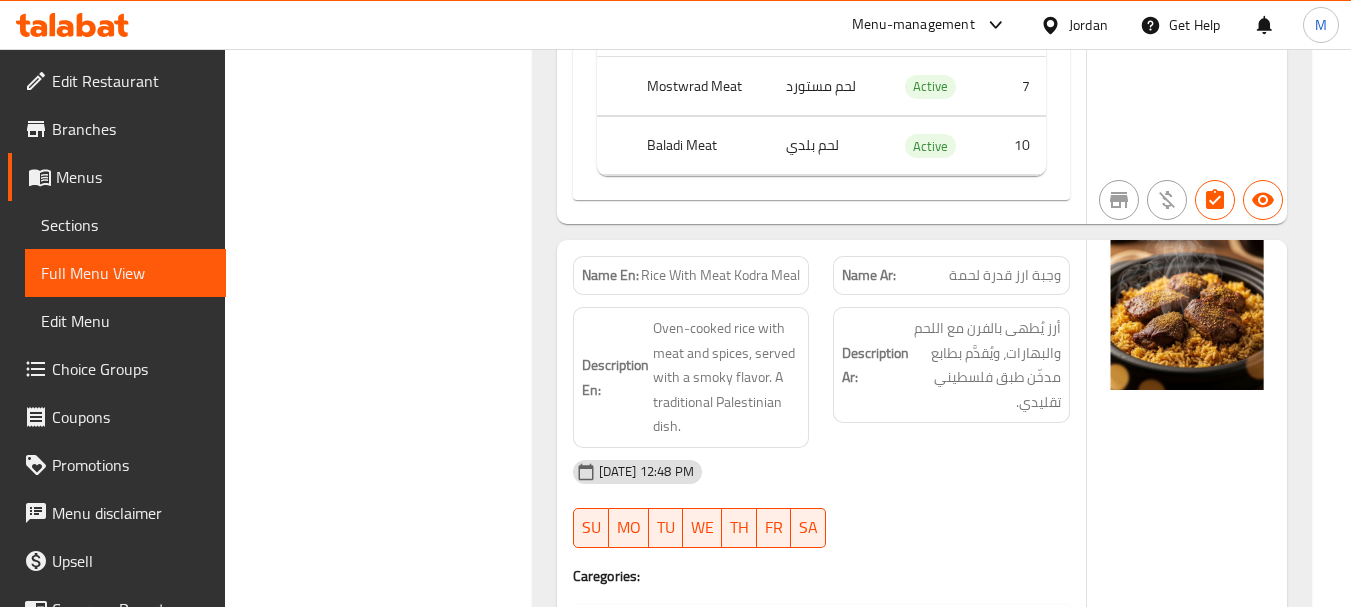 click on "Rice With Meat Kodra Meal" at bounding box center (720, 275) 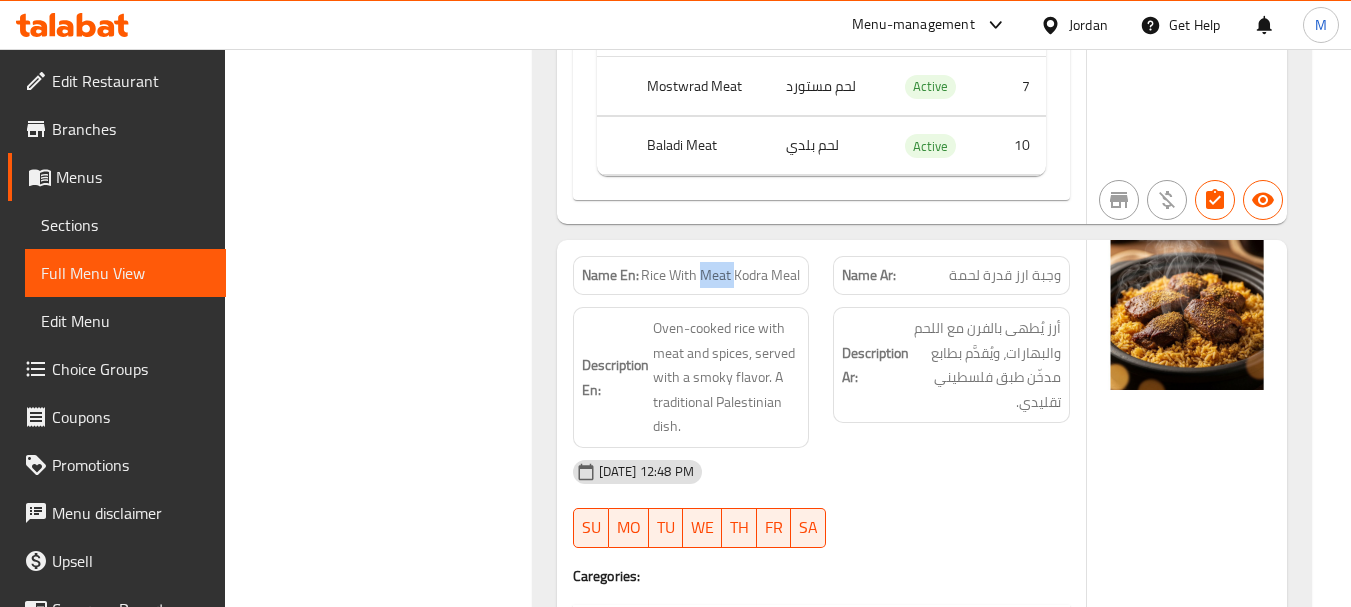 click on "Rice With Meat Kodra Meal" at bounding box center [720, 275] 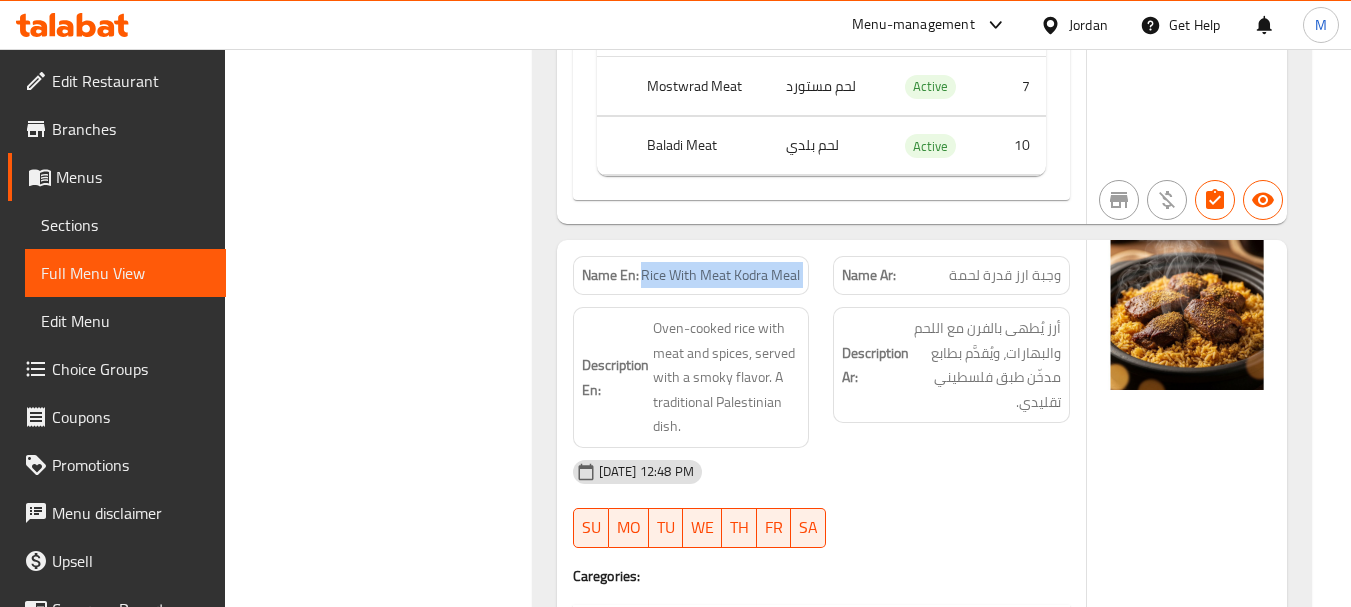 click on "Rice With Meat Kodra Meal" at bounding box center [720, 275] 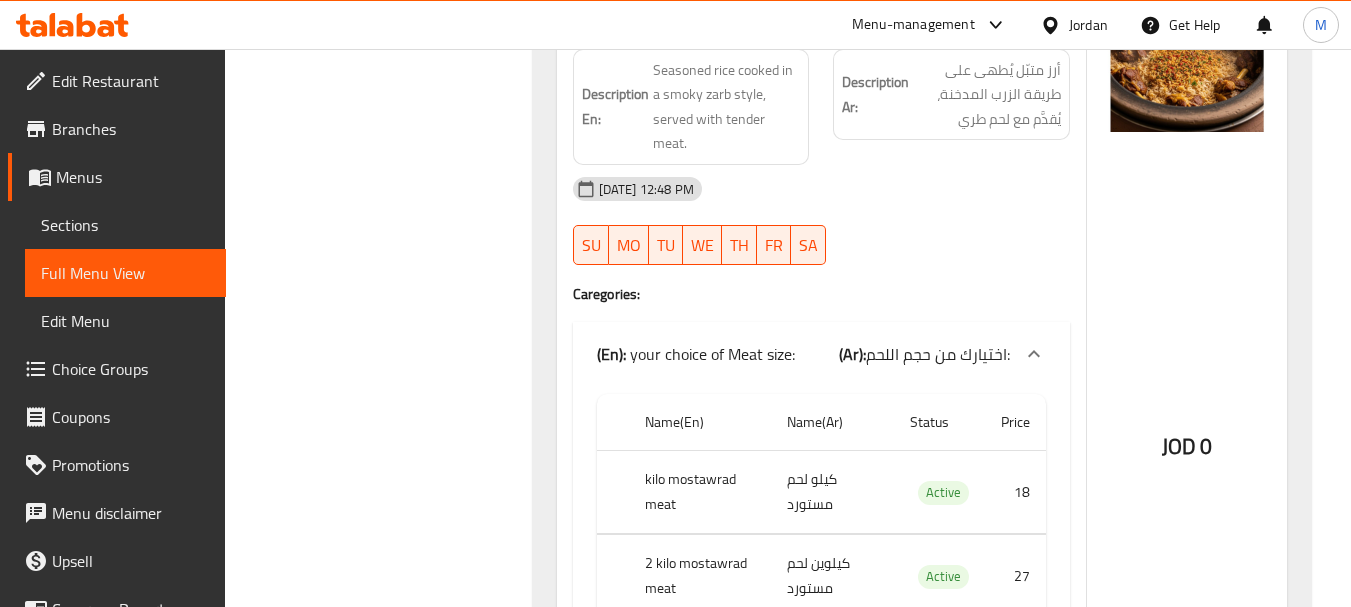 scroll, scrollTop: 4900, scrollLeft: 0, axis: vertical 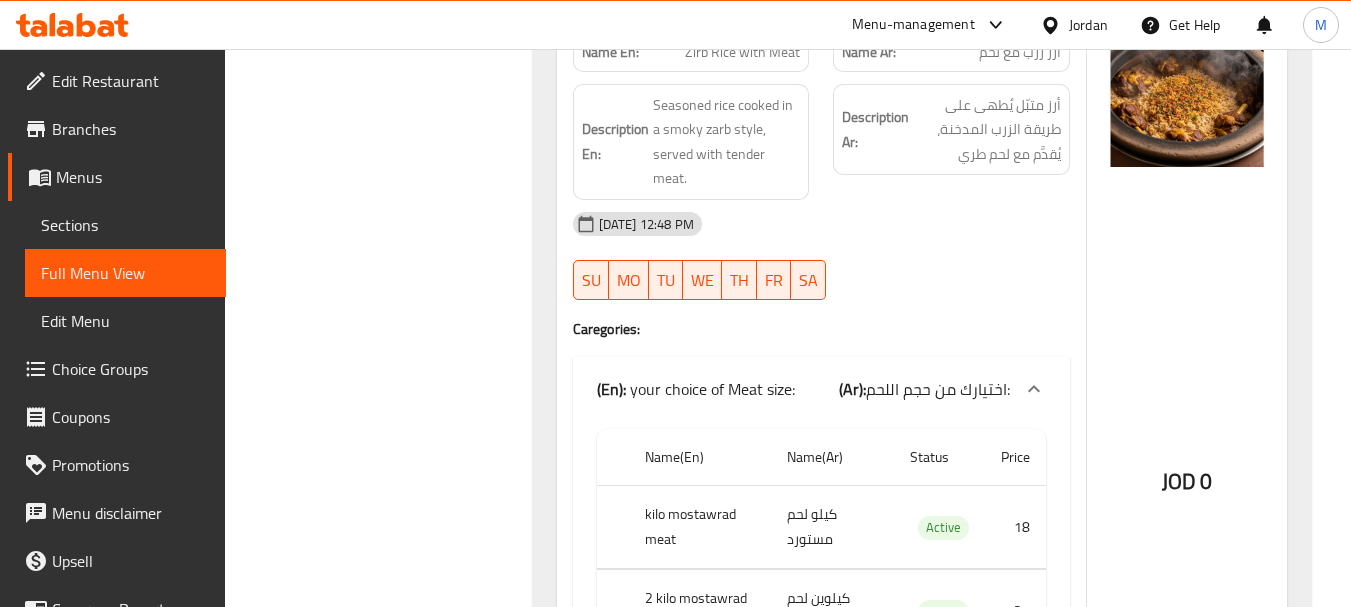 click at bounding box center [951, 300] 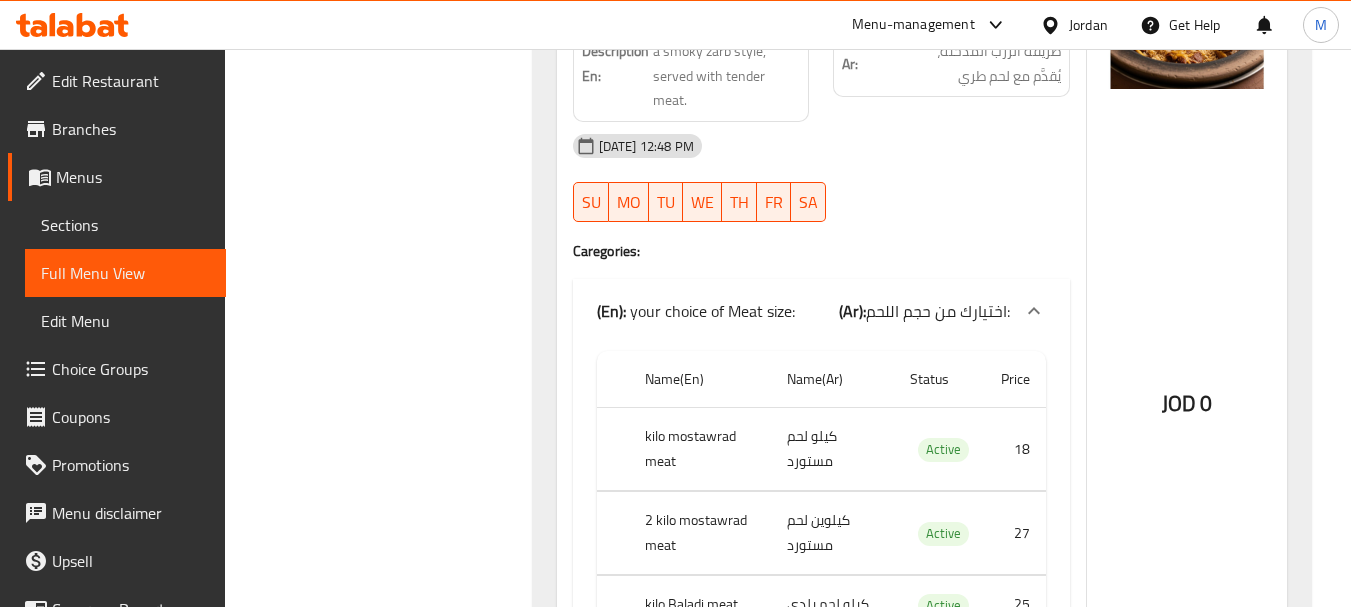scroll, scrollTop: 5100, scrollLeft: 0, axis: vertical 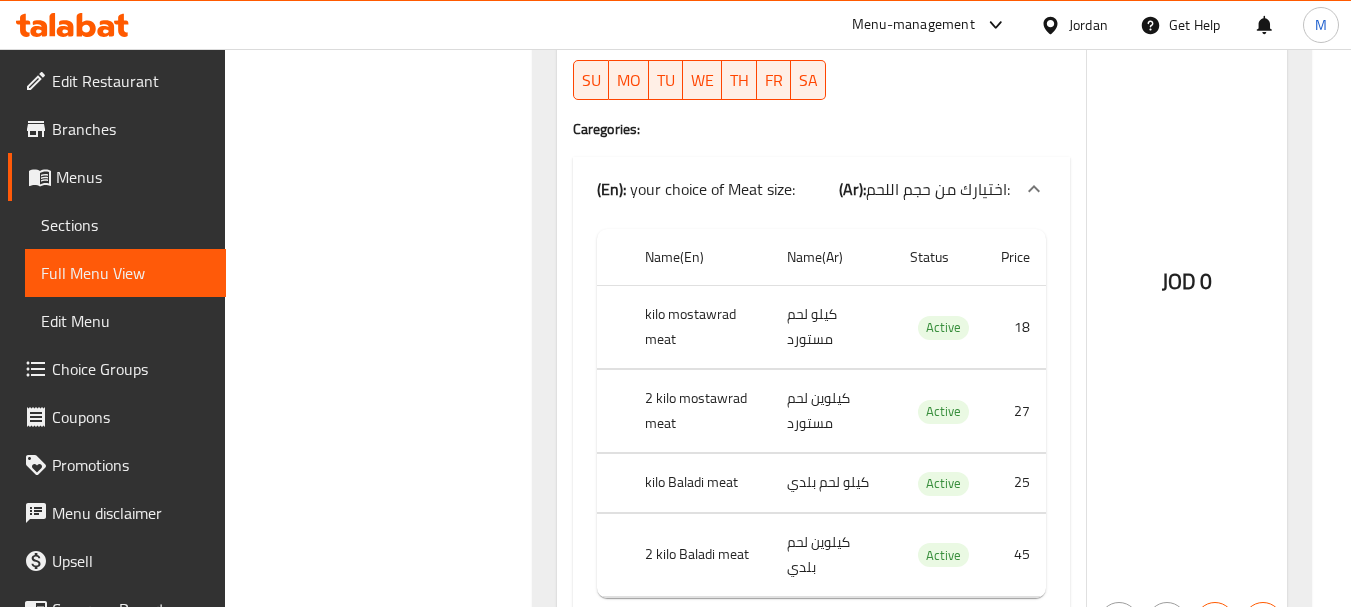 click at bounding box center (614, -4114) 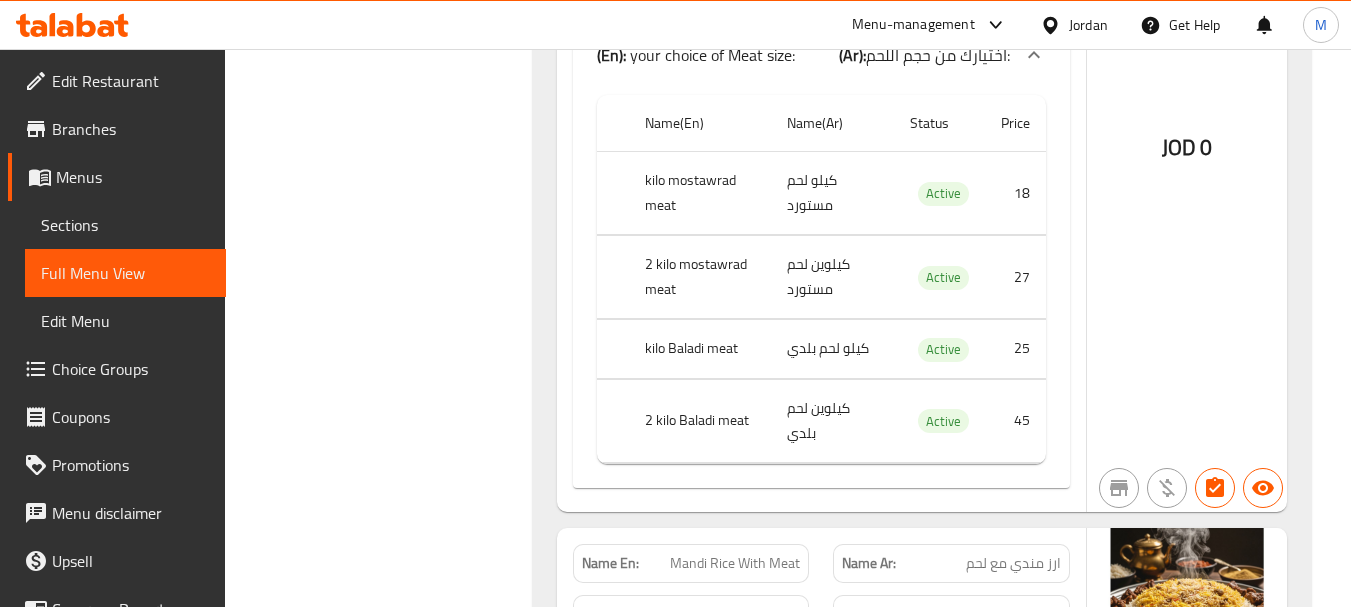 scroll, scrollTop: 5200, scrollLeft: 0, axis: vertical 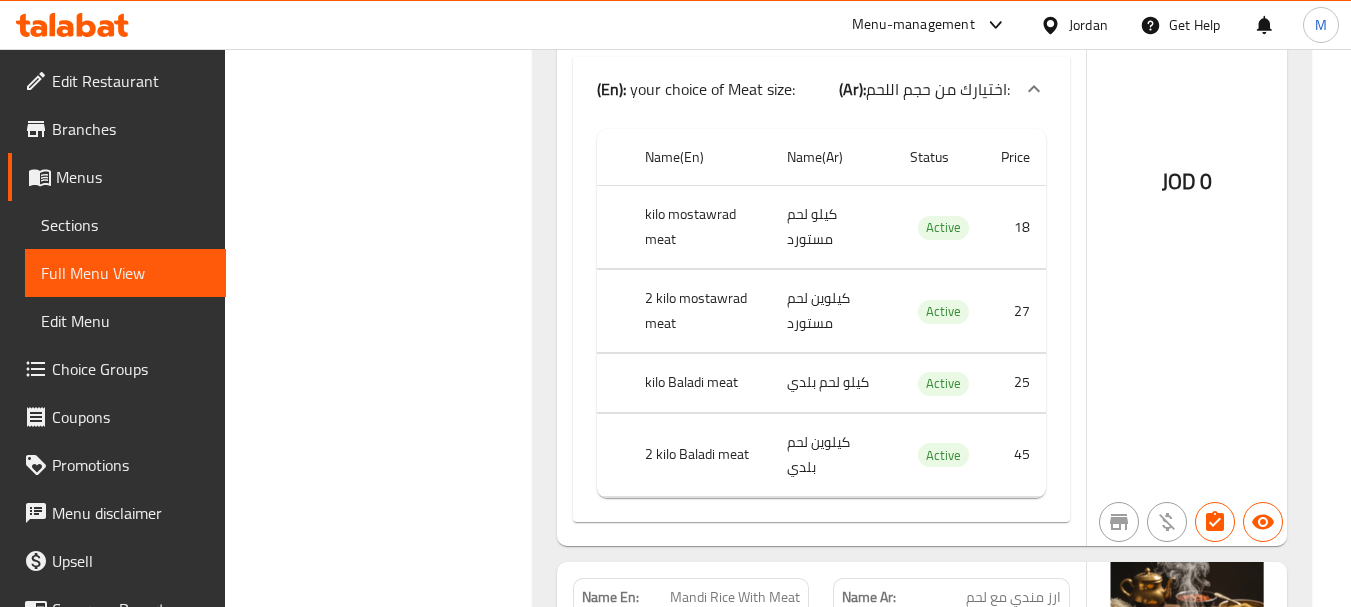 click on "كيلوين لحم مستورد" at bounding box center [825, -4214] 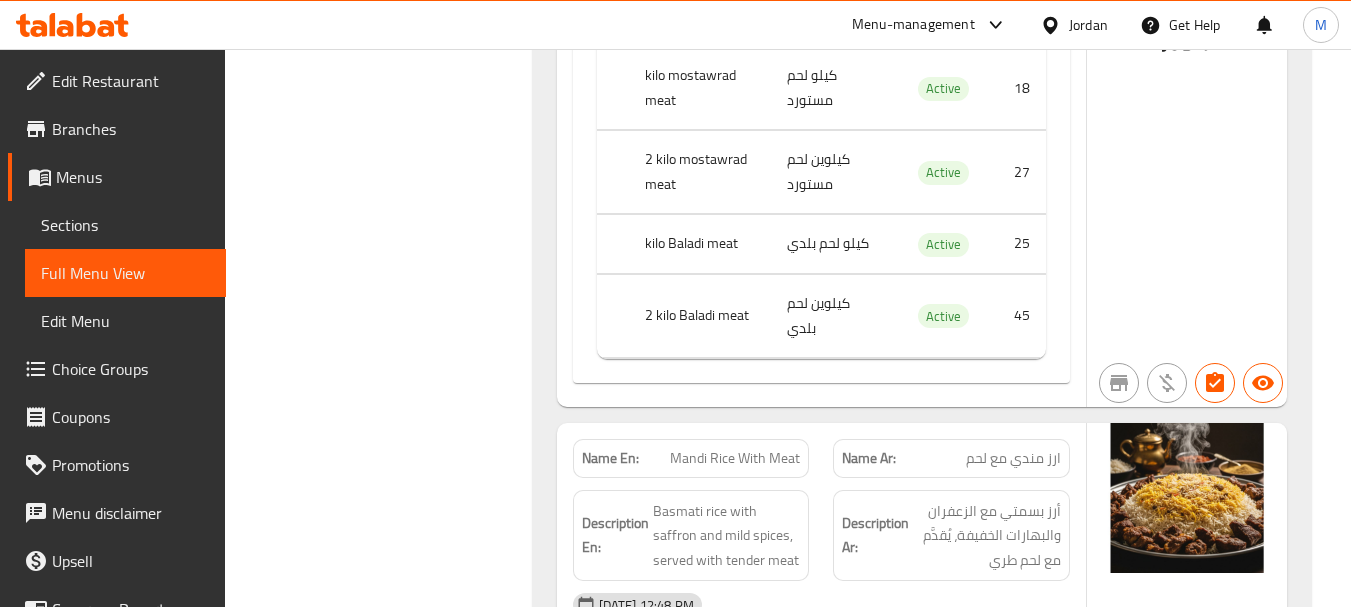 scroll, scrollTop: 5500, scrollLeft: 0, axis: vertical 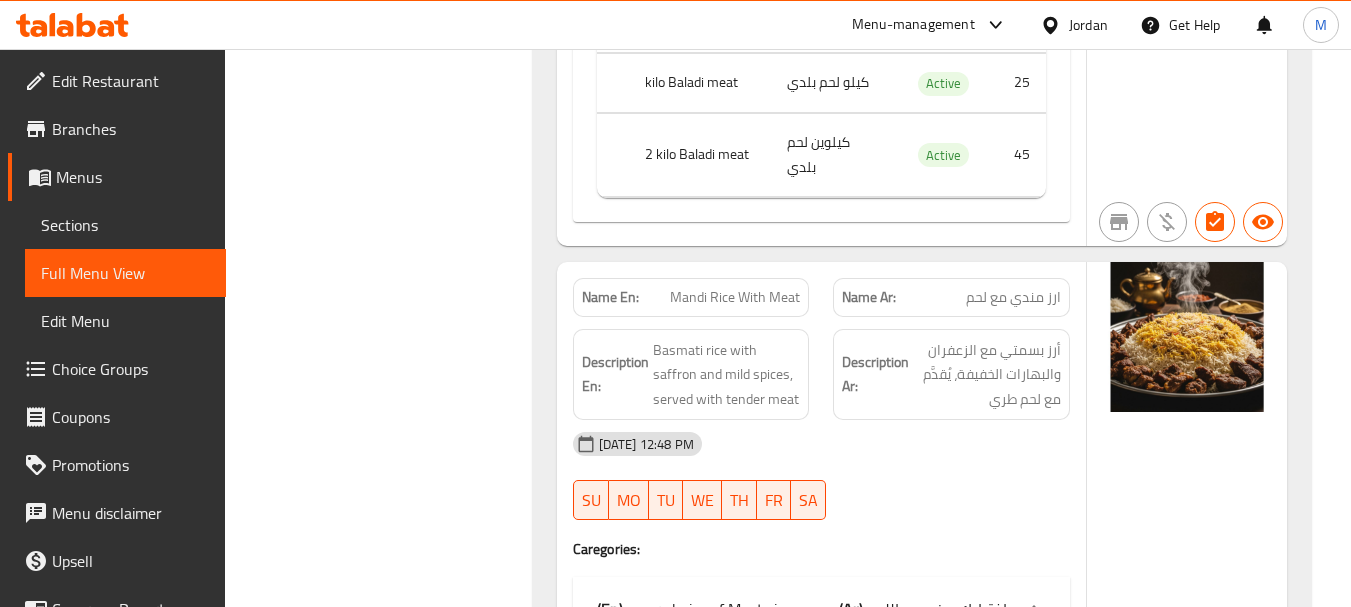 click on "16-07-2025 12:48 PM" at bounding box center [821, 444] 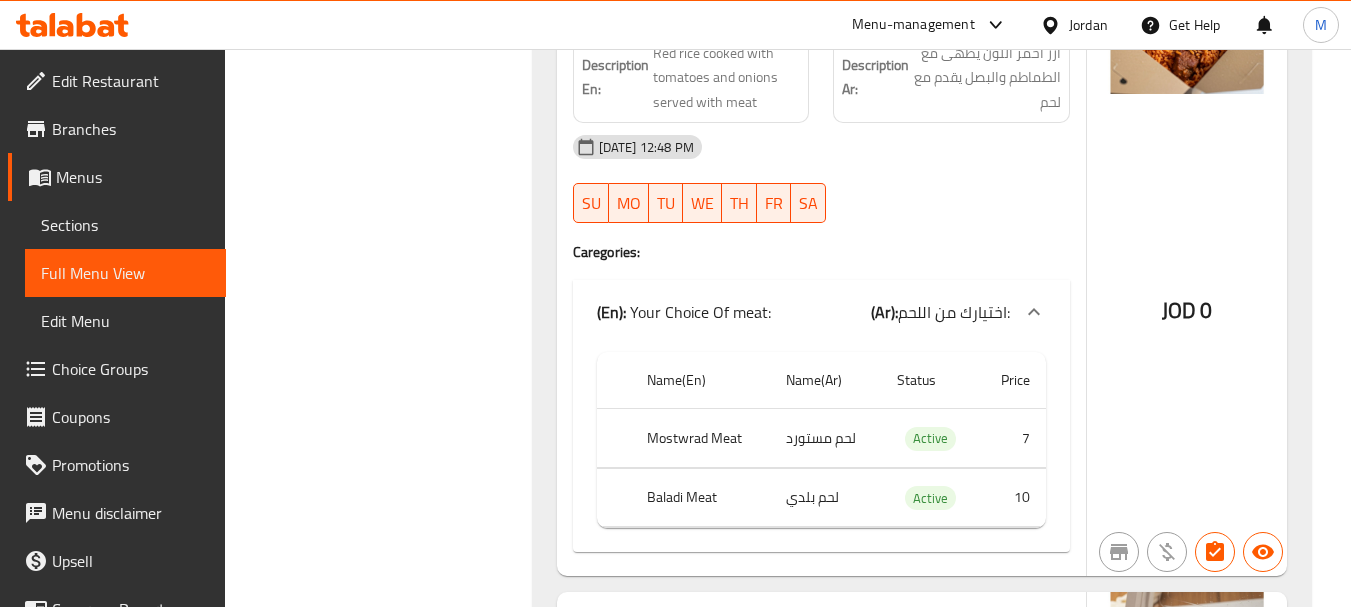 scroll, scrollTop: 2200, scrollLeft: 0, axis: vertical 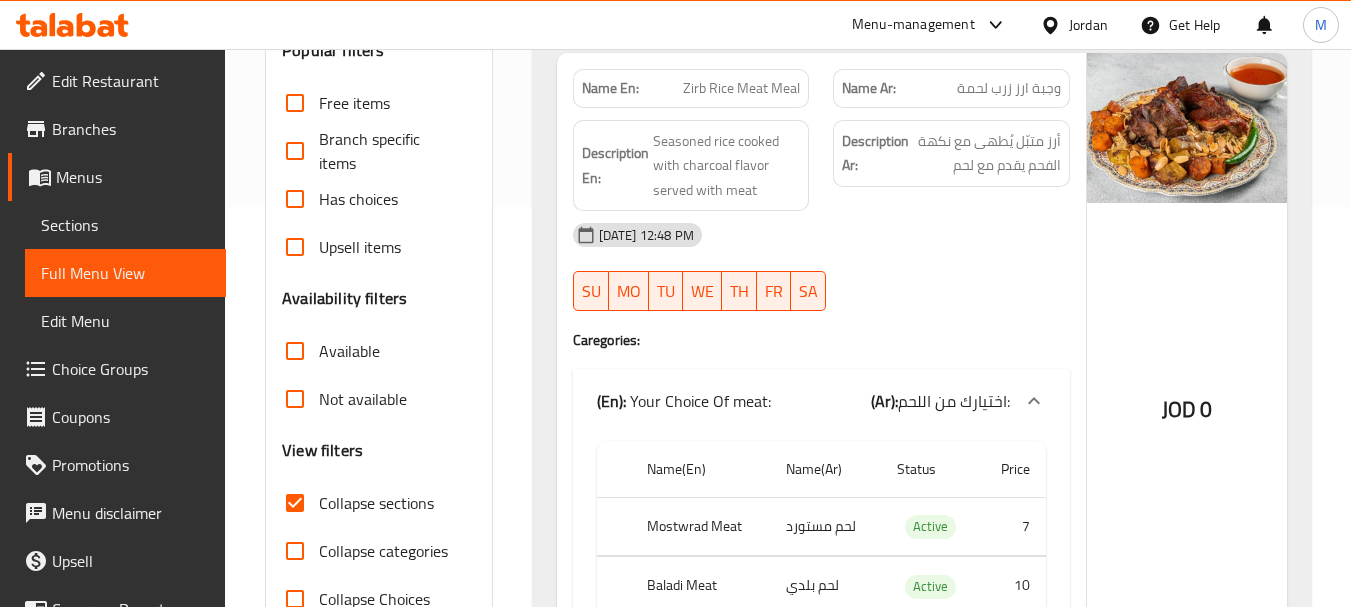 click on "Collapse categories" at bounding box center [295, 551] 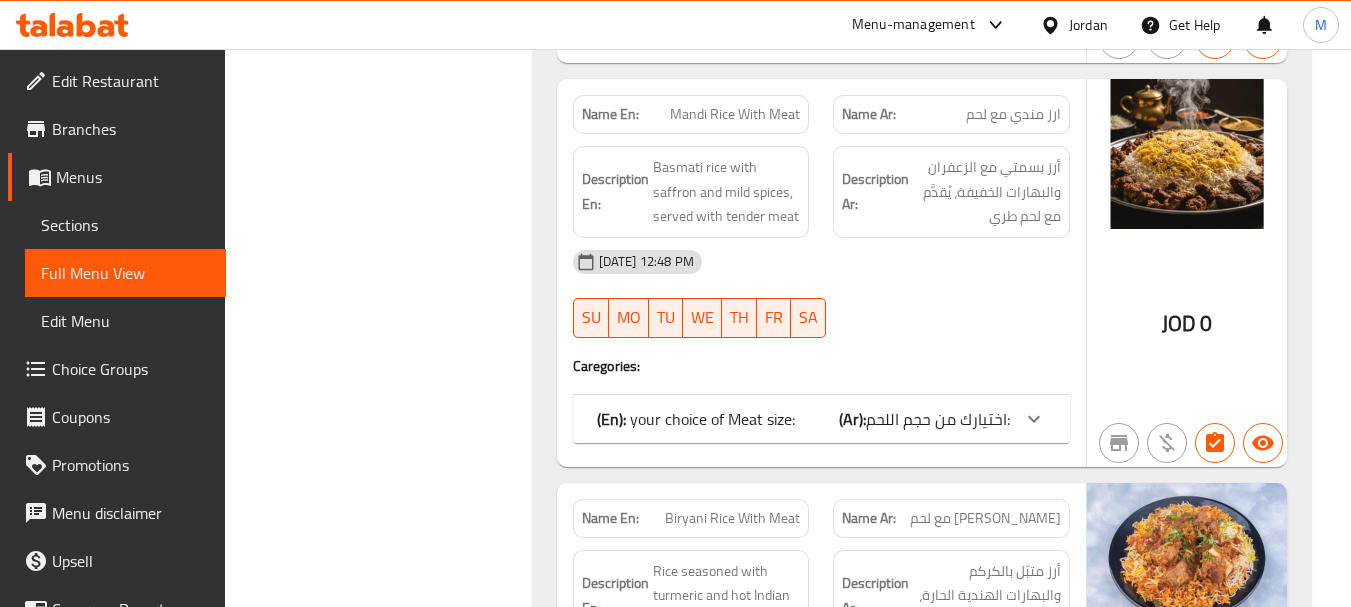 scroll, scrollTop: 3700, scrollLeft: 0, axis: vertical 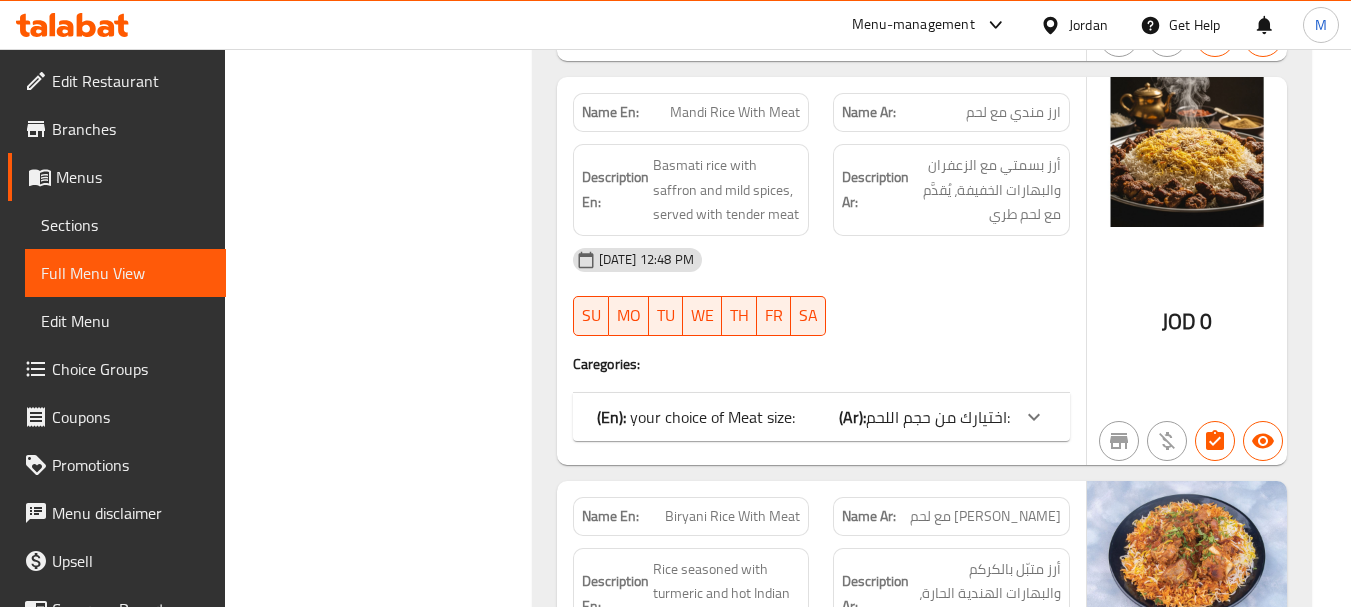 click at bounding box center (951, 336) 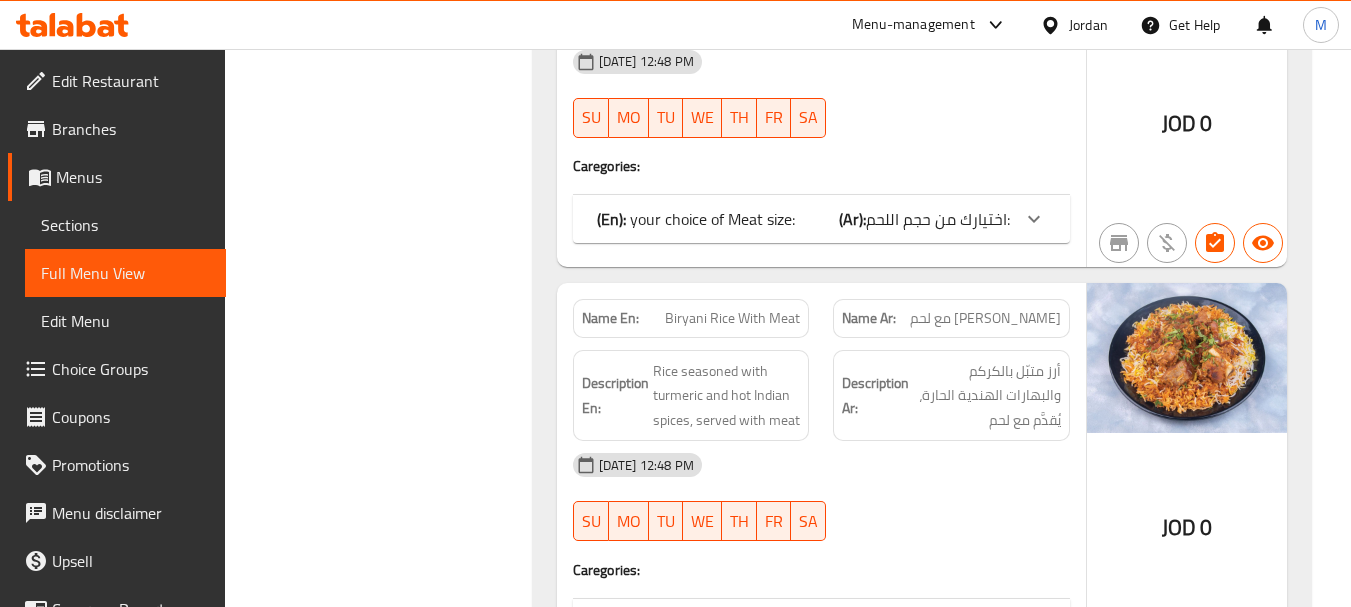 scroll, scrollTop: 3900, scrollLeft: 0, axis: vertical 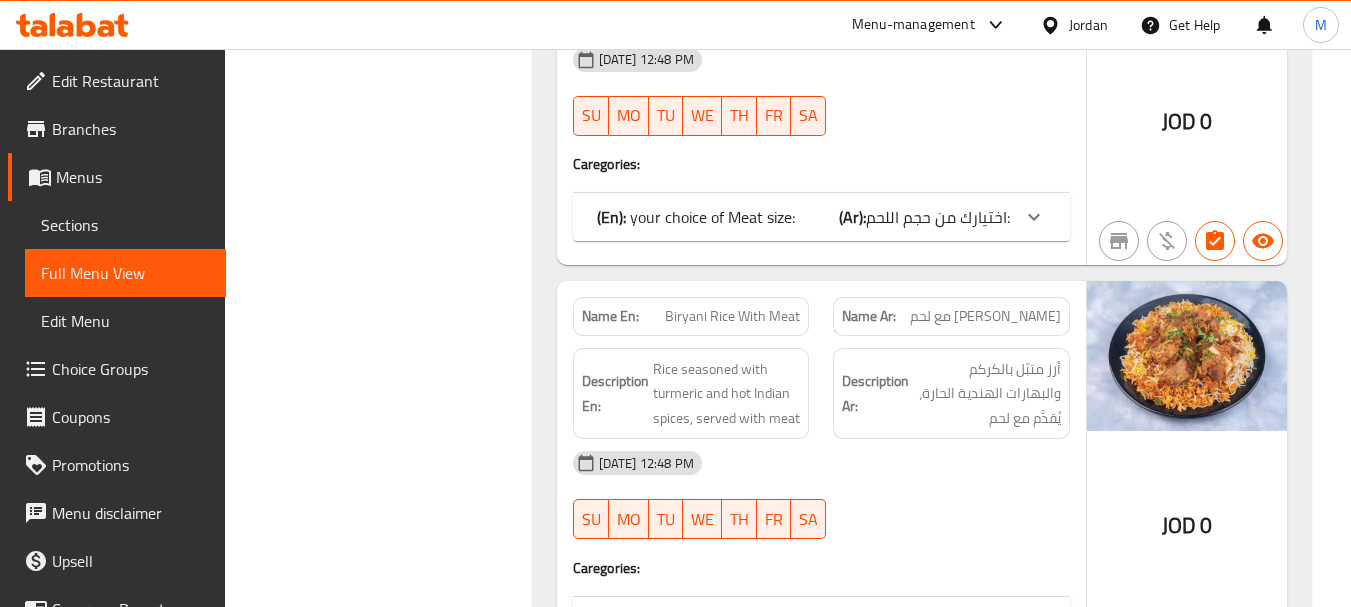 click on "16-07-2025 12:48 PM" at bounding box center (821, 463) 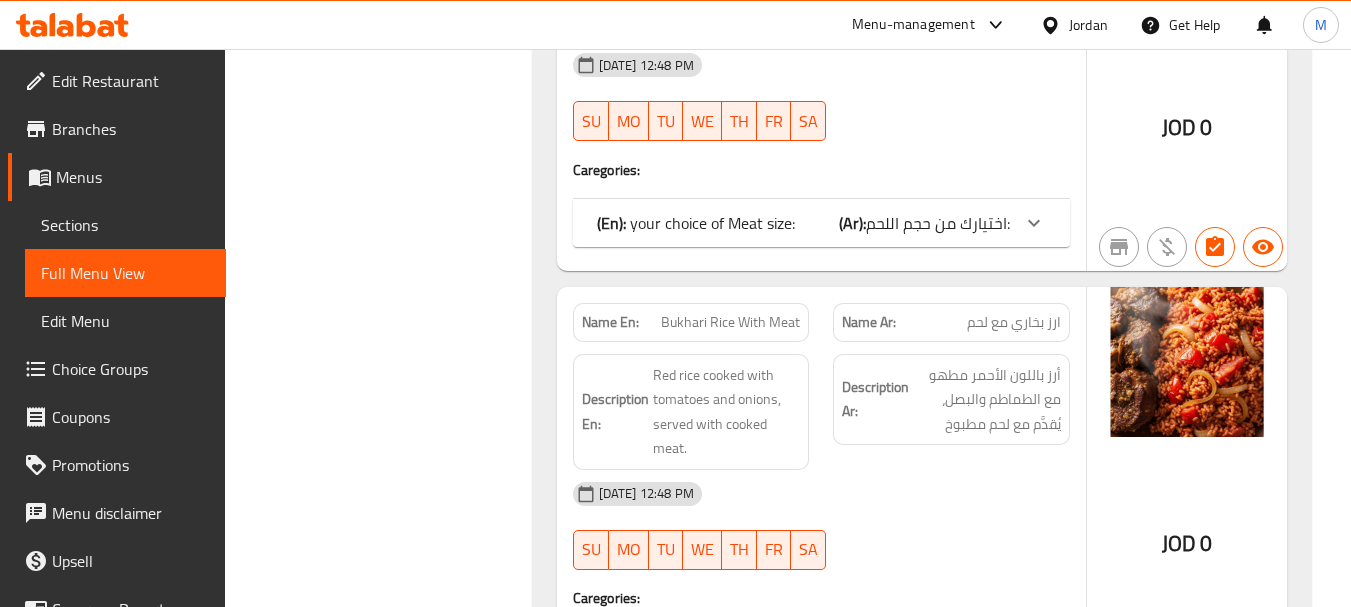 scroll, scrollTop: 4300, scrollLeft: 0, axis: vertical 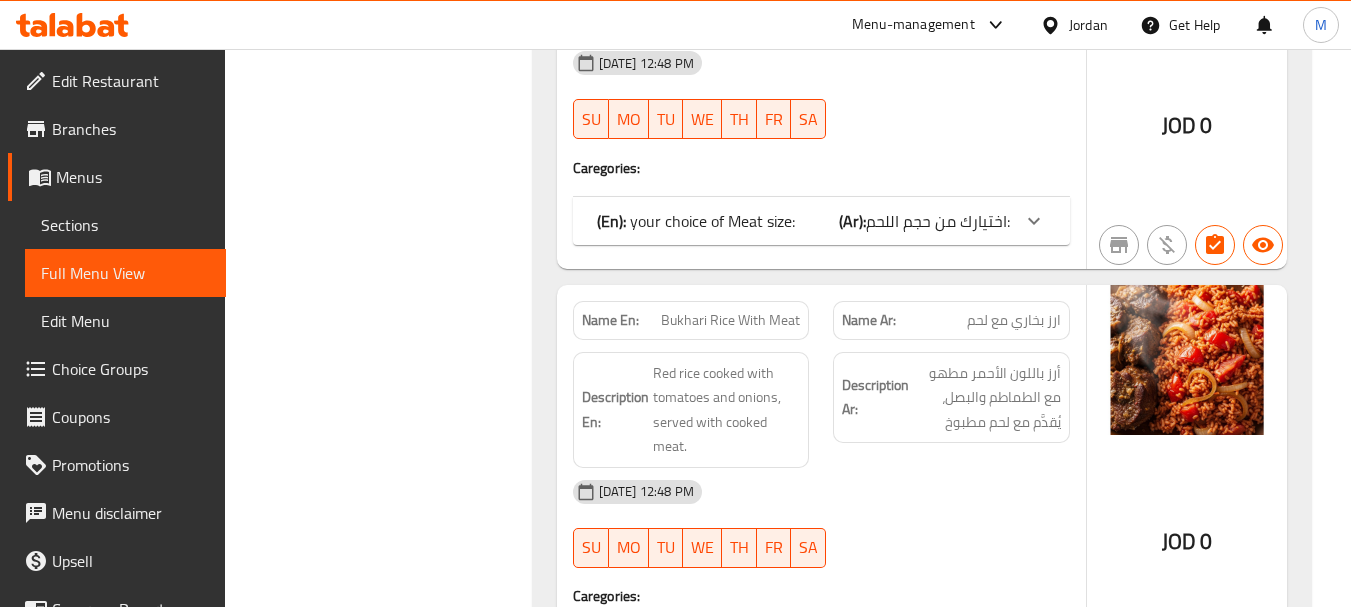 click on "Description Ar: أرز باللون الأحمر مطهو مع الطماطم والبصل، يُقدَّم مع لحم مطبوخ" at bounding box center [951, 410] 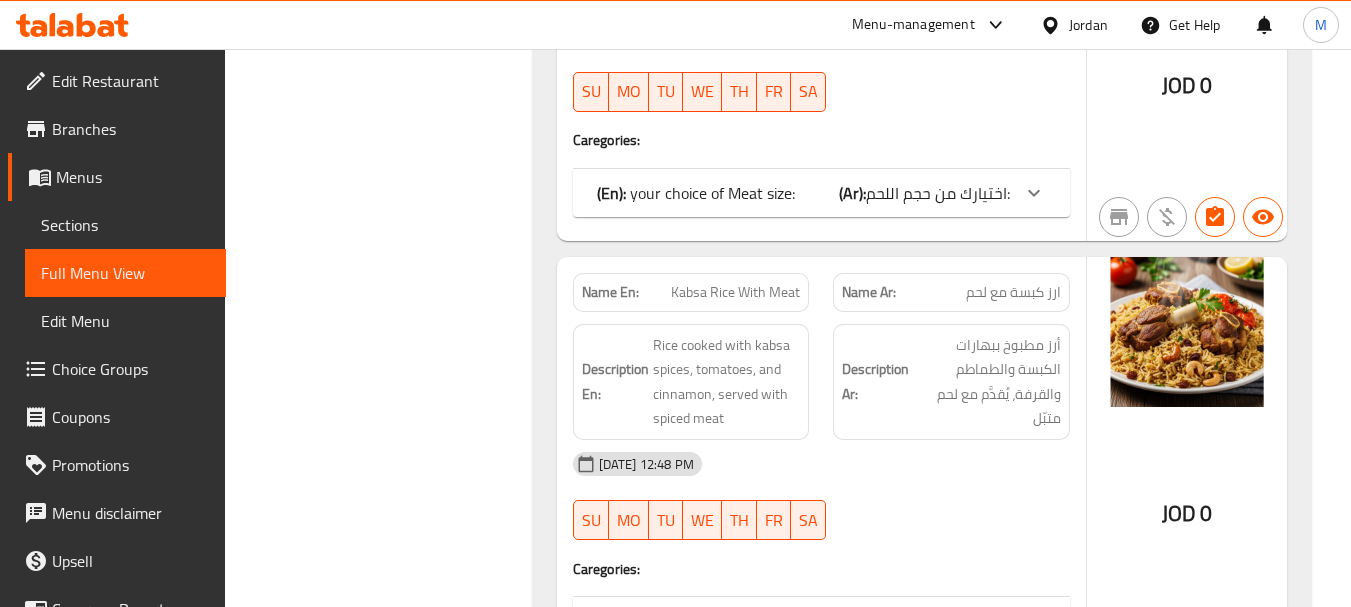 scroll, scrollTop: 4800, scrollLeft: 0, axis: vertical 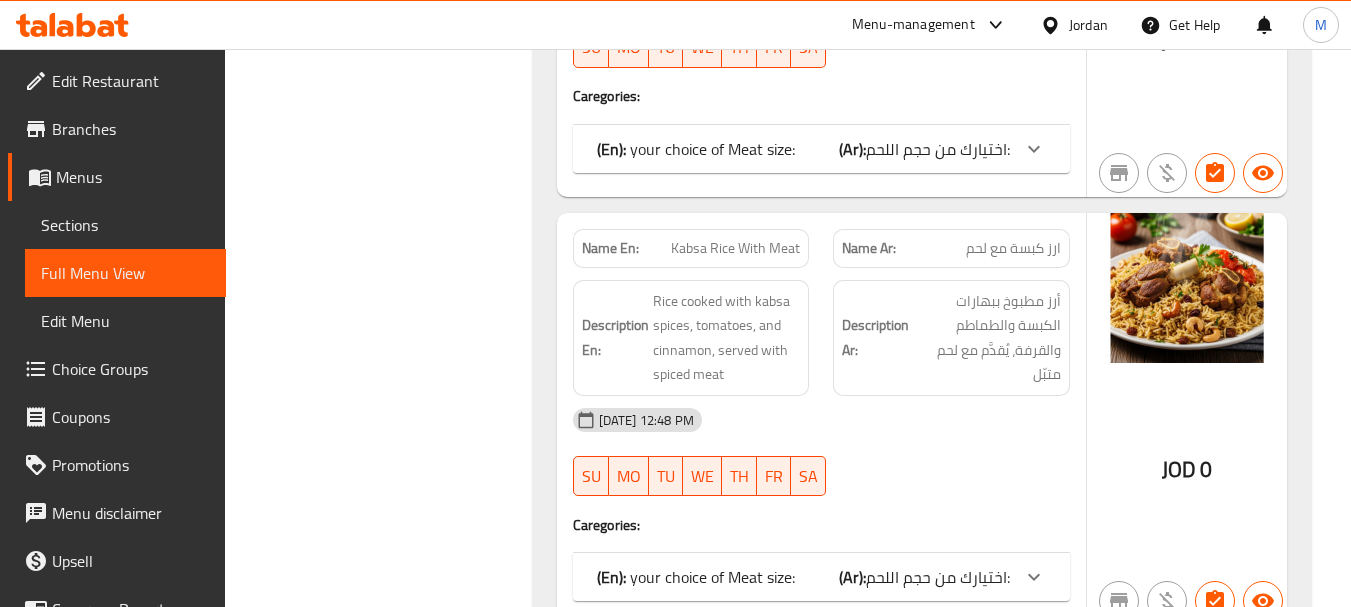 click on "16-07-2025 12:48 PM" at bounding box center (821, 420) 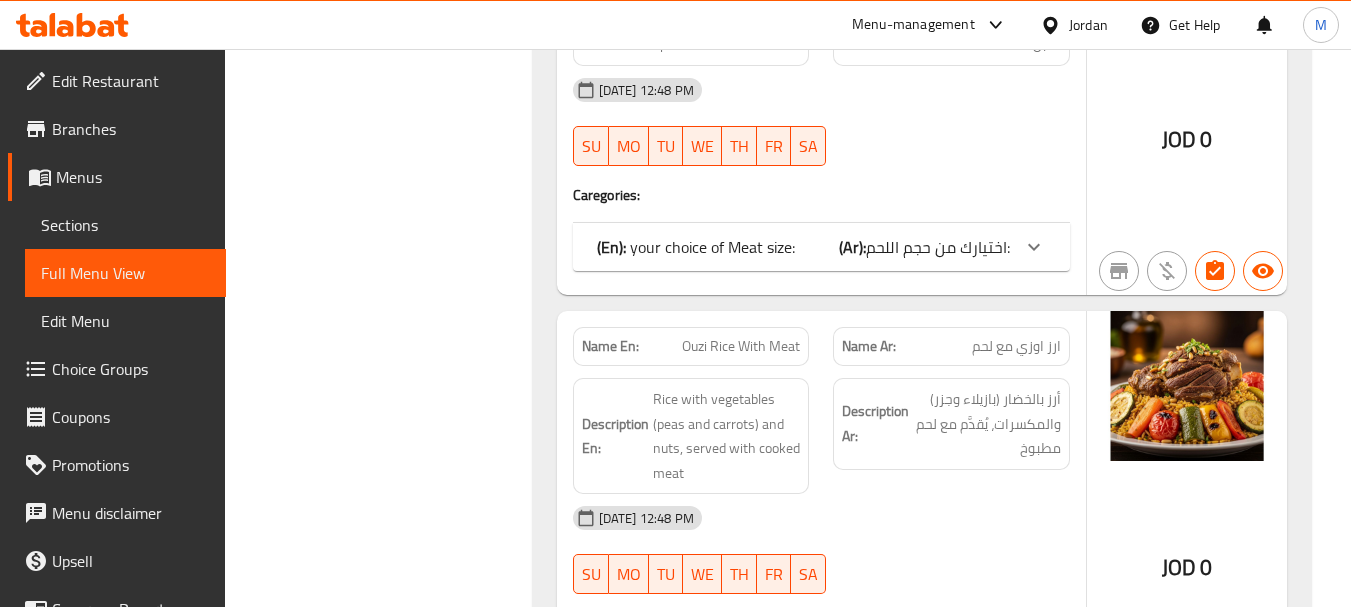 scroll, scrollTop: 5200, scrollLeft: 0, axis: vertical 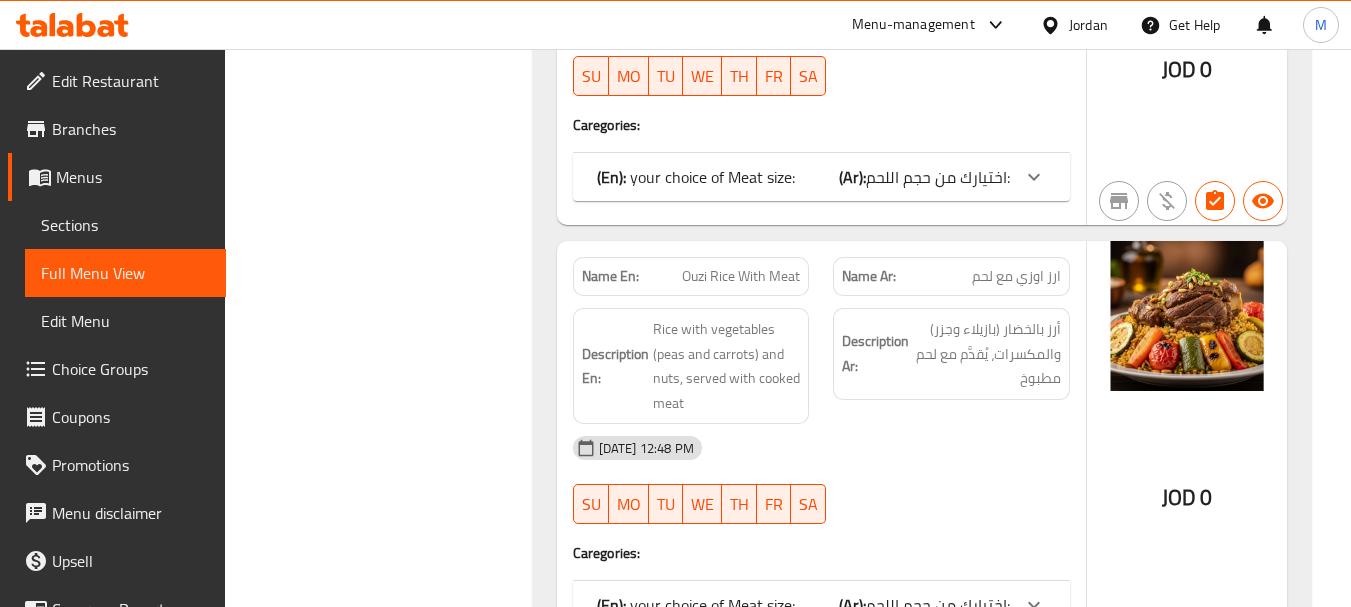 click on "16-07-2025 12:48 PM" at bounding box center [821, 448] 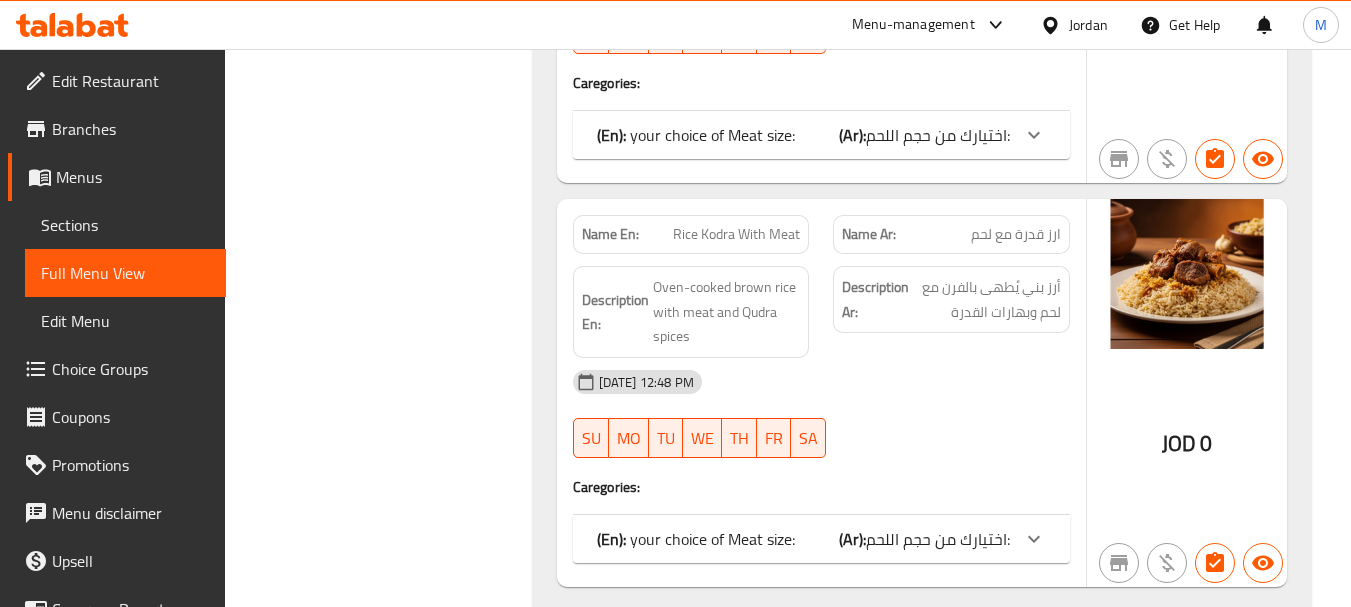 scroll, scrollTop: 5700, scrollLeft: 0, axis: vertical 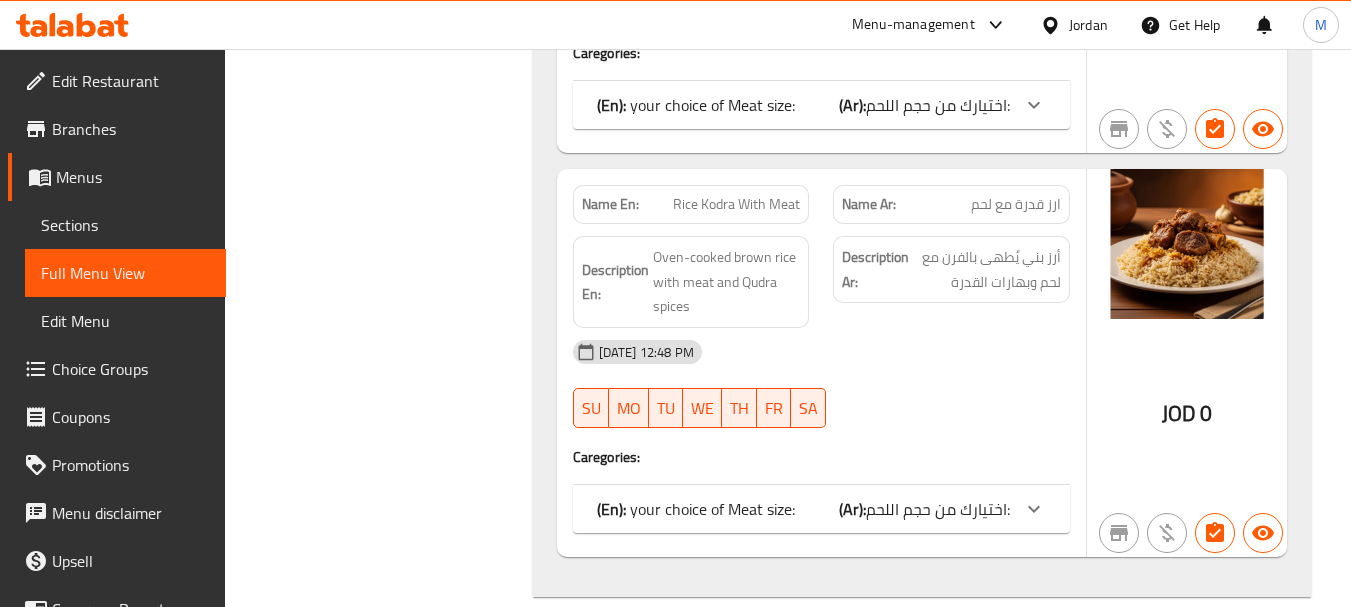 click on "16-07-2025 12:48 PM SU MO TU WE TH FR SA" at bounding box center (821, 384) 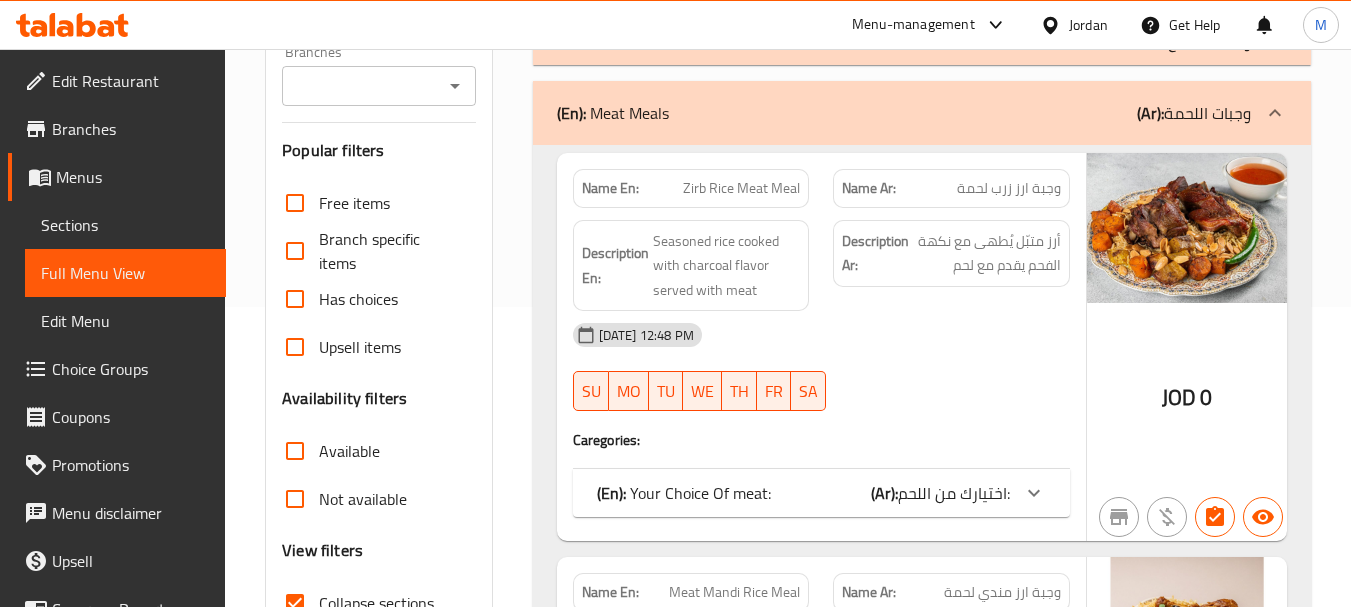 scroll, scrollTop: 0, scrollLeft: 0, axis: both 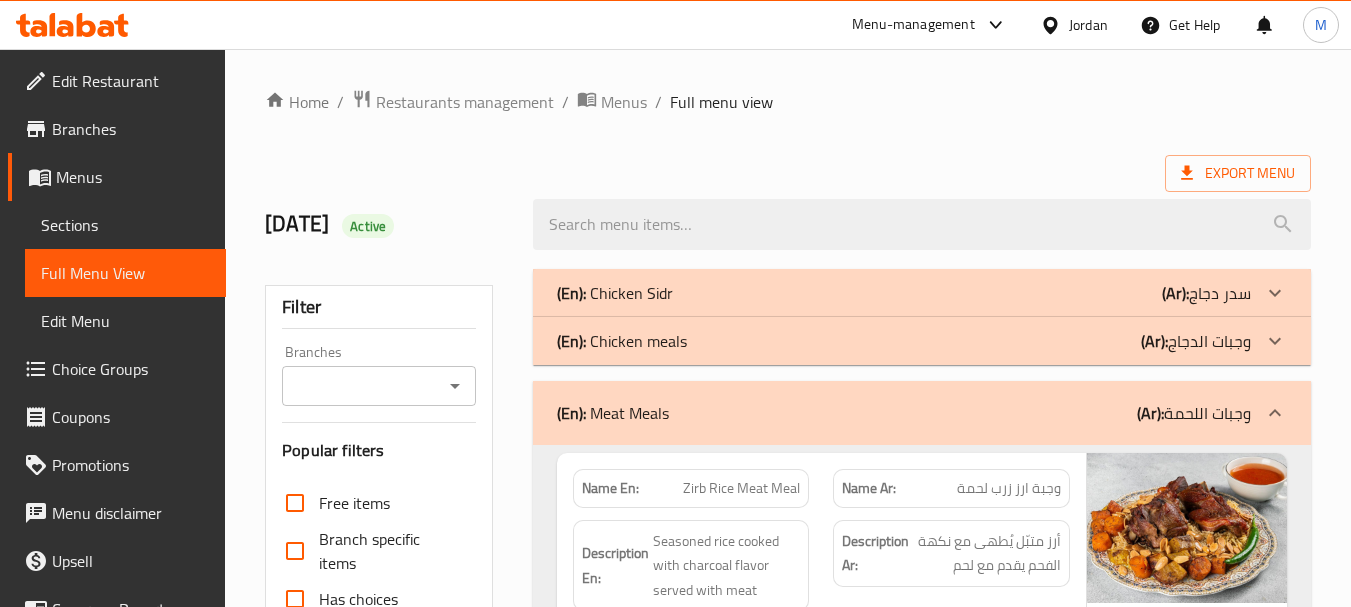 click on "(En):   Meat Meals (Ar): وجبات اللحمة" at bounding box center (922, 413) 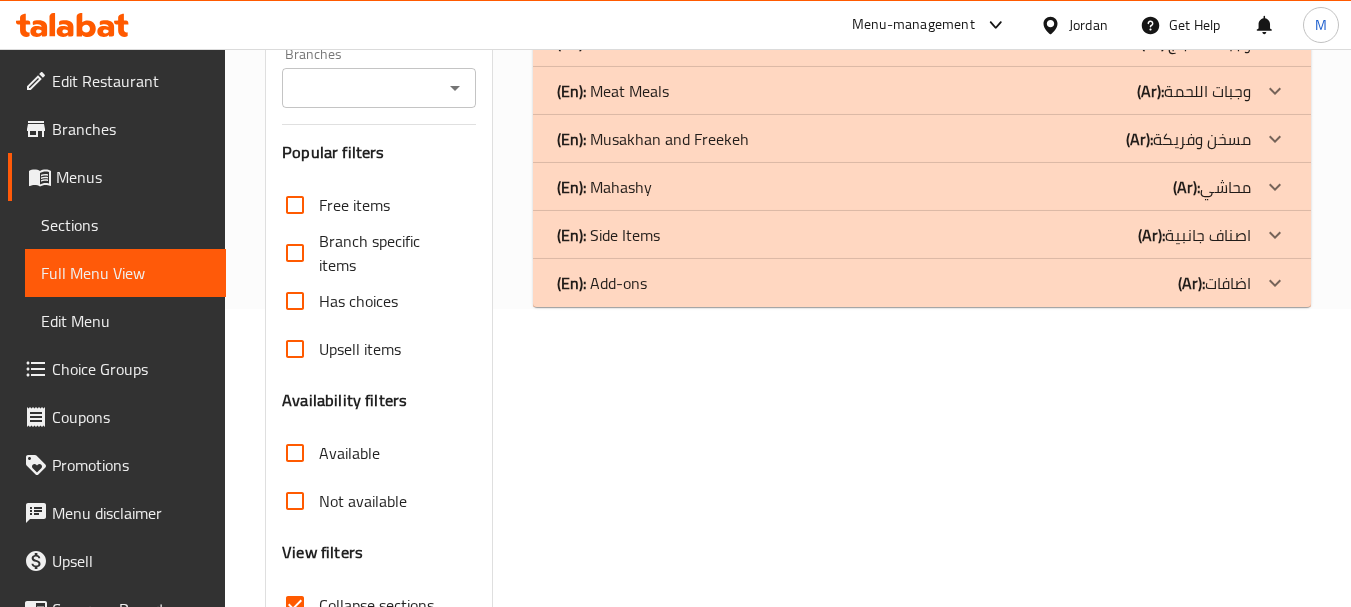 scroll, scrollTop: 200, scrollLeft: 0, axis: vertical 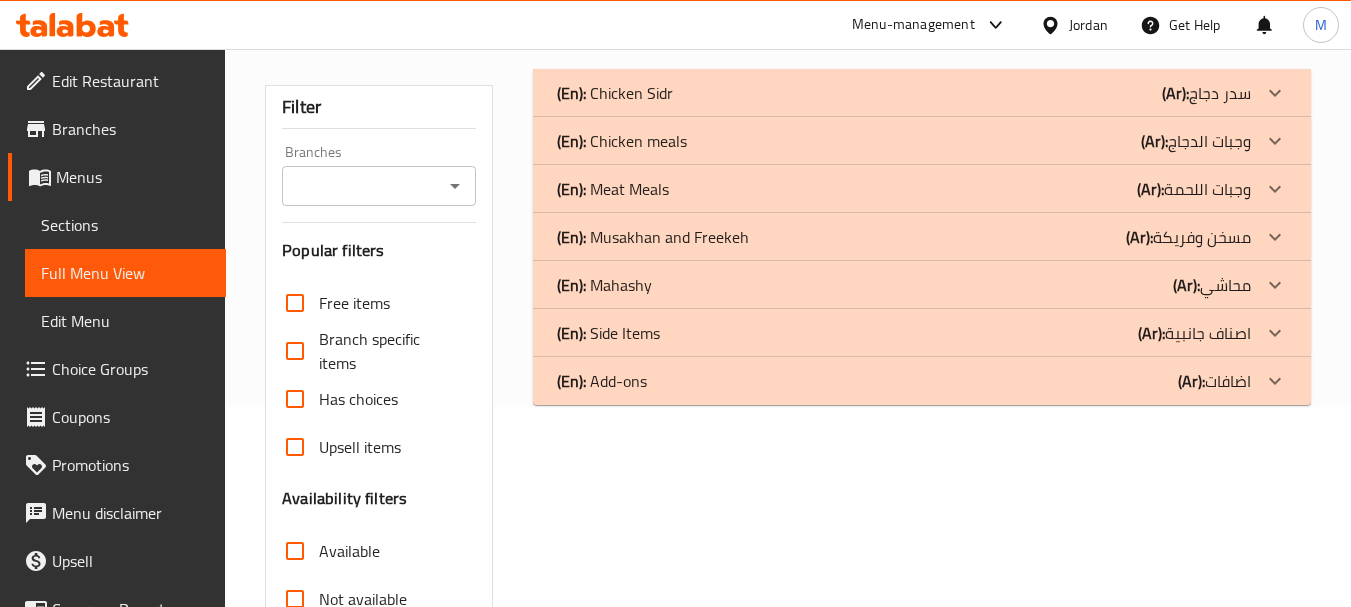 click on "(En):   Mahashy" at bounding box center (615, 93) 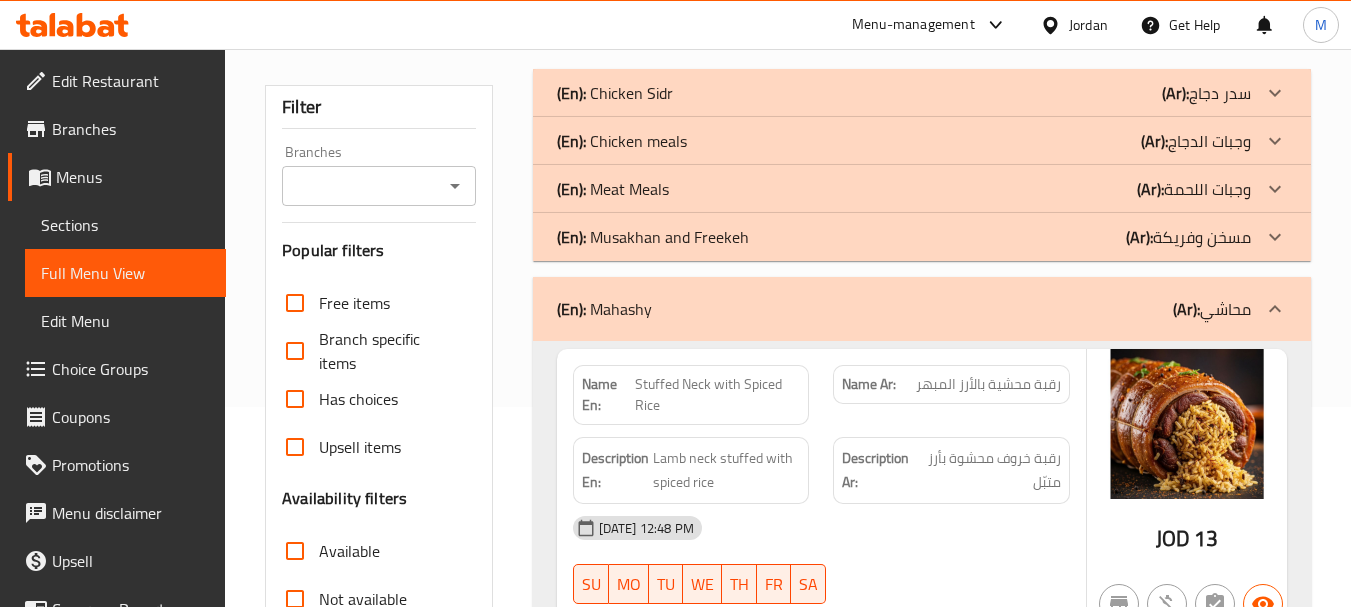 click on "(En):   Mahashy" at bounding box center [604, 309] 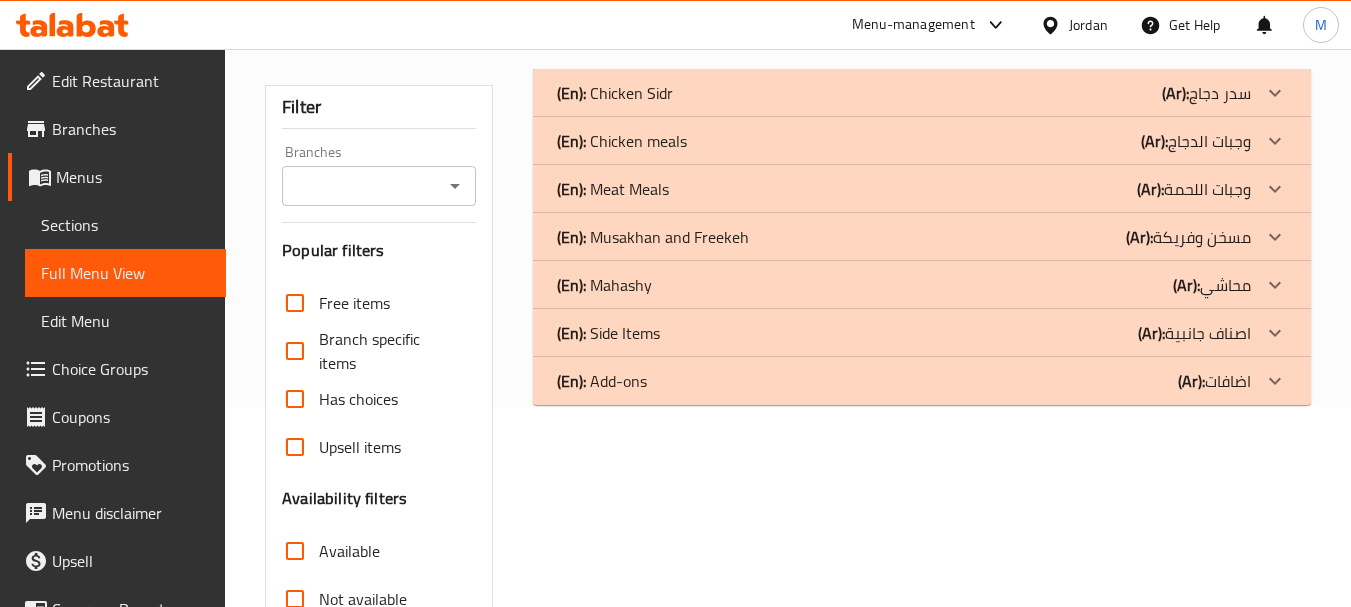 click on "(En):   Musakhan and Freekeh" at bounding box center (615, 93) 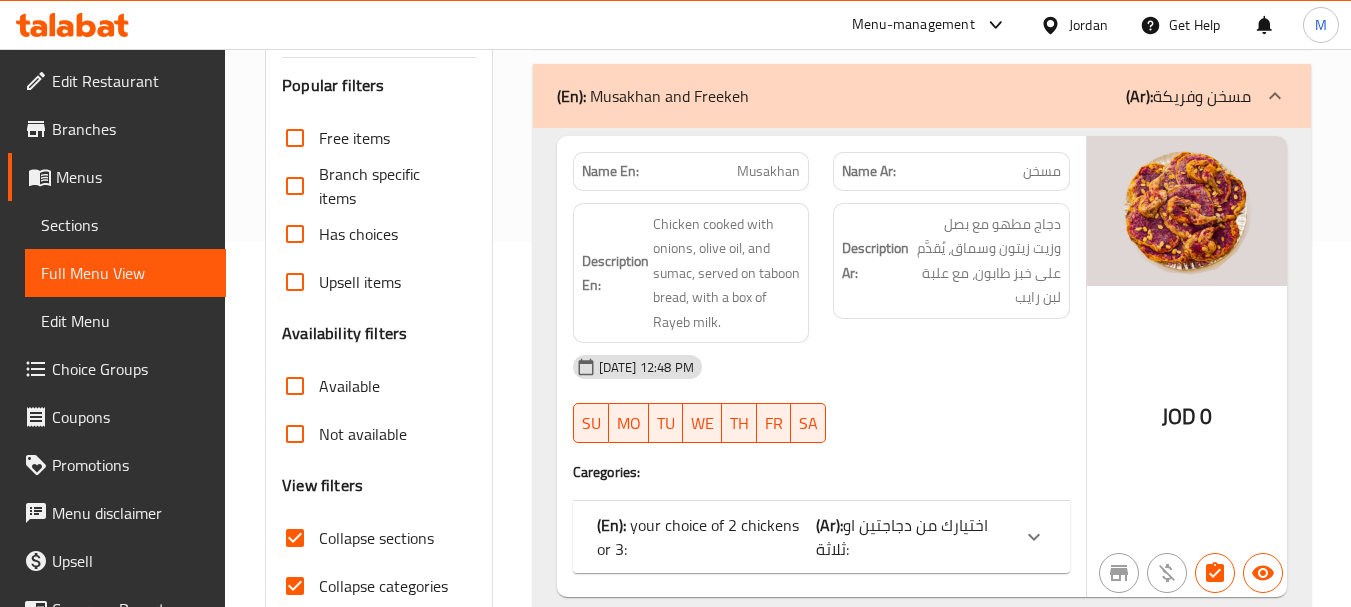 scroll, scrollTop: 400, scrollLeft: 0, axis: vertical 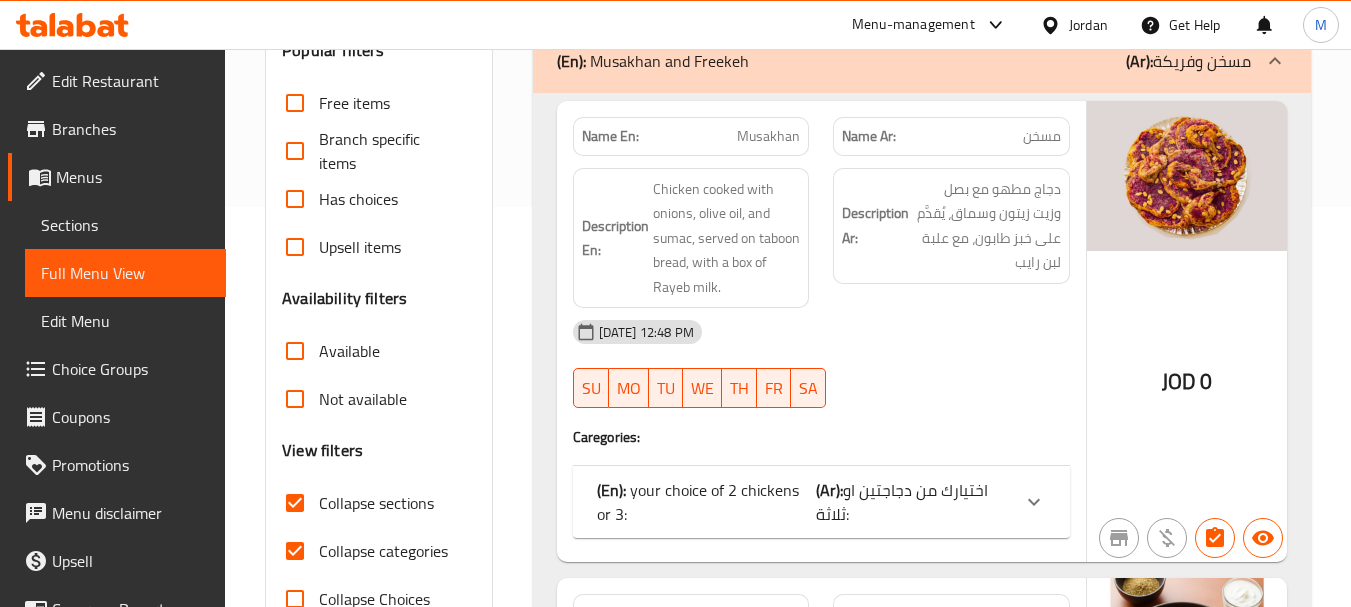 click on "16-07-2025 12:48 PM SU MO TU WE TH FR SA" at bounding box center (821, 364) 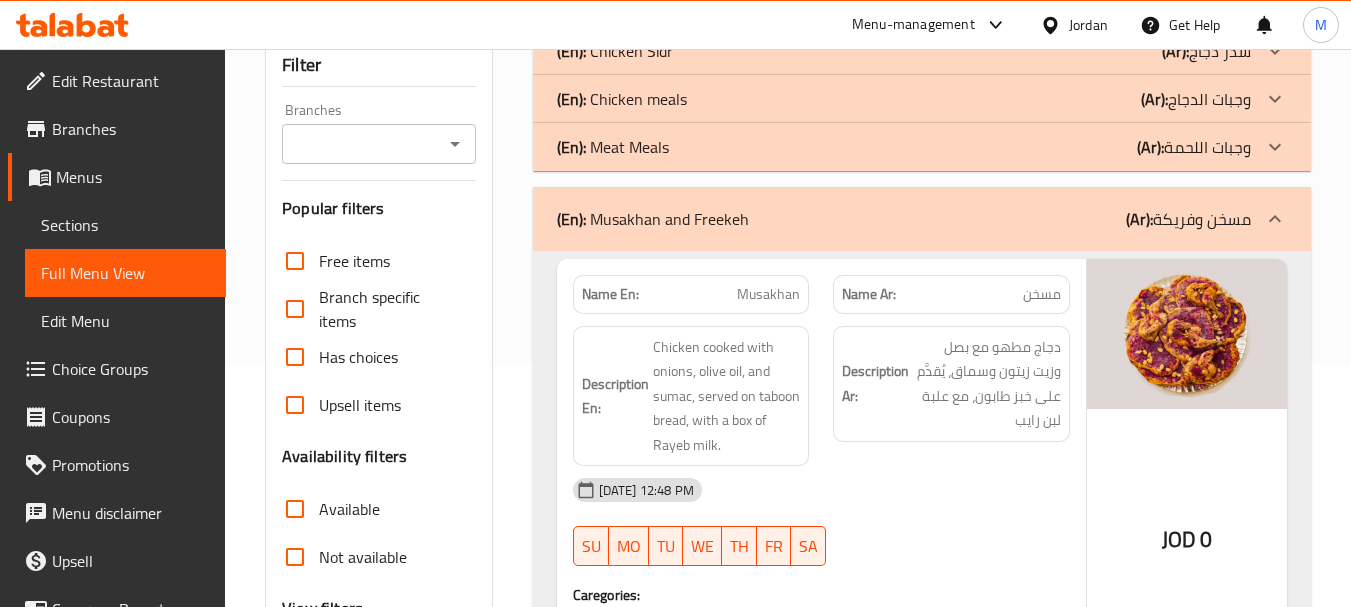 scroll, scrollTop: 600, scrollLeft: 0, axis: vertical 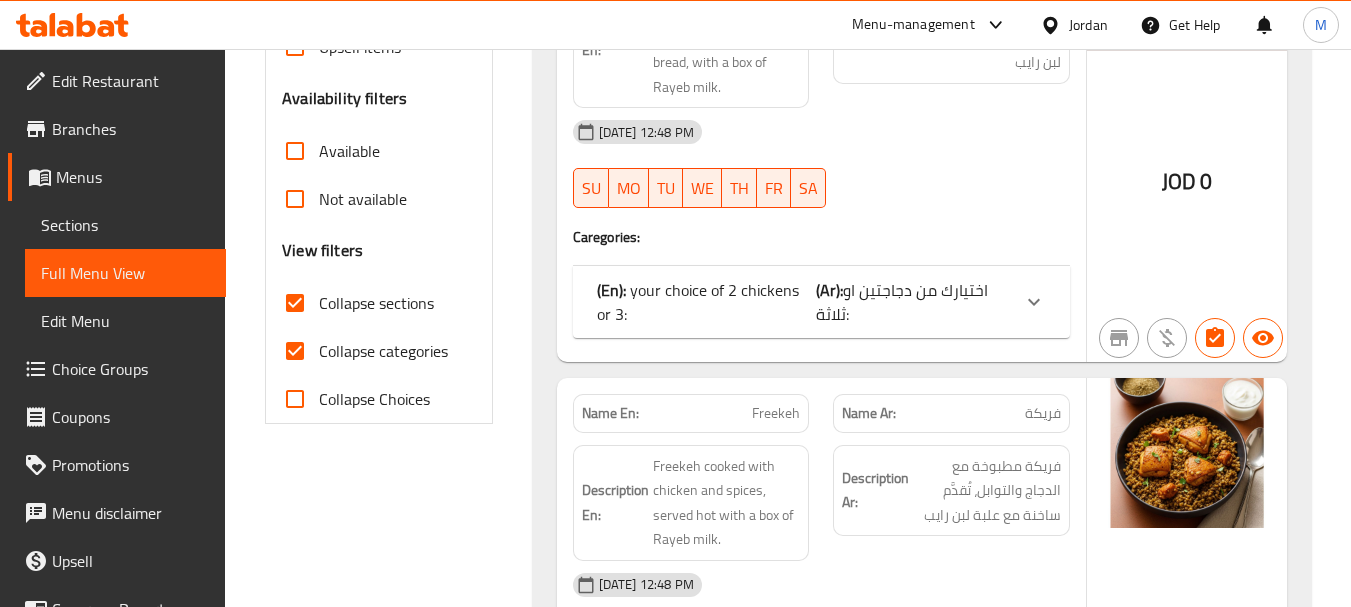 click on "Collapse categories" at bounding box center (295, 351) 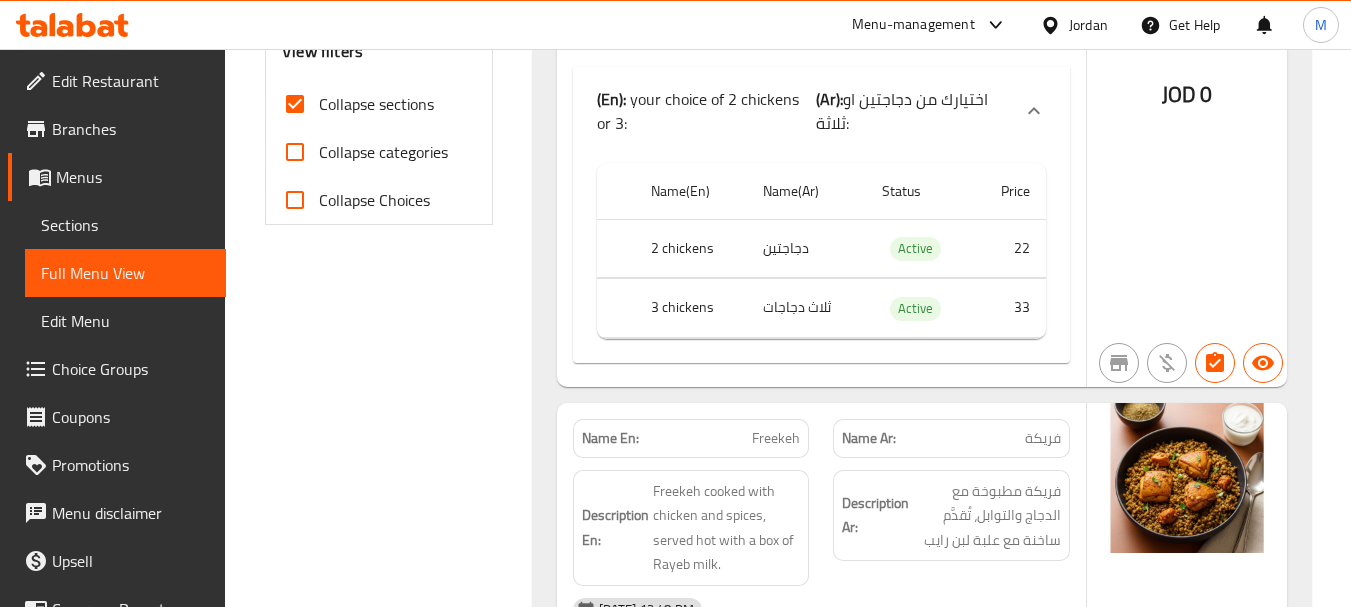 scroll, scrollTop: 800, scrollLeft: 0, axis: vertical 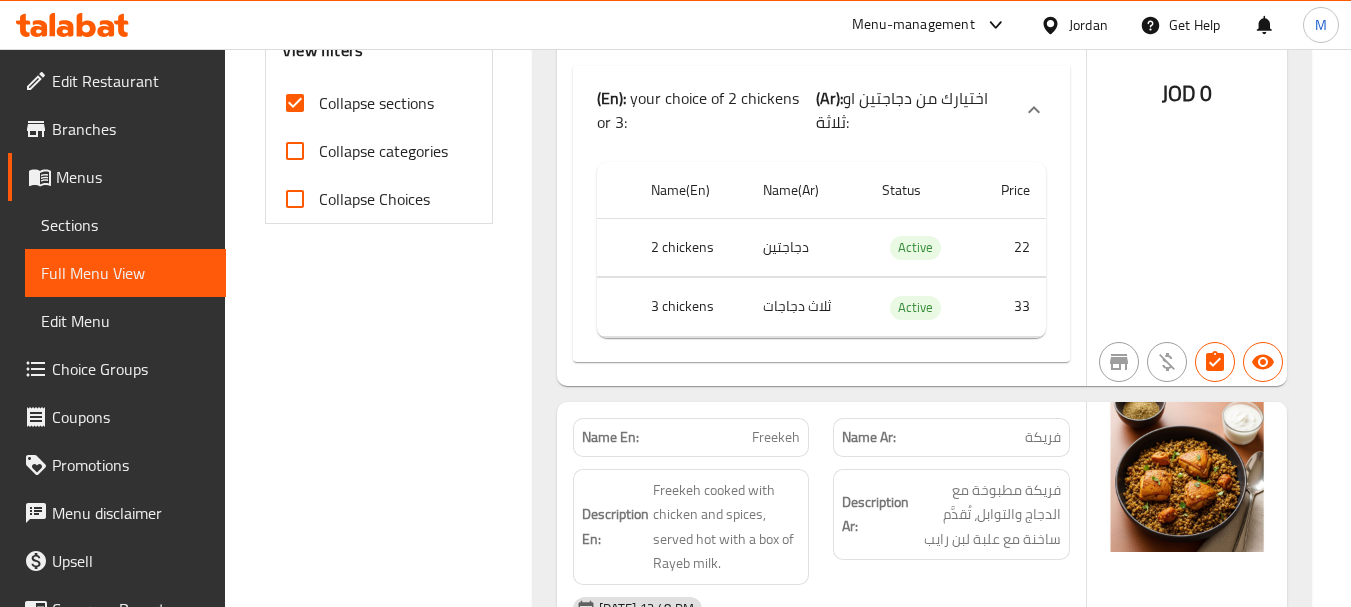 click on "Name(En) Name(Ar) Status Price 2 chickens دجاجتين Active 22 3 chickens ثلاث دجاجات Active 33" at bounding box center (821, 258) 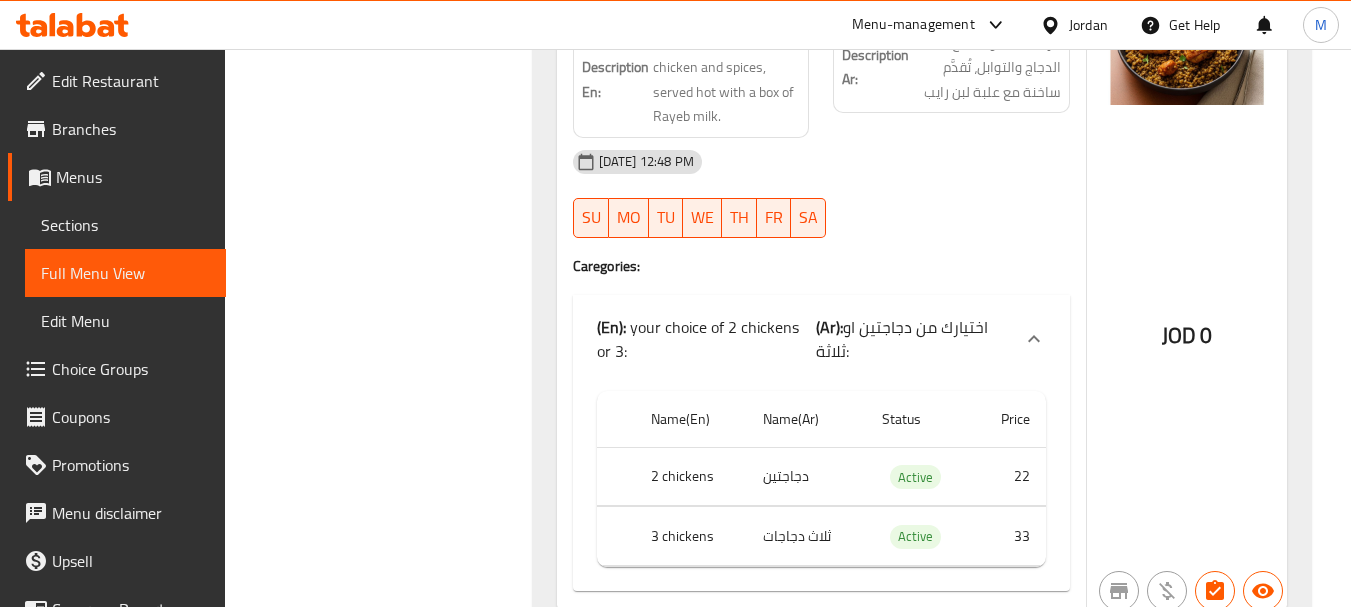 scroll, scrollTop: 1122, scrollLeft: 0, axis: vertical 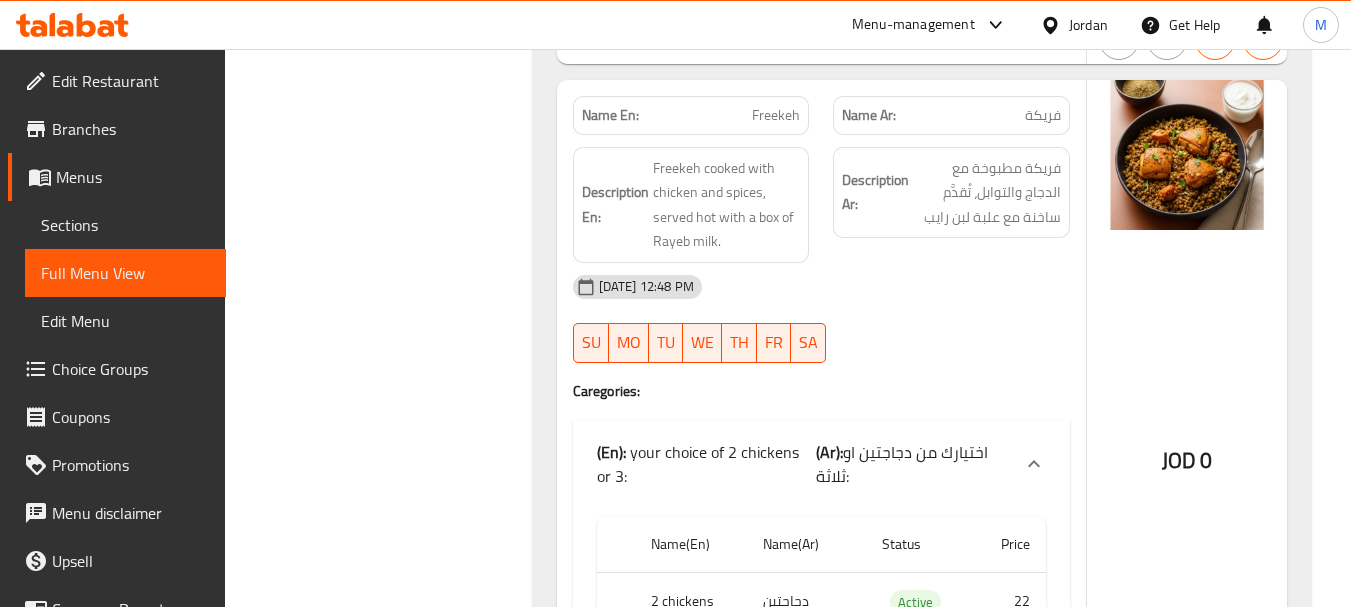 click on "16-07-2025 12:48 PM SU MO TU WE TH FR SA" at bounding box center (821, 319) 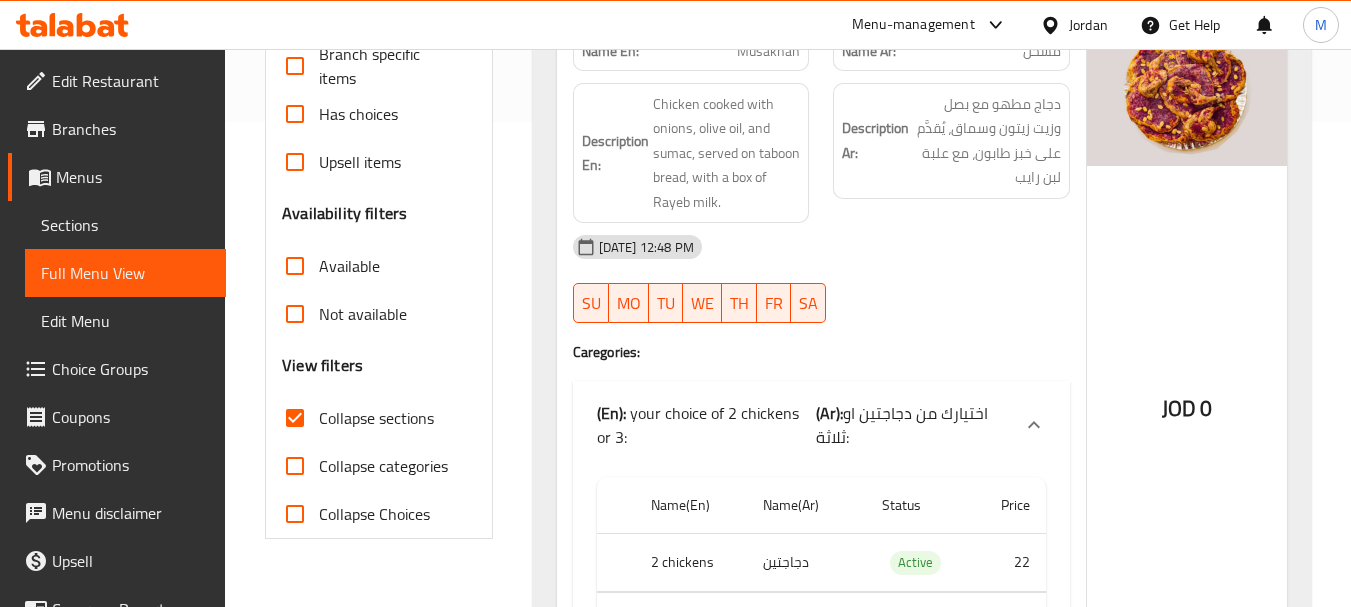 scroll, scrollTop: 195, scrollLeft: 0, axis: vertical 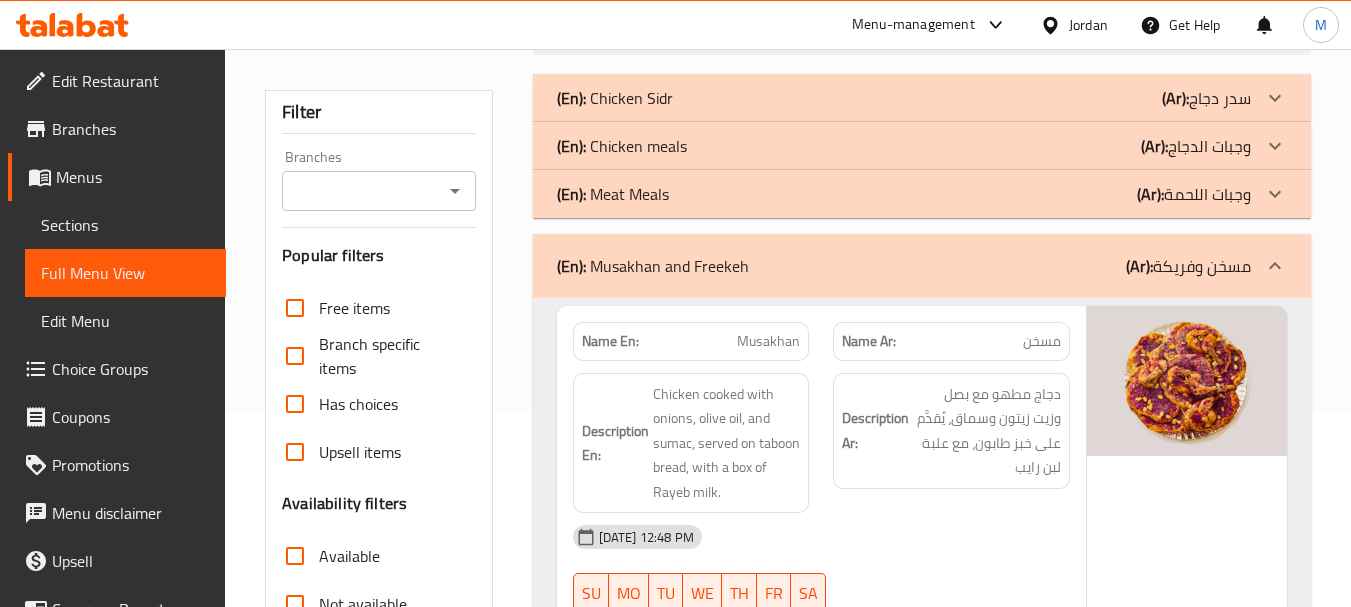 click on "(En):   Musakhan and Freekeh" at bounding box center [653, 266] 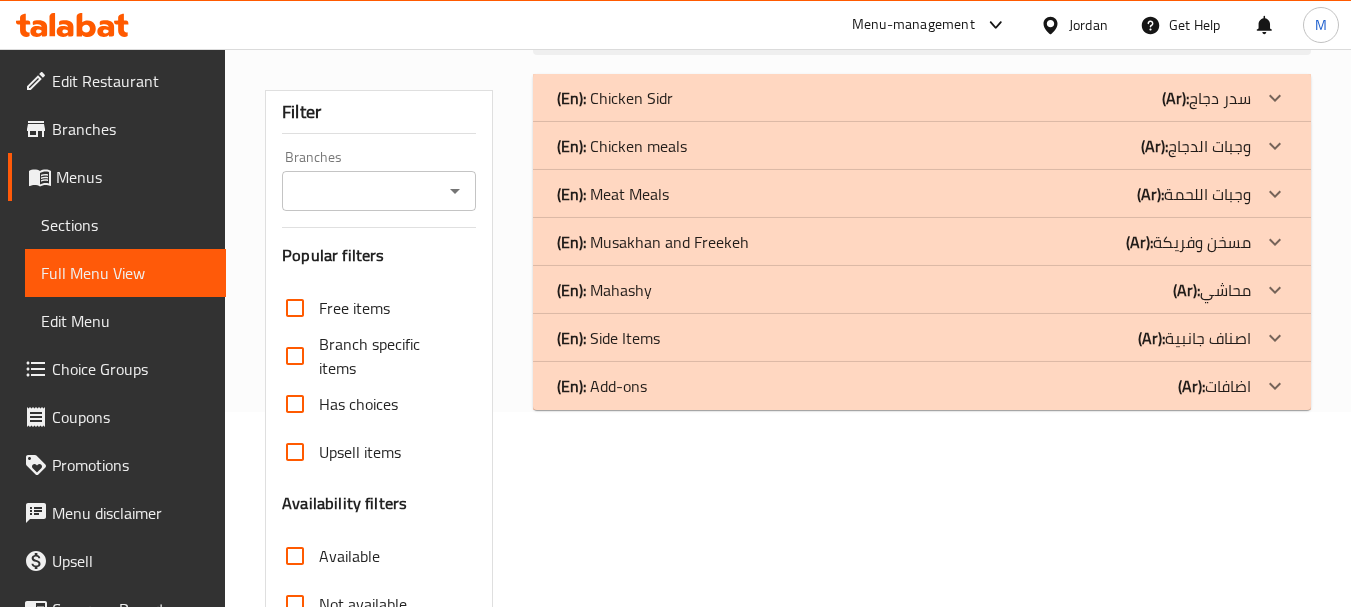 click on "(En):   Mahashy (Ar): محاشي" at bounding box center (904, 98) 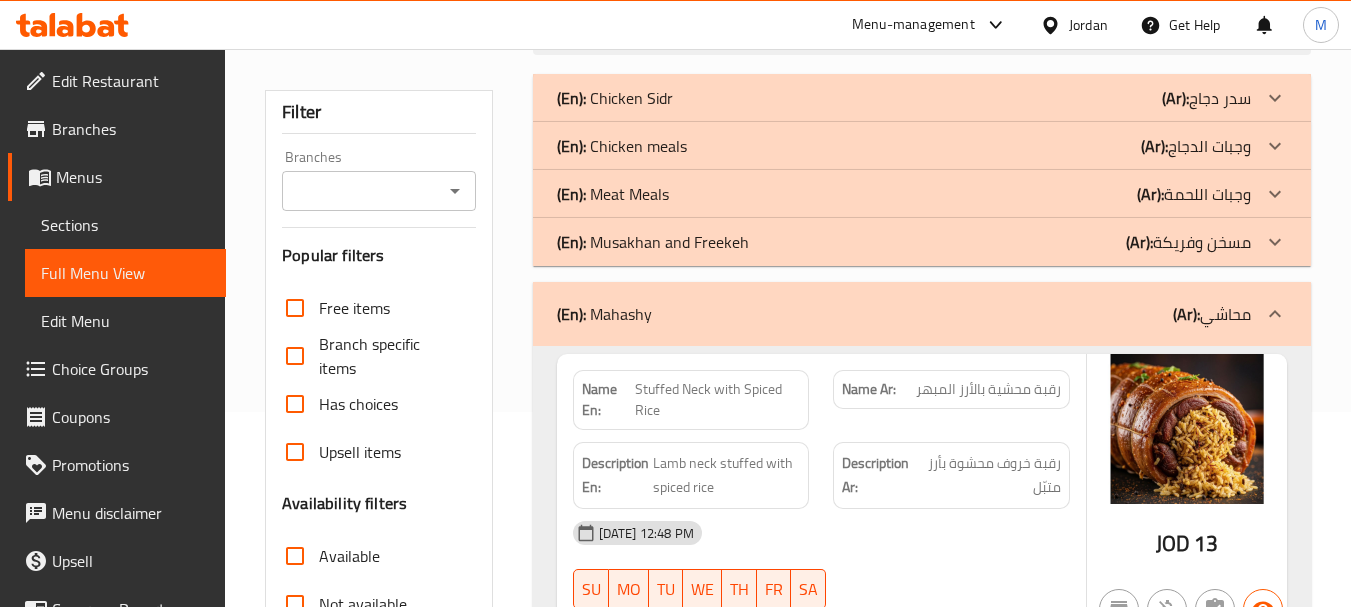 scroll, scrollTop: 395, scrollLeft: 0, axis: vertical 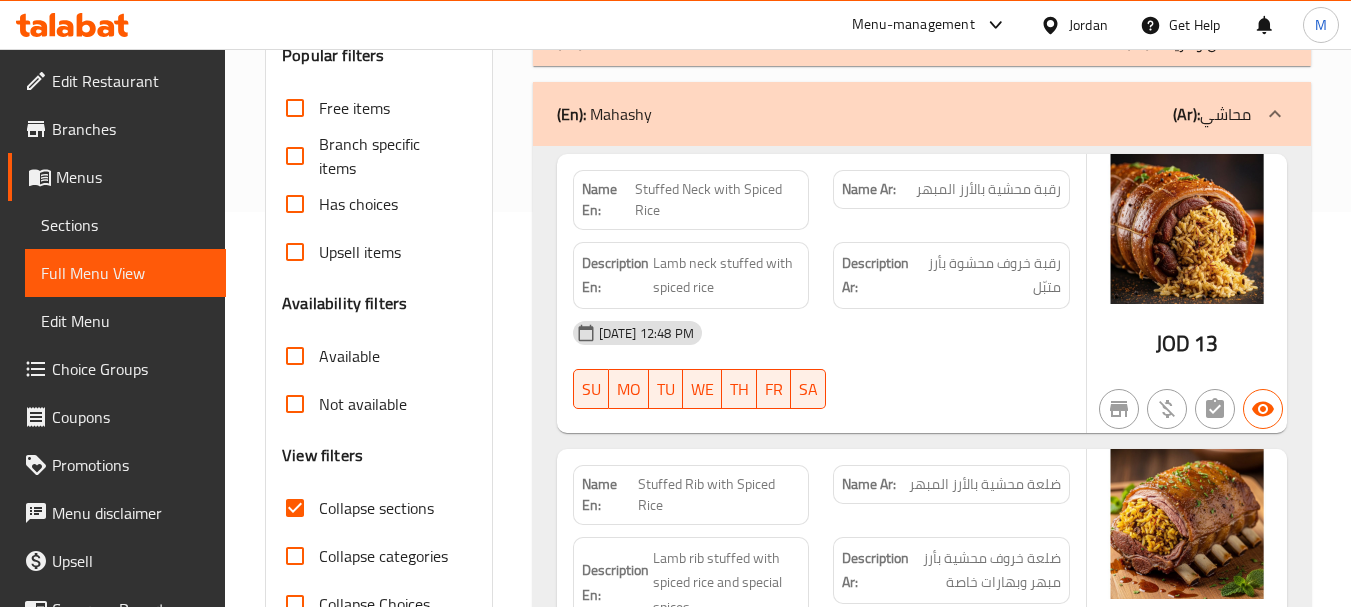 click on "16-07-2025 12:48 PM SU MO TU WE TH FR SA" at bounding box center (821, 365) 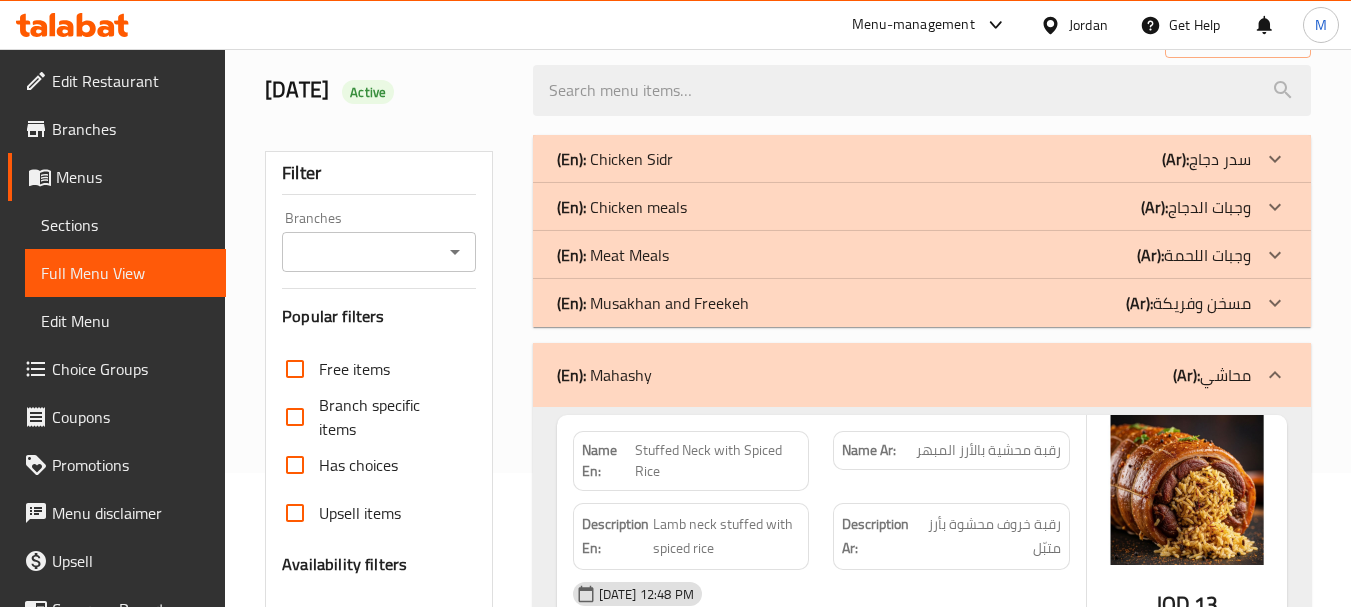 scroll, scrollTop: 0, scrollLeft: 0, axis: both 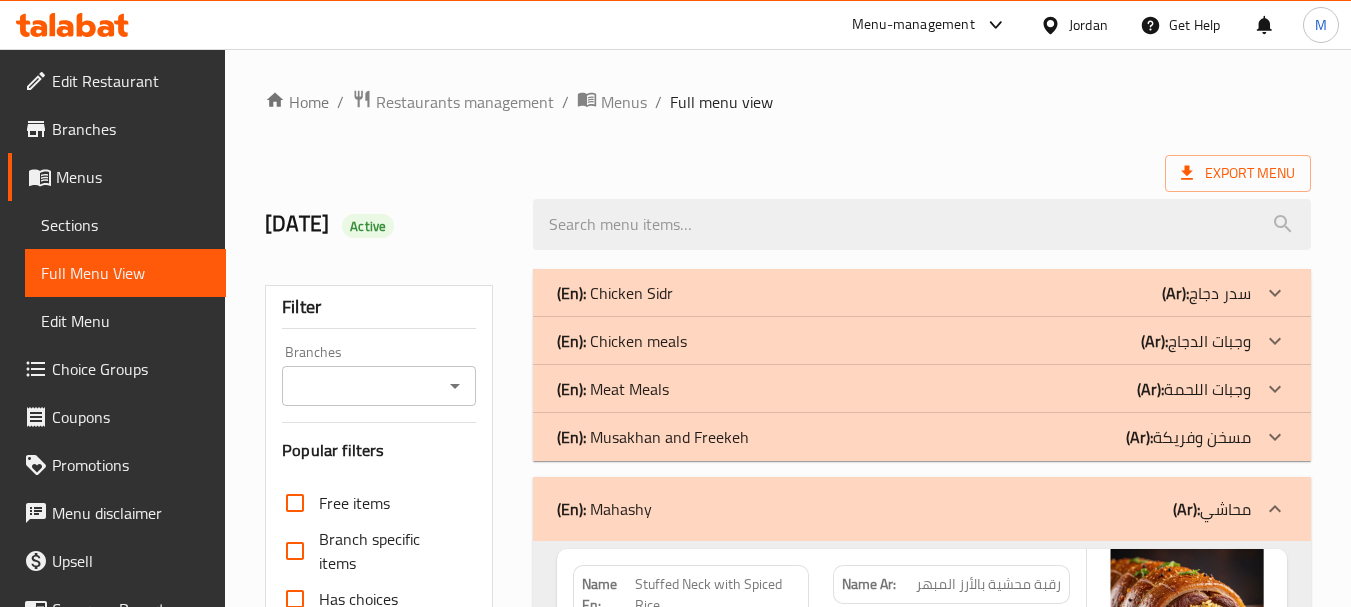 click on "(En):   Mahashy (Ar): محاشي" at bounding box center (904, 509) 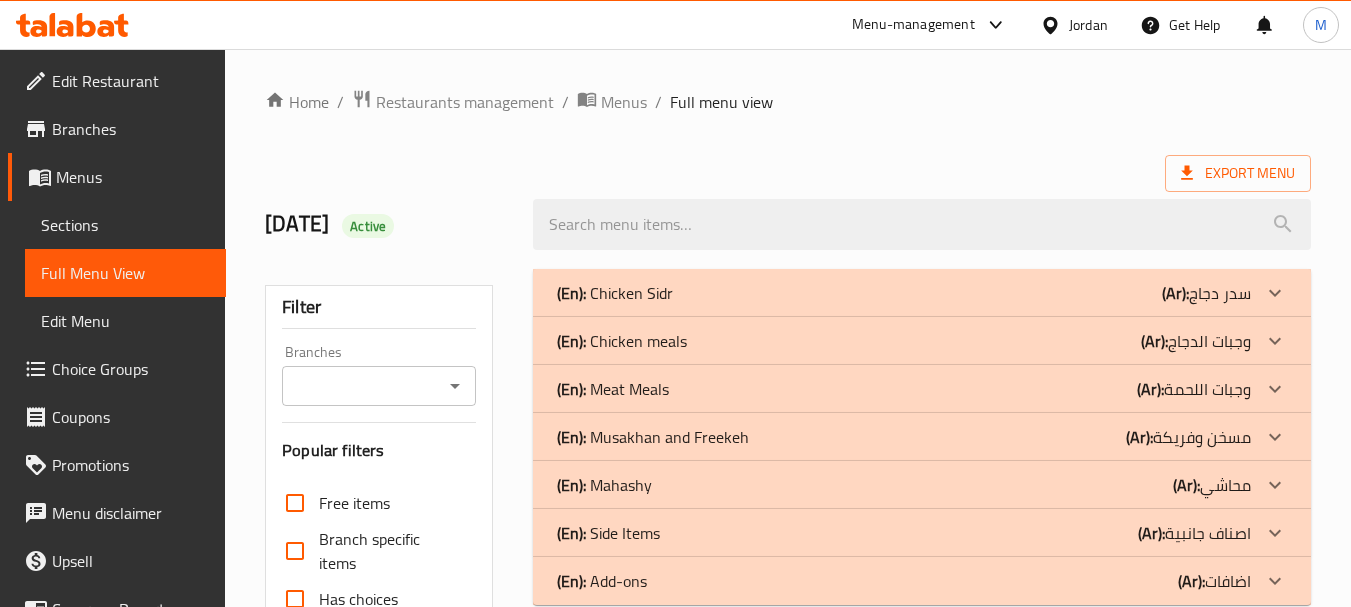 click on "(En):   Side Items (Ar): اصناف جانبية" at bounding box center (922, 293) 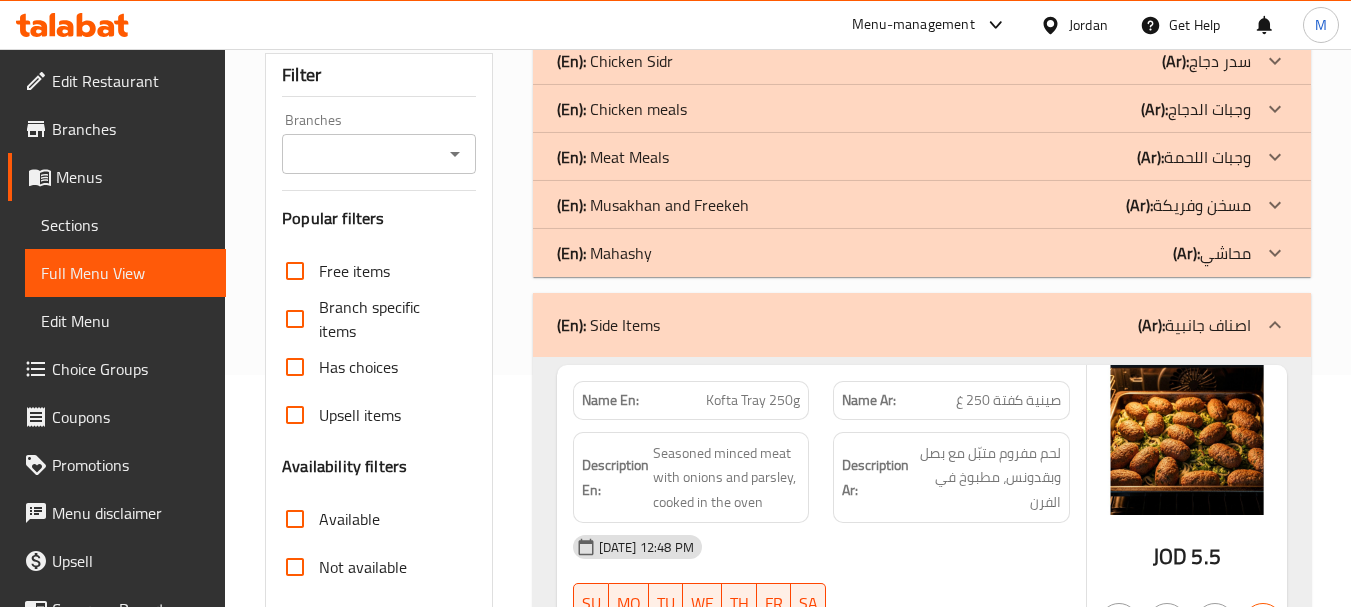 scroll, scrollTop: 300, scrollLeft: 0, axis: vertical 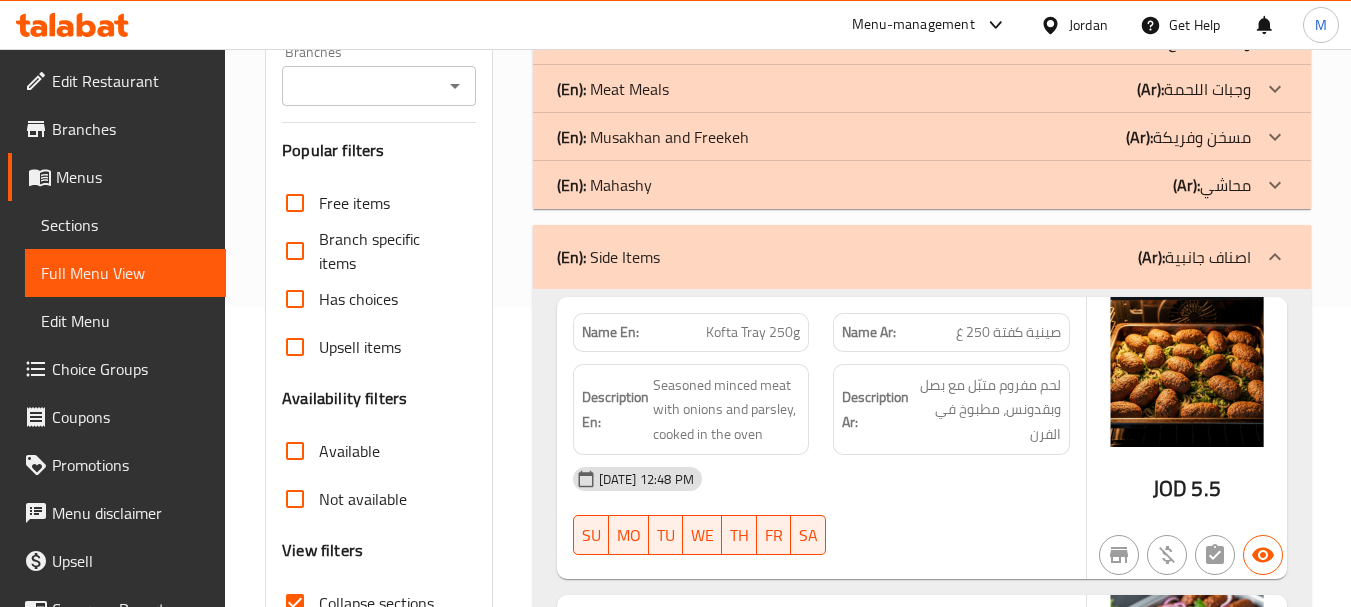 click on "16-07-2025 12:48 PM" at bounding box center [821, 479] 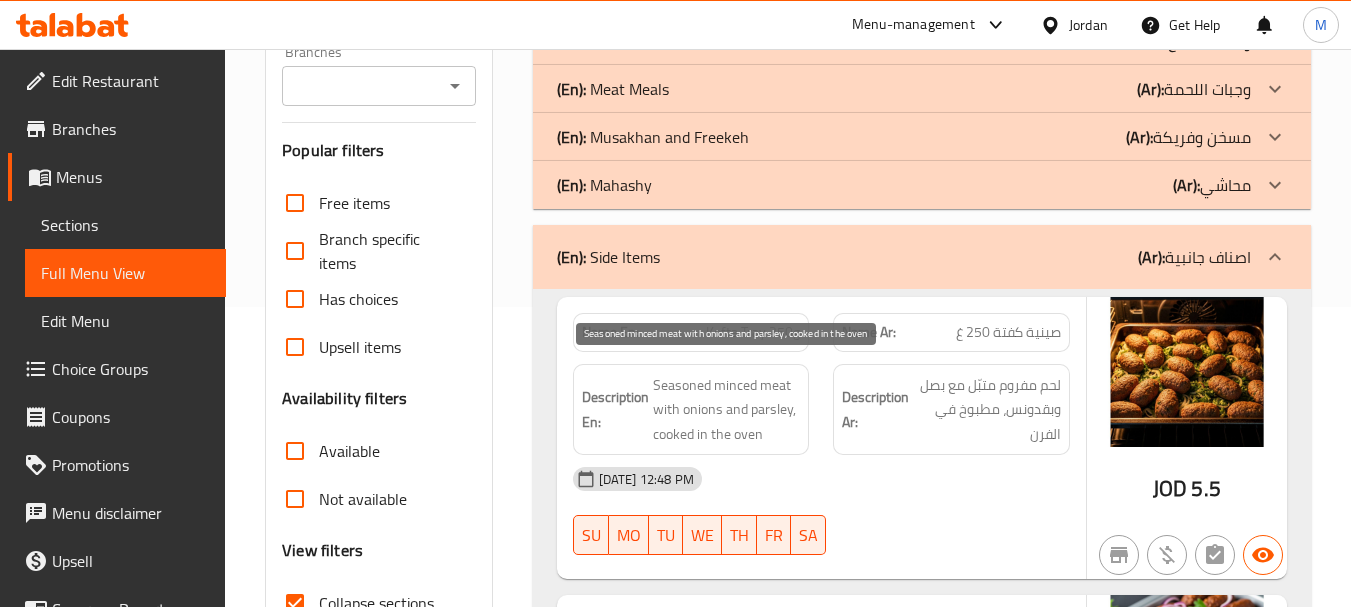 click on "Seasoned minced meat with onions and parsley, cooked in the oven" at bounding box center (727, 410) 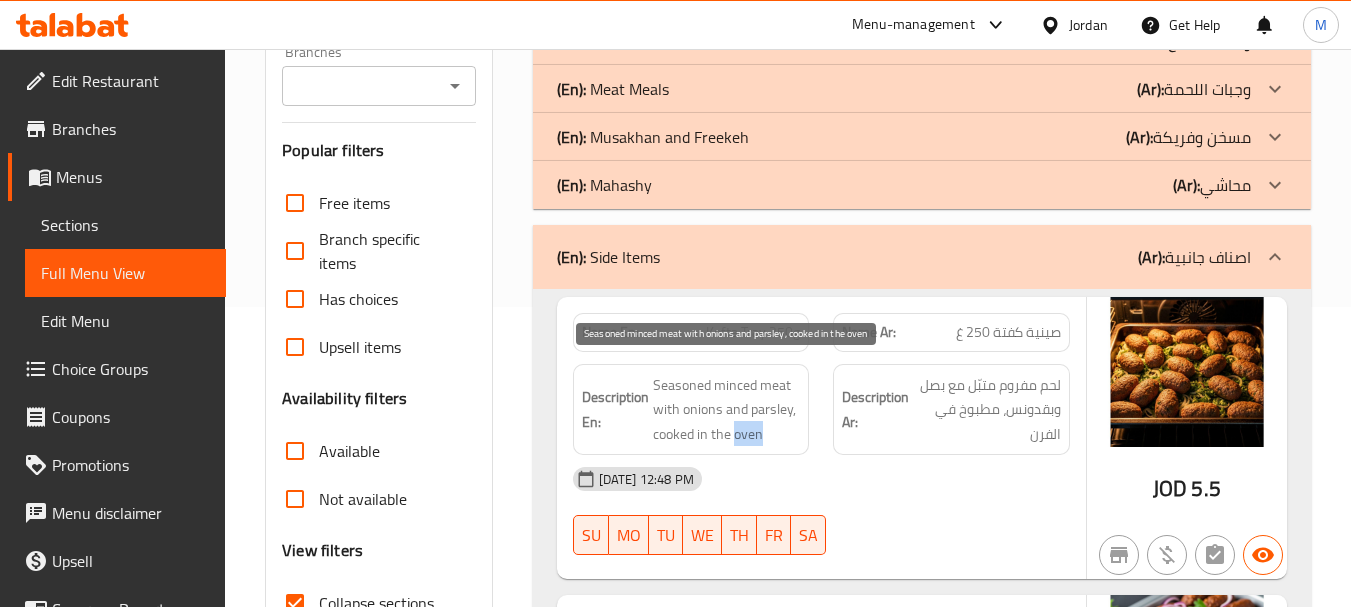 click on "Seasoned minced meat with onions and parsley, cooked in the oven" at bounding box center (727, 410) 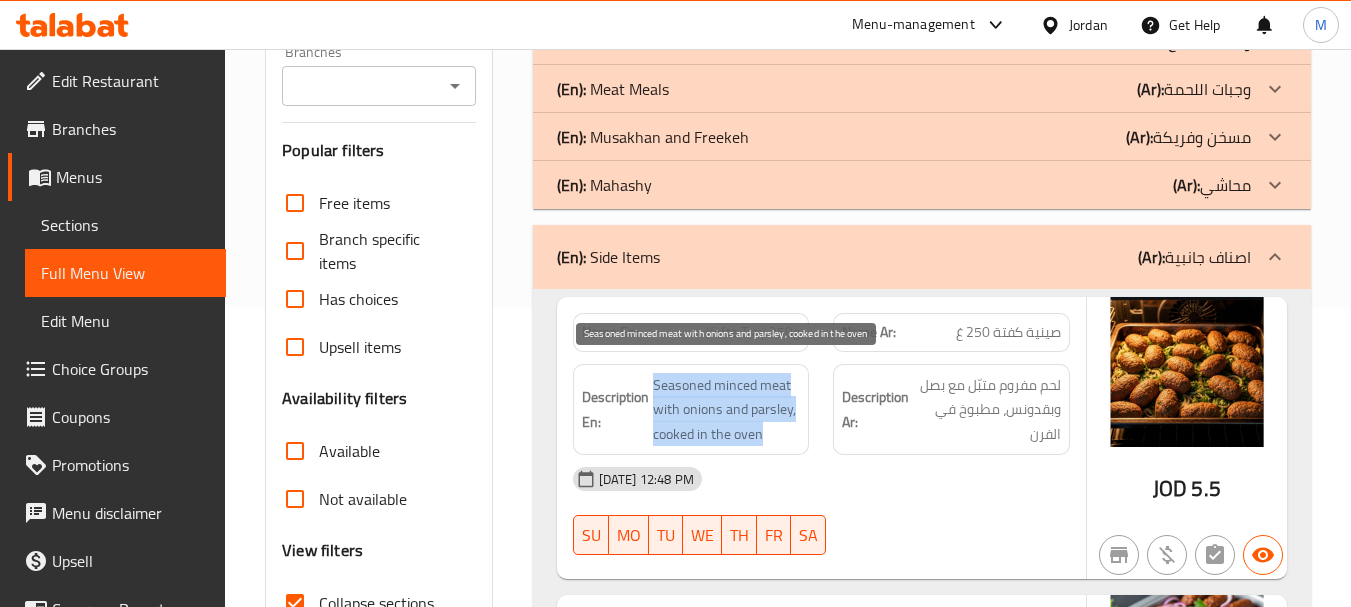 click on "Seasoned minced meat with onions and parsley, cooked in the oven" at bounding box center (727, 410) 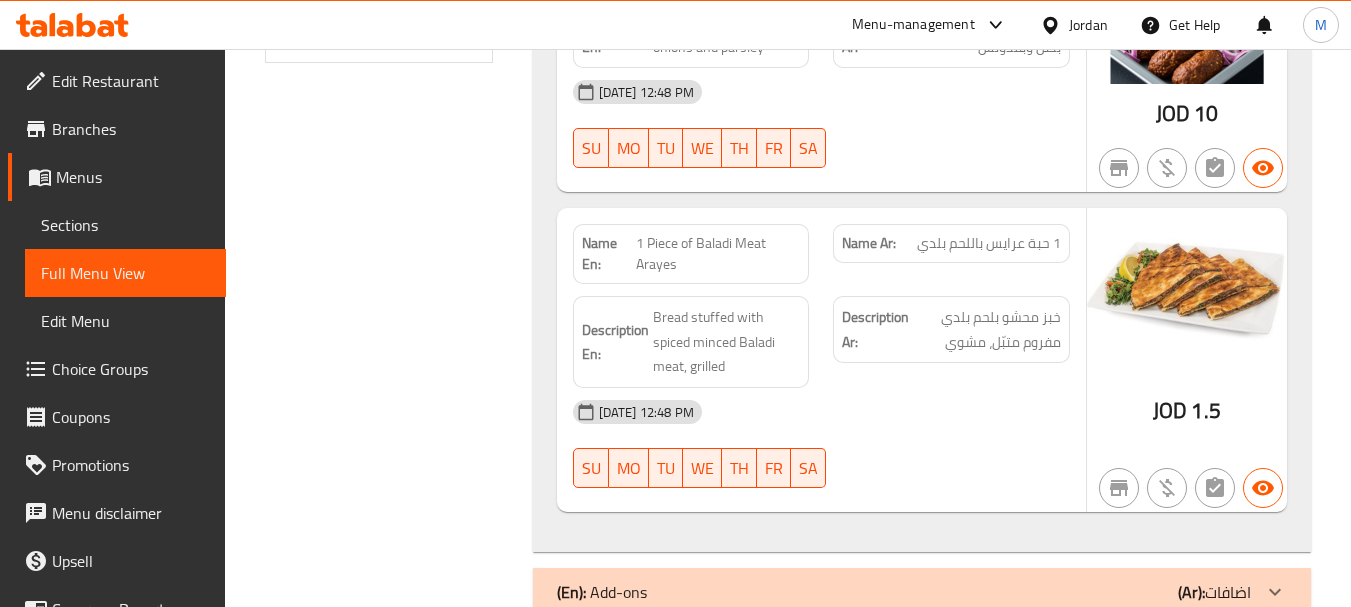 scroll, scrollTop: 1010, scrollLeft: 0, axis: vertical 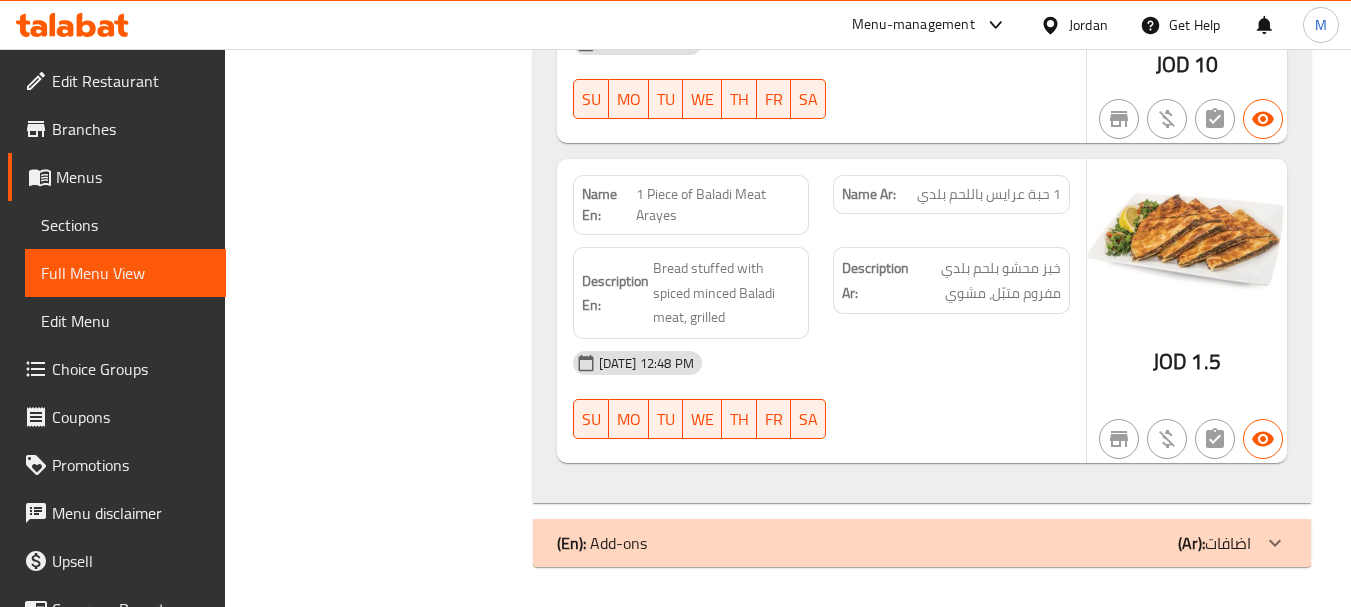 click on "(En):   Add-ons (Ar): اضافات" at bounding box center [922, -717] 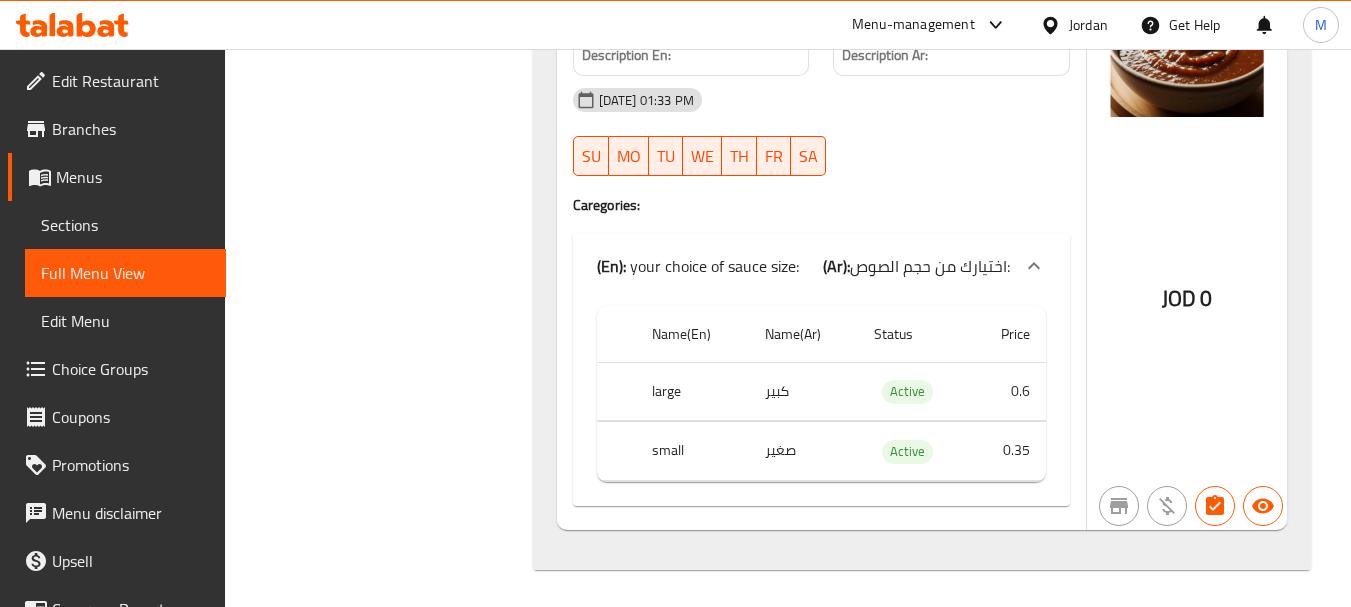scroll, scrollTop: 2136, scrollLeft: 0, axis: vertical 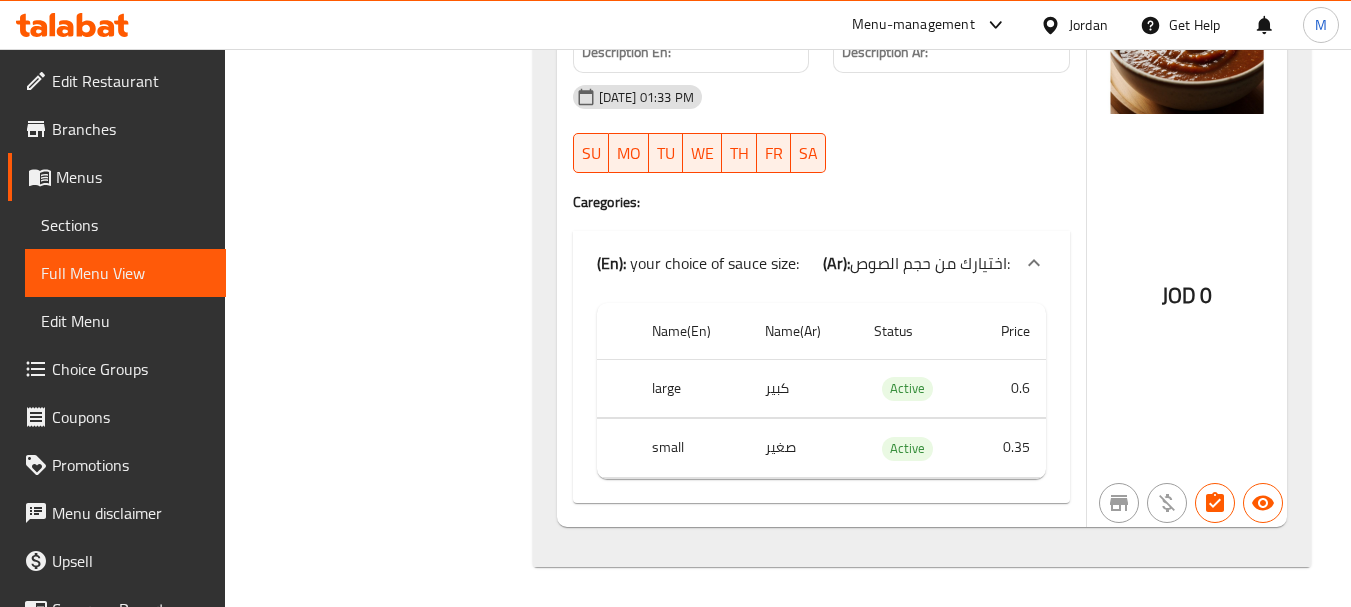 click on "Caregories:" at bounding box center (821, 202) 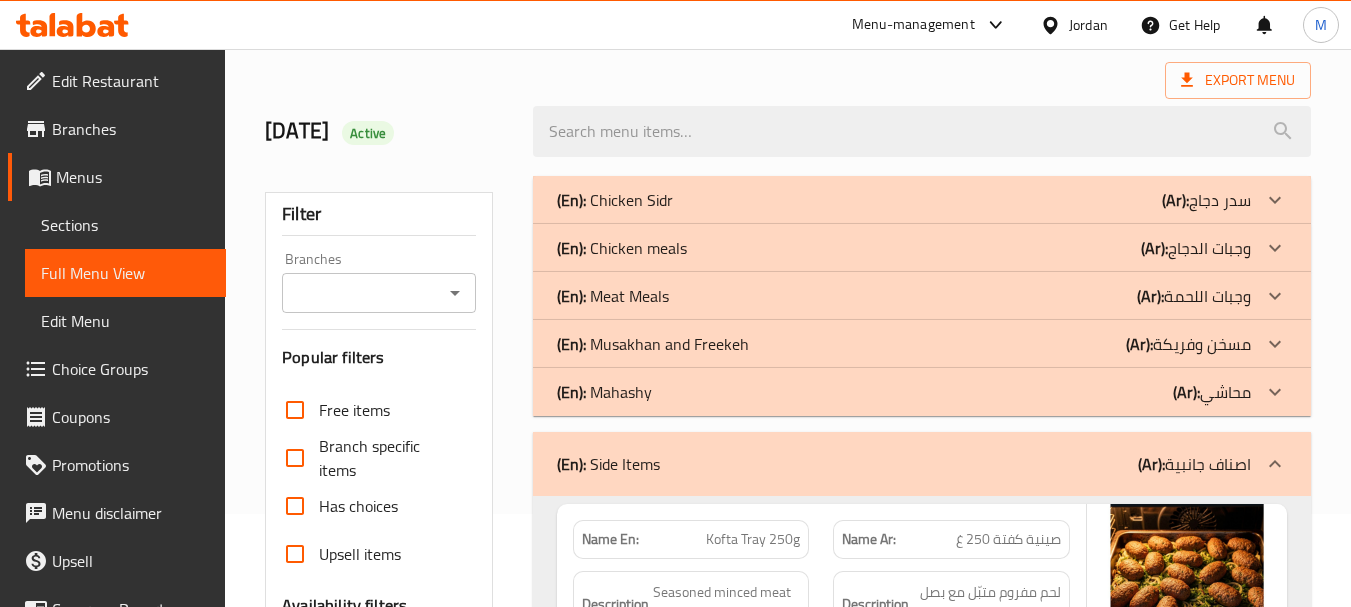 scroll, scrollTop: 0, scrollLeft: 0, axis: both 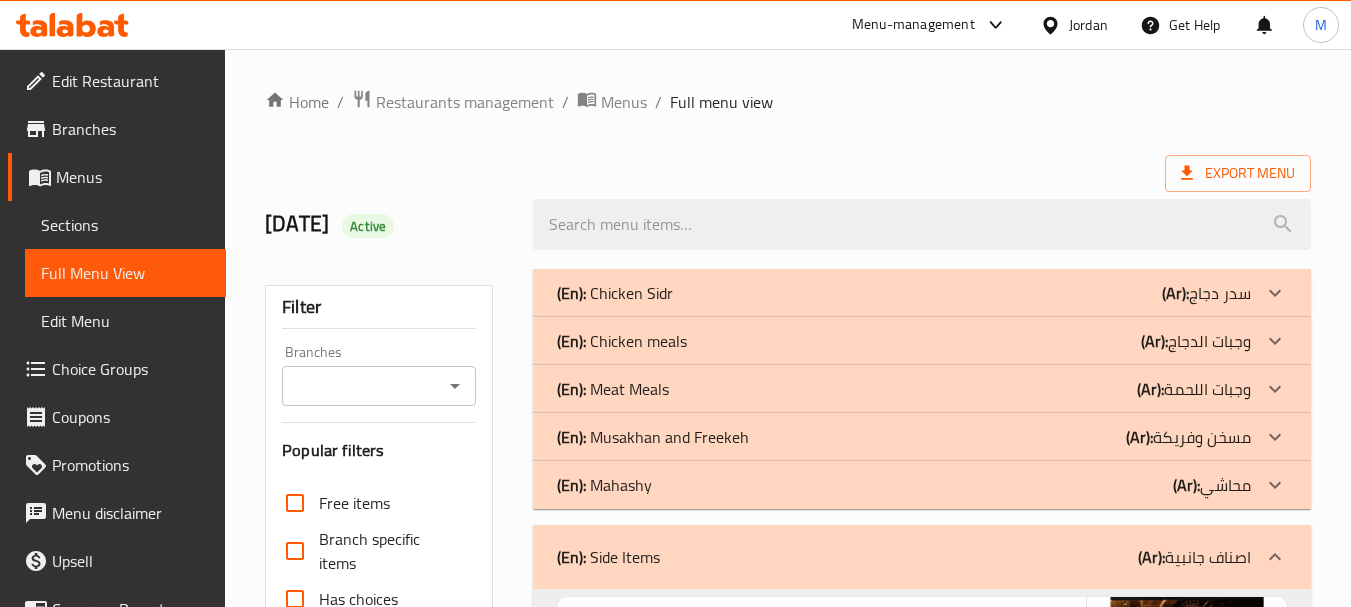drag, startPoint x: 458, startPoint y: 173, endPoint x: 418, endPoint y: 156, distance: 43.462627 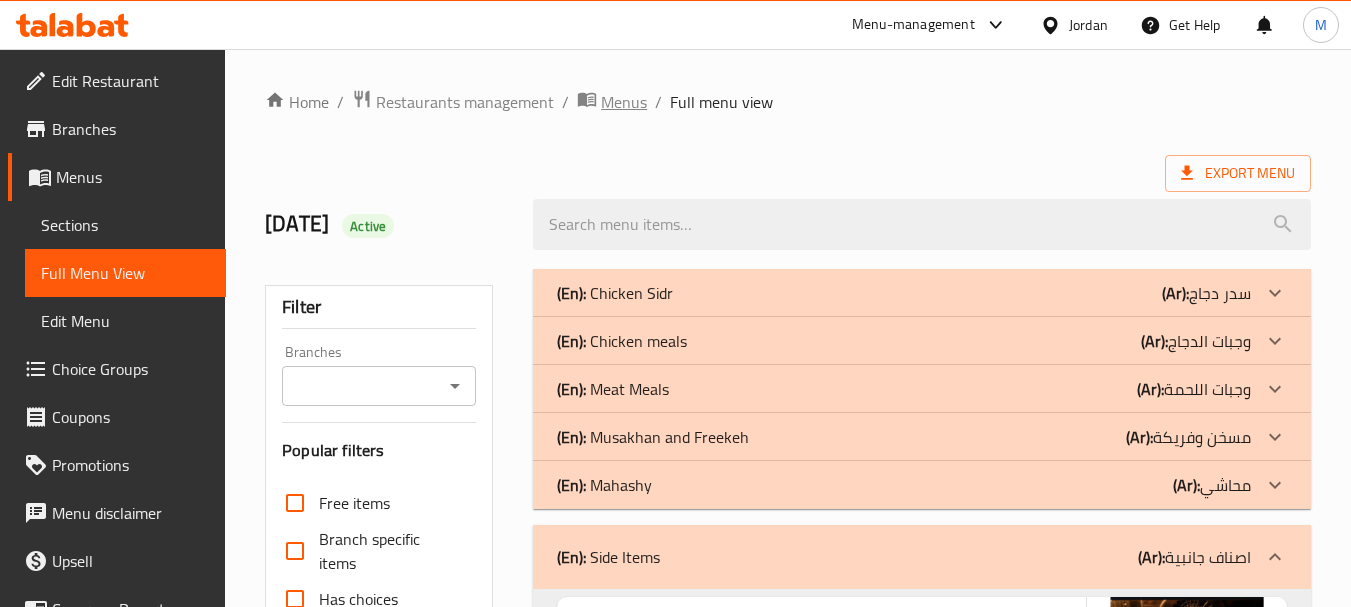click on "Menus" at bounding box center (624, 102) 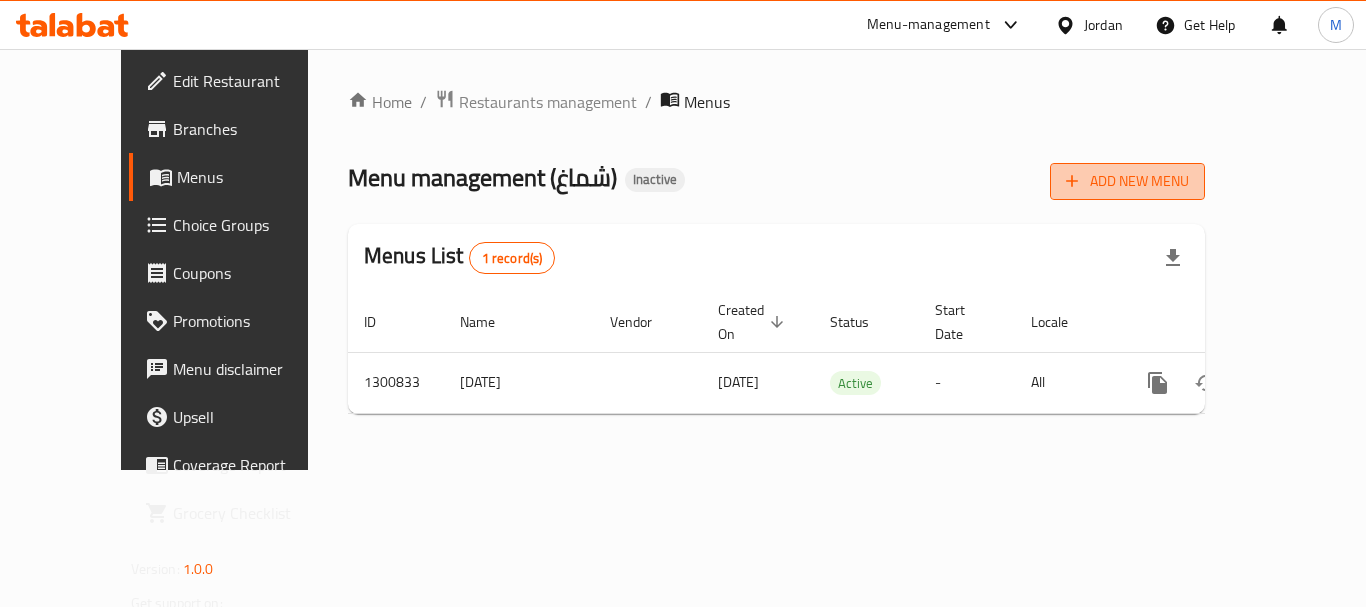 click on "Add New Menu" at bounding box center (1127, 181) 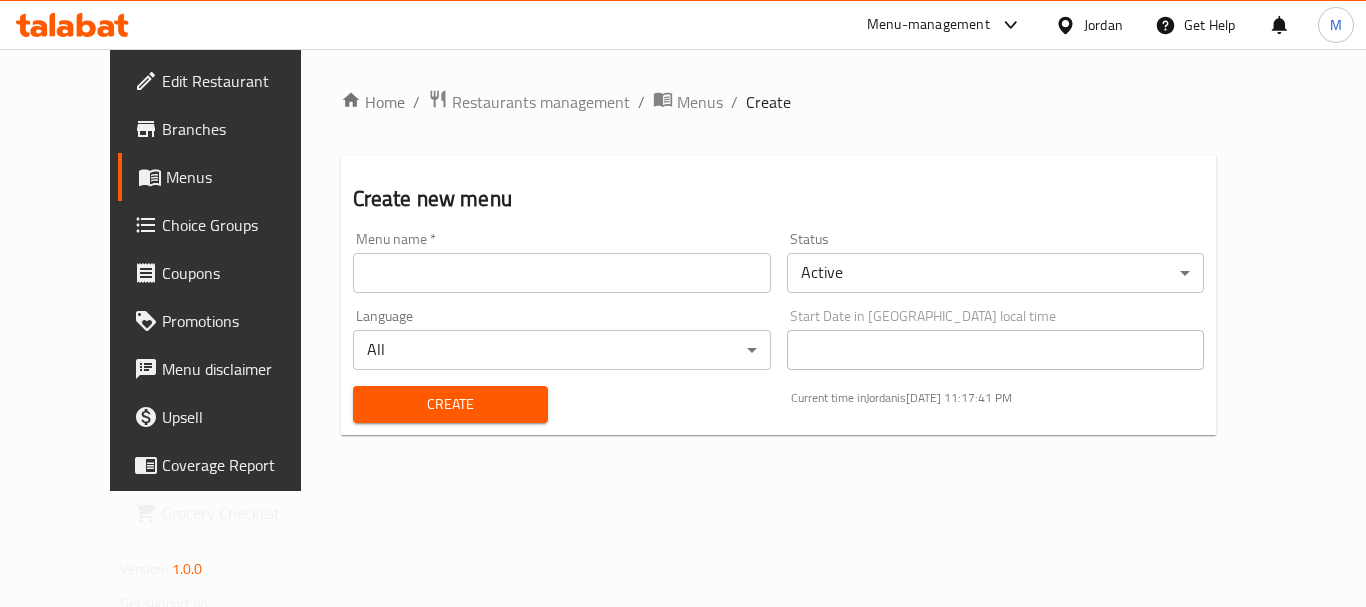 click at bounding box center (562, 273) 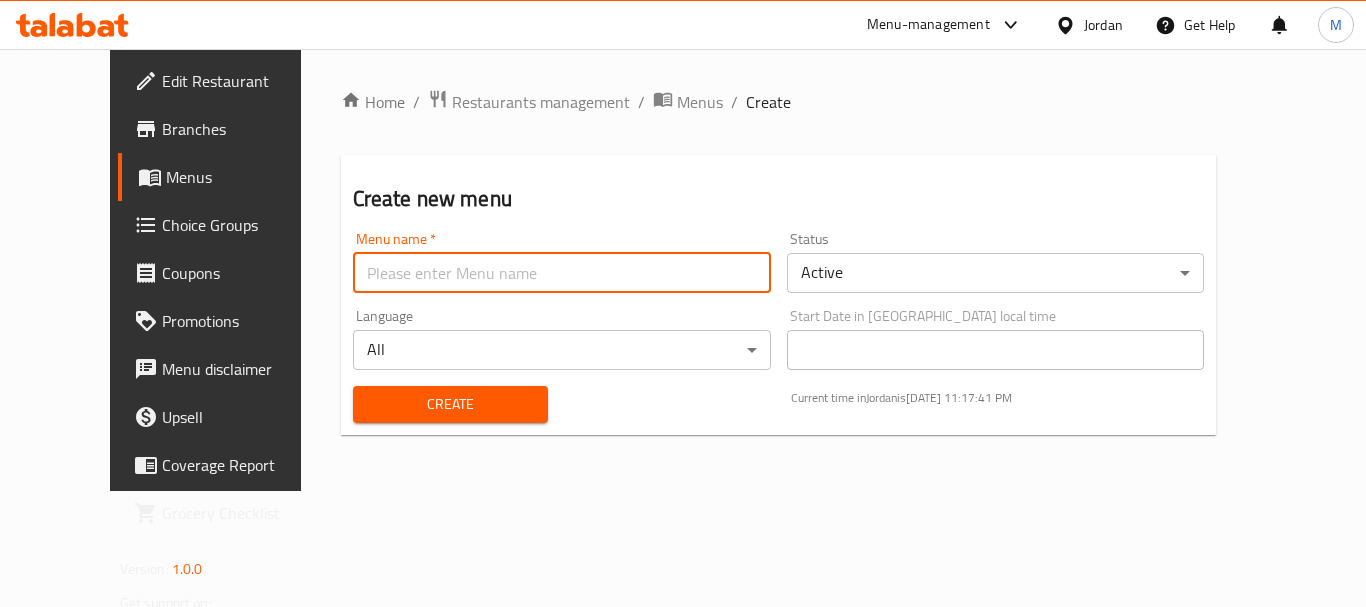 paste on "339594910" 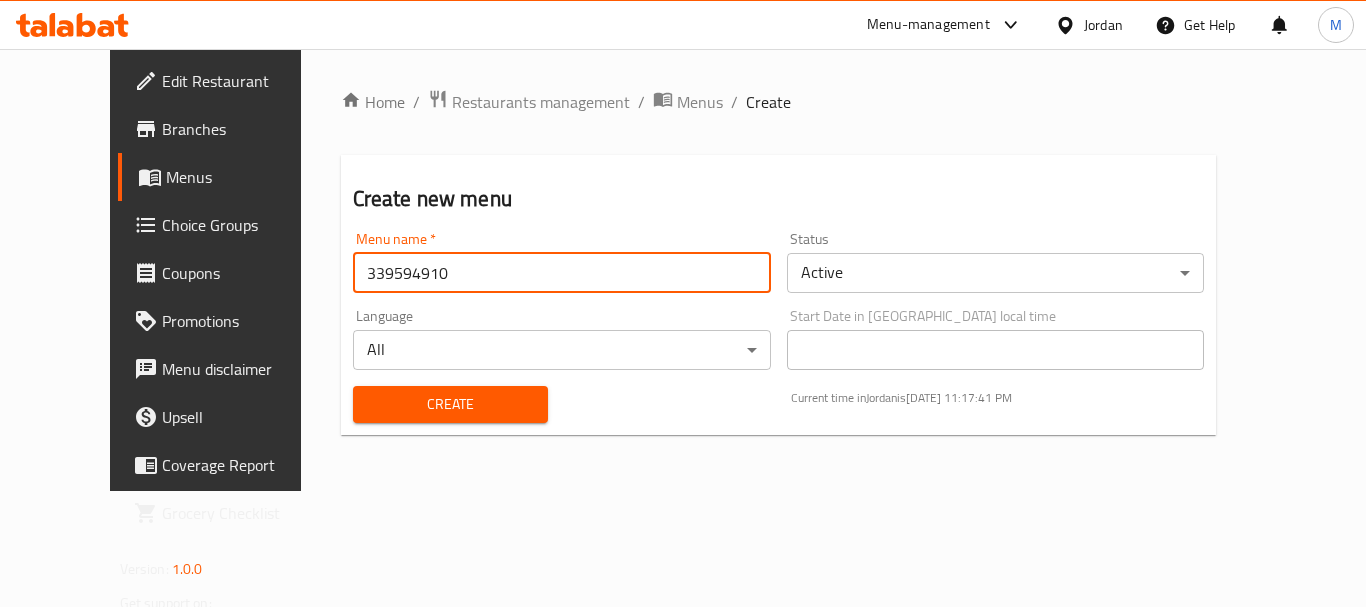 type on "339594910" 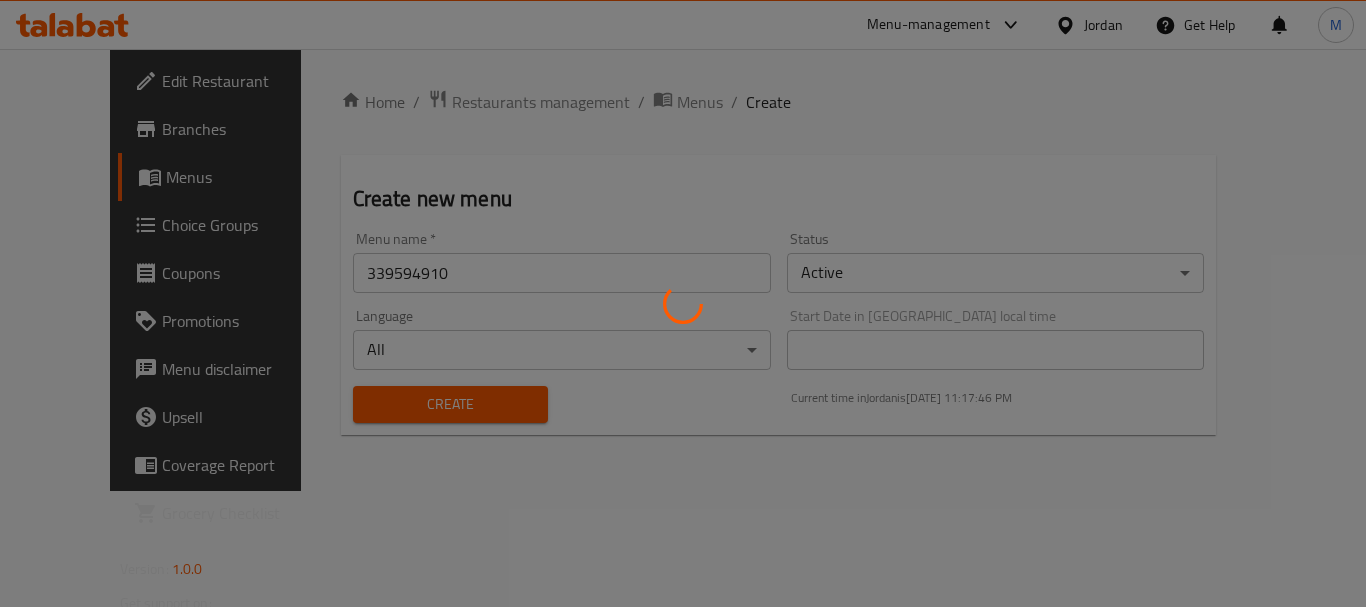 type 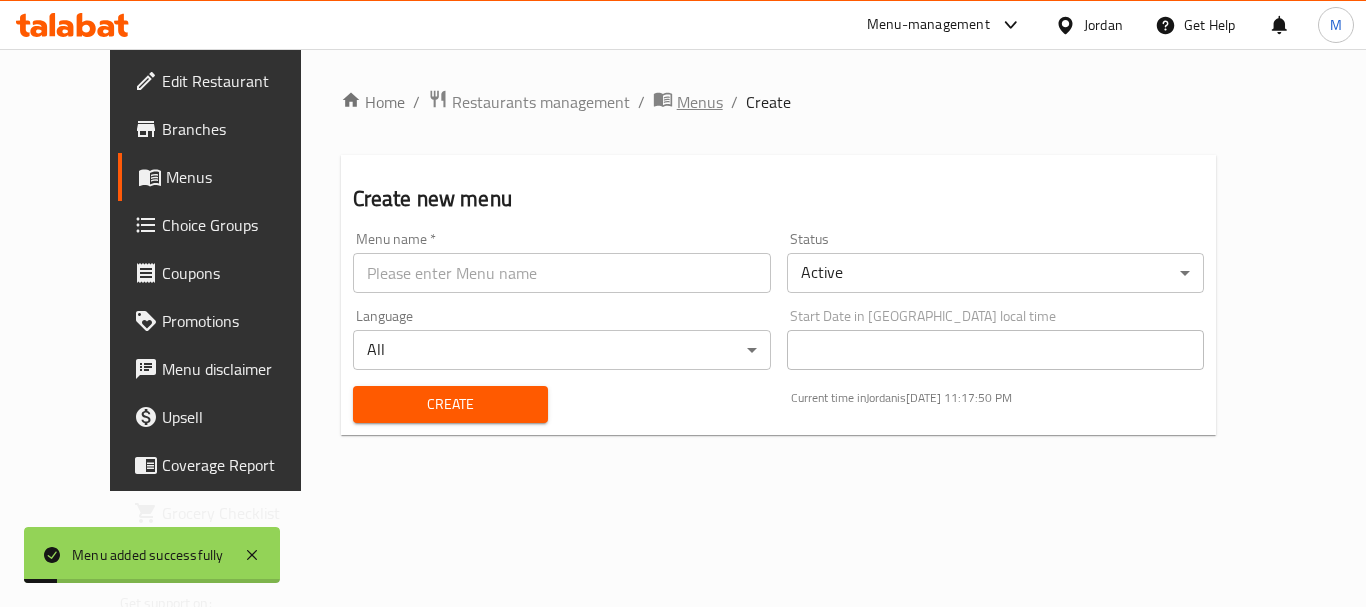 click on "Home / Restaurants management / Menus / Create" at bounding box center [779, 102] 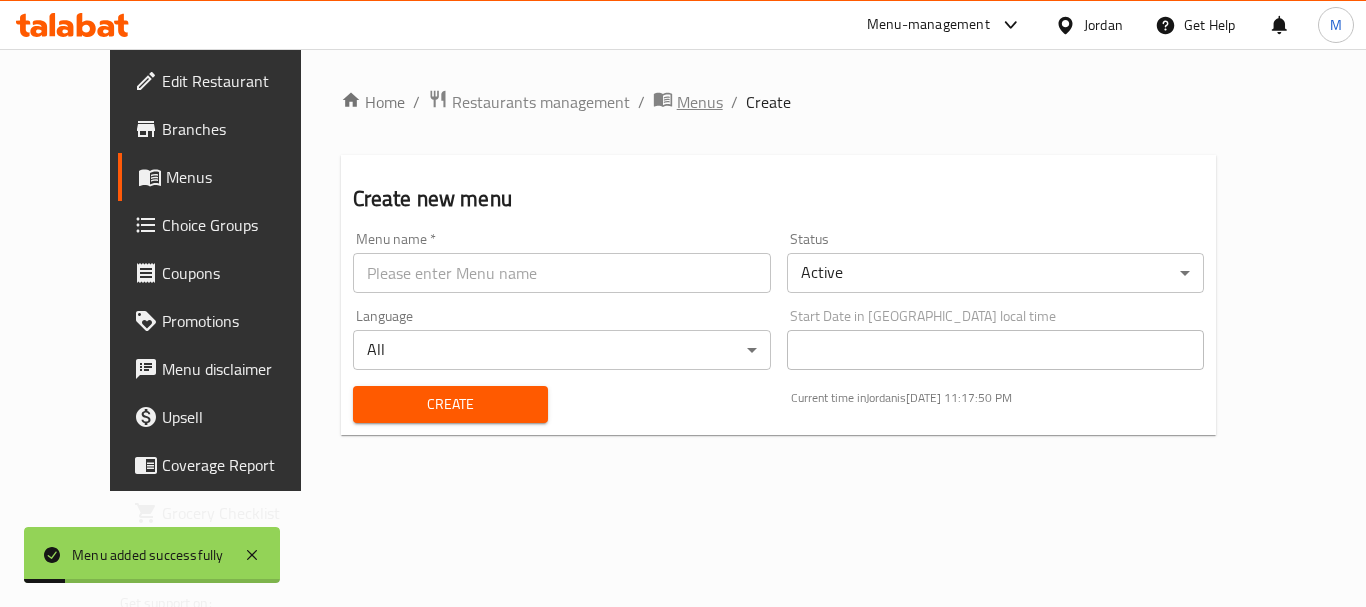 click on "Menus" at bounding box center (700, 102) 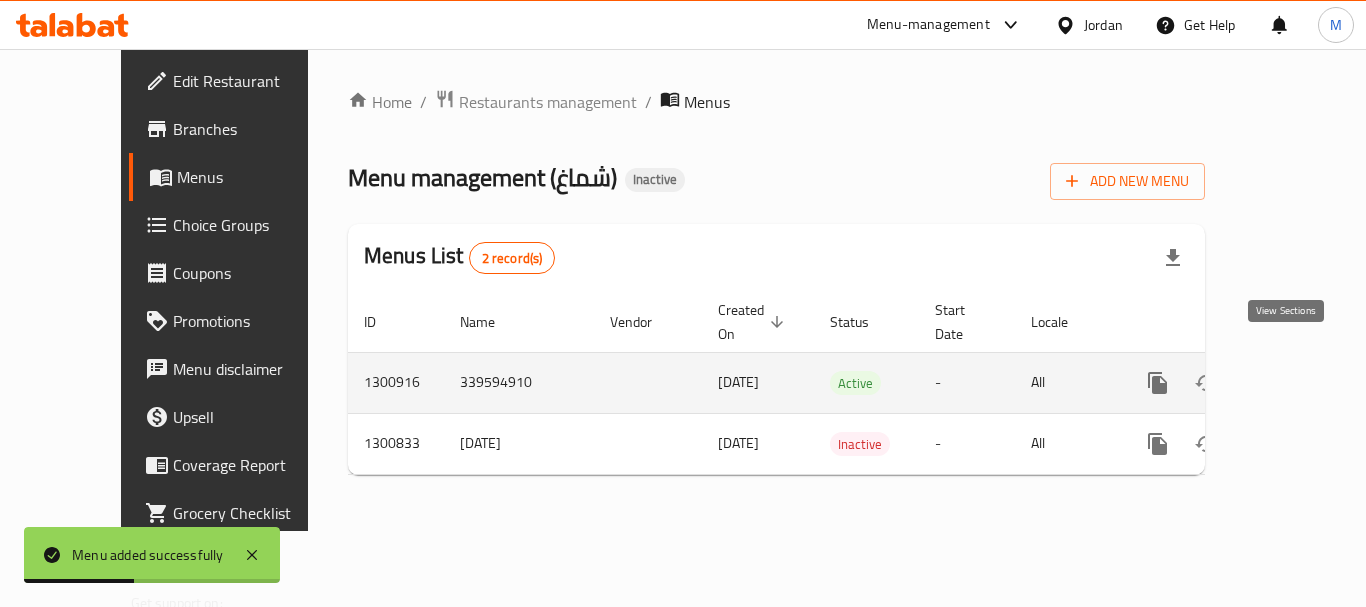 click 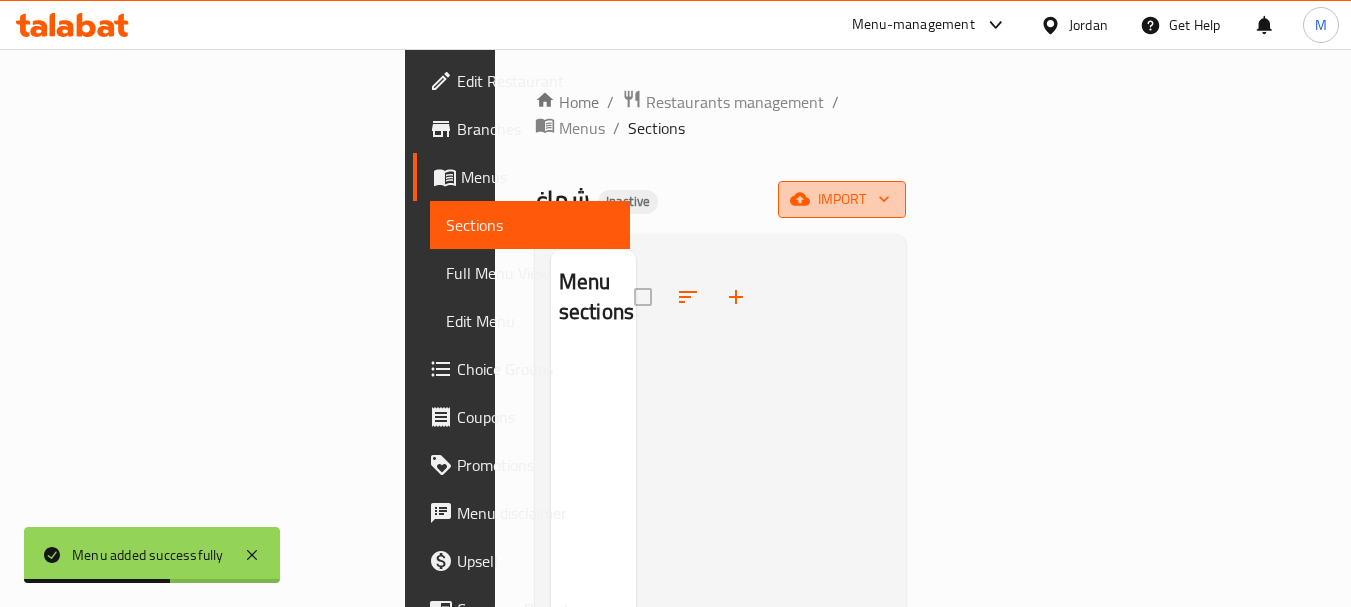 click on "import" at bounding box center [842, 199] 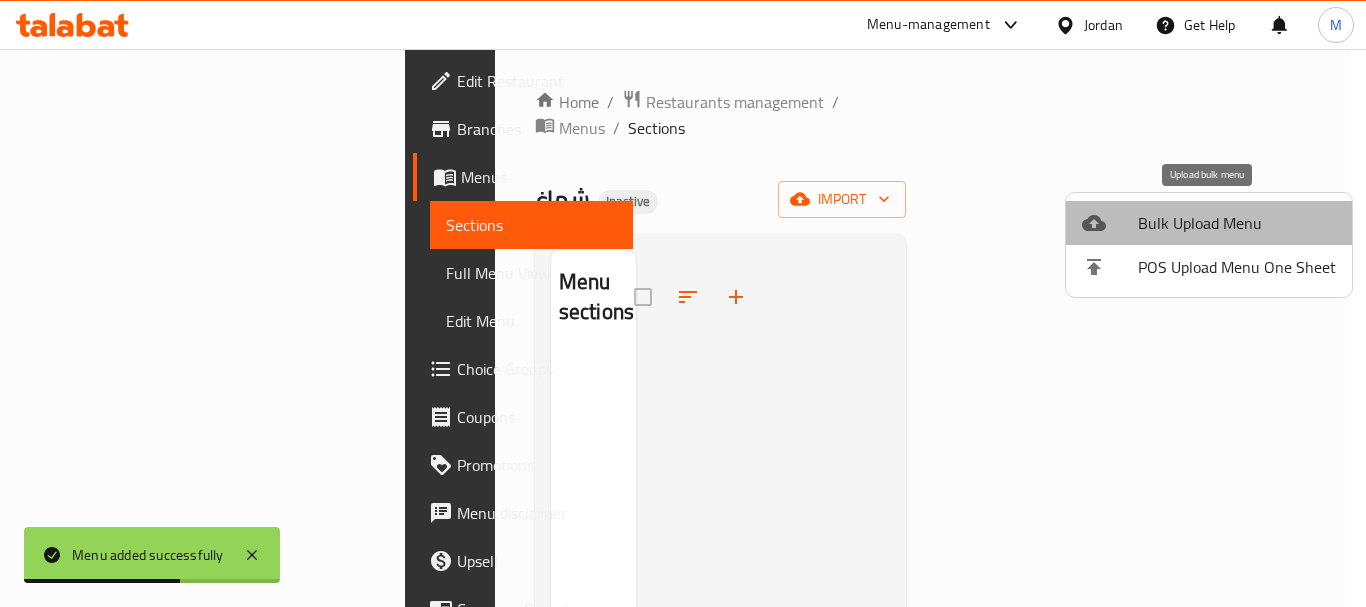 click on "Bulk Upload Menu" at bounding box center [1237, 223] 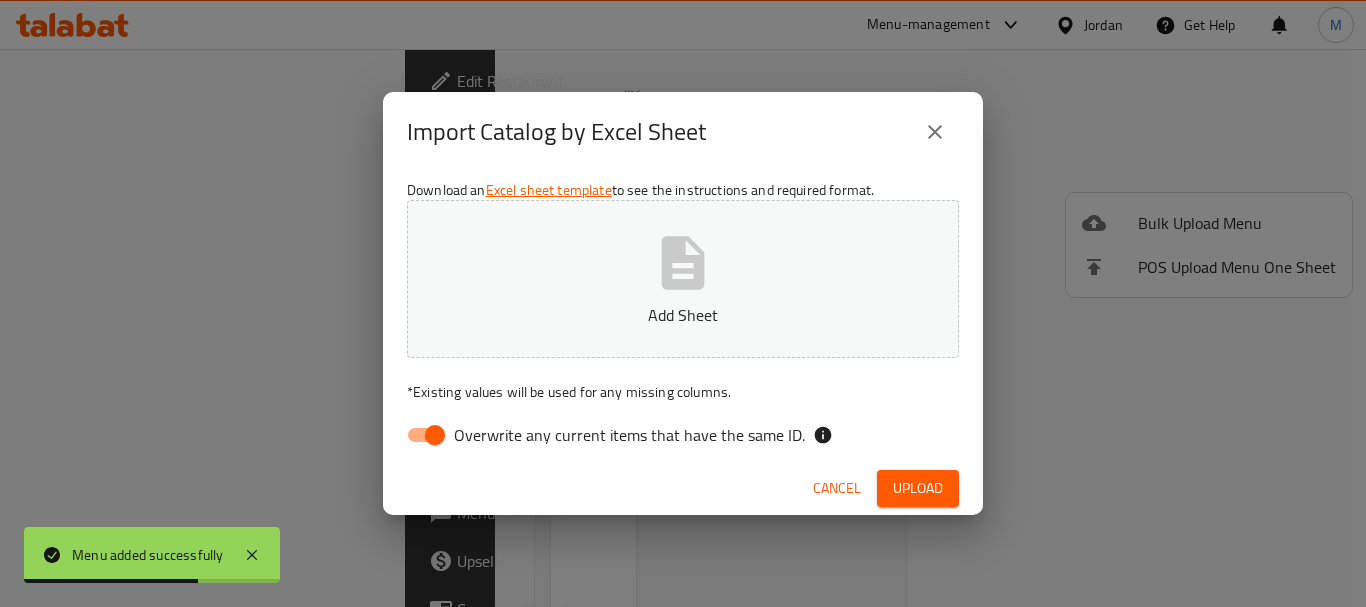 click on "Overwrite any current items that have the same ID." at bounding box center (600, 435) 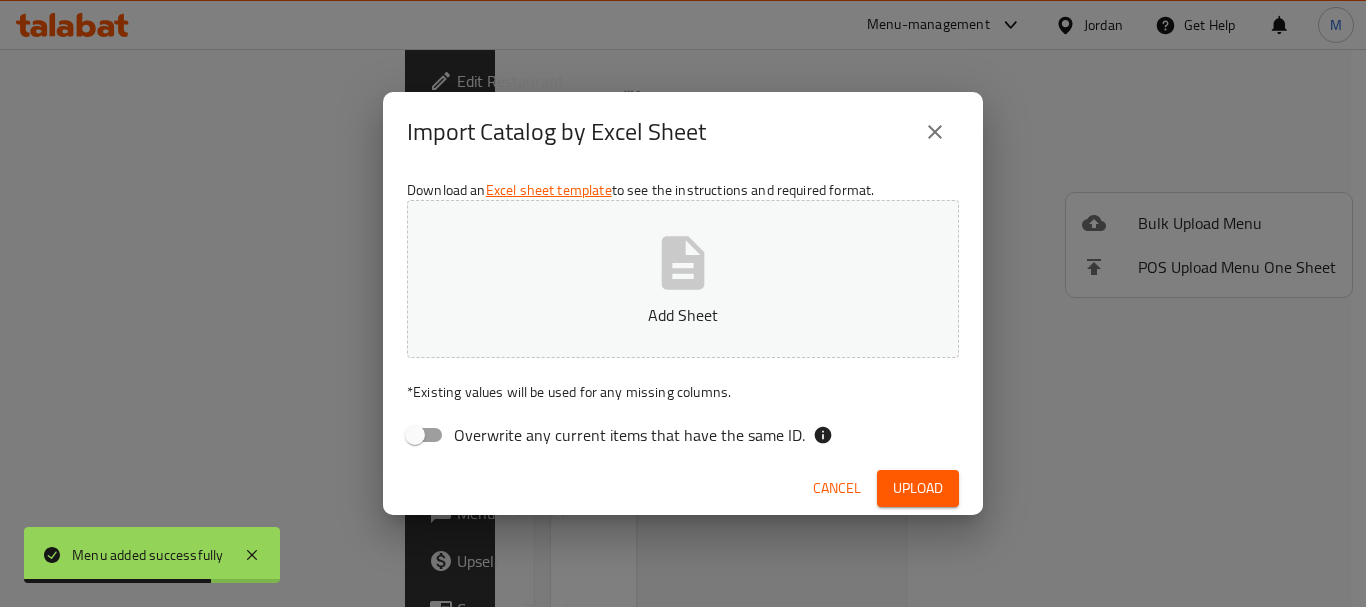 click on "Add Sheet" at bounding box center [683, 279] 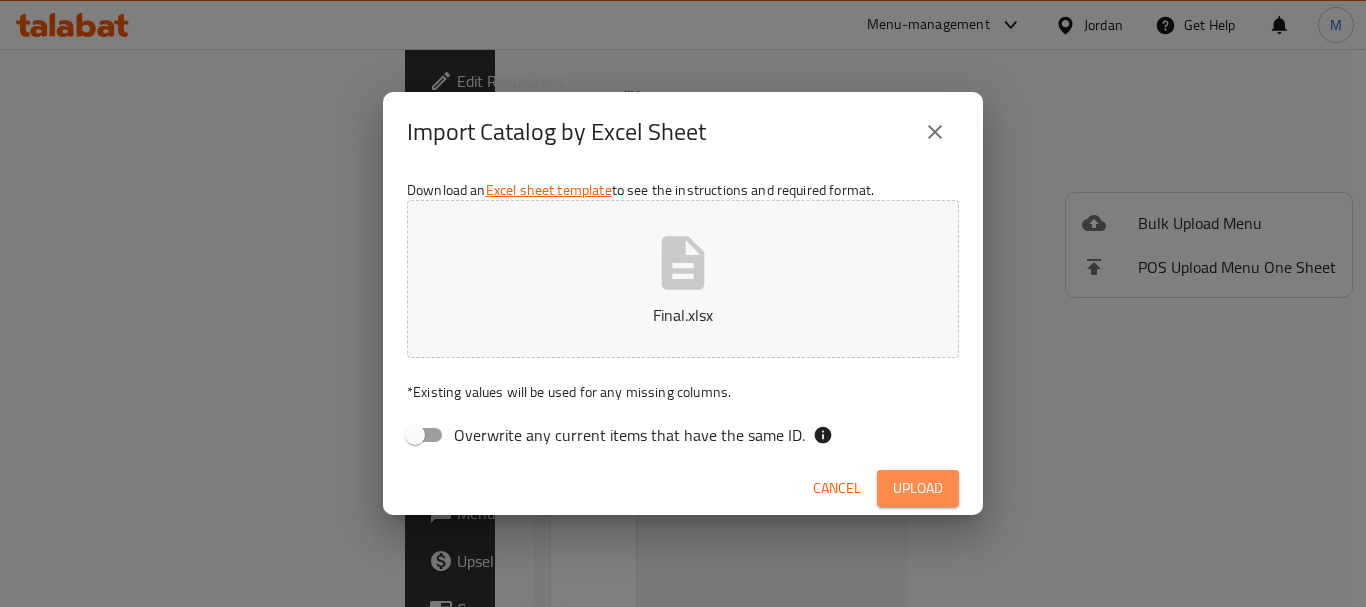 click on "Upload" at bounding box center (918, 488) 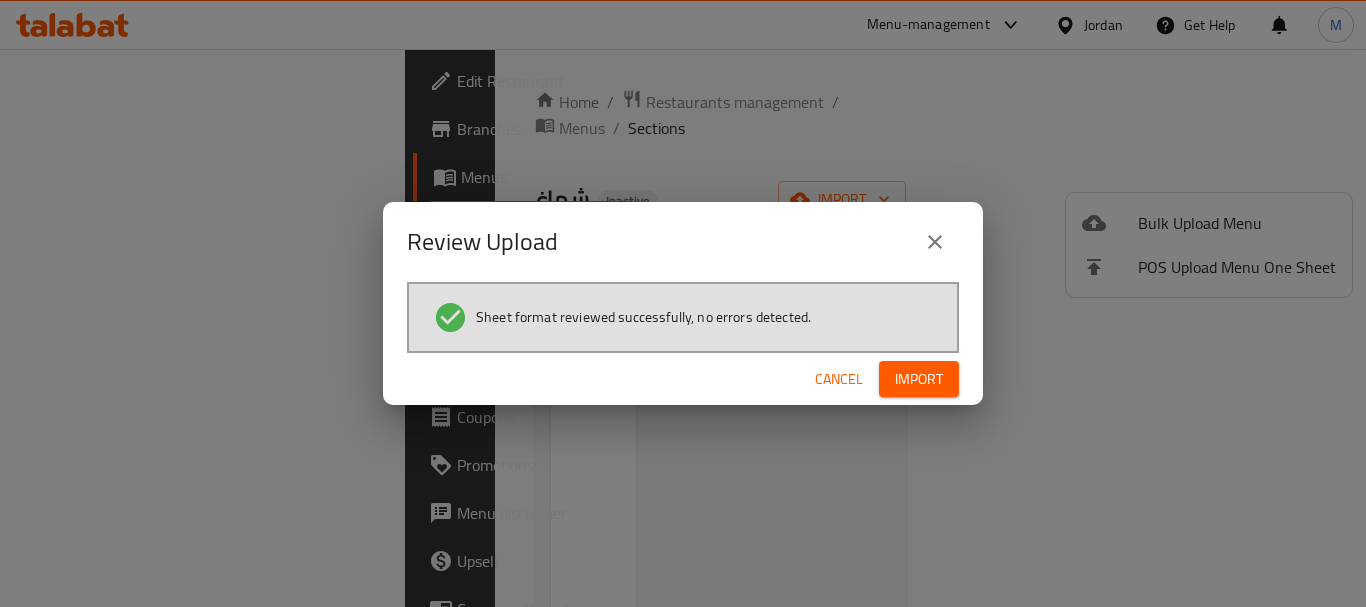 click on "Import" at bounding box center [919, 379] 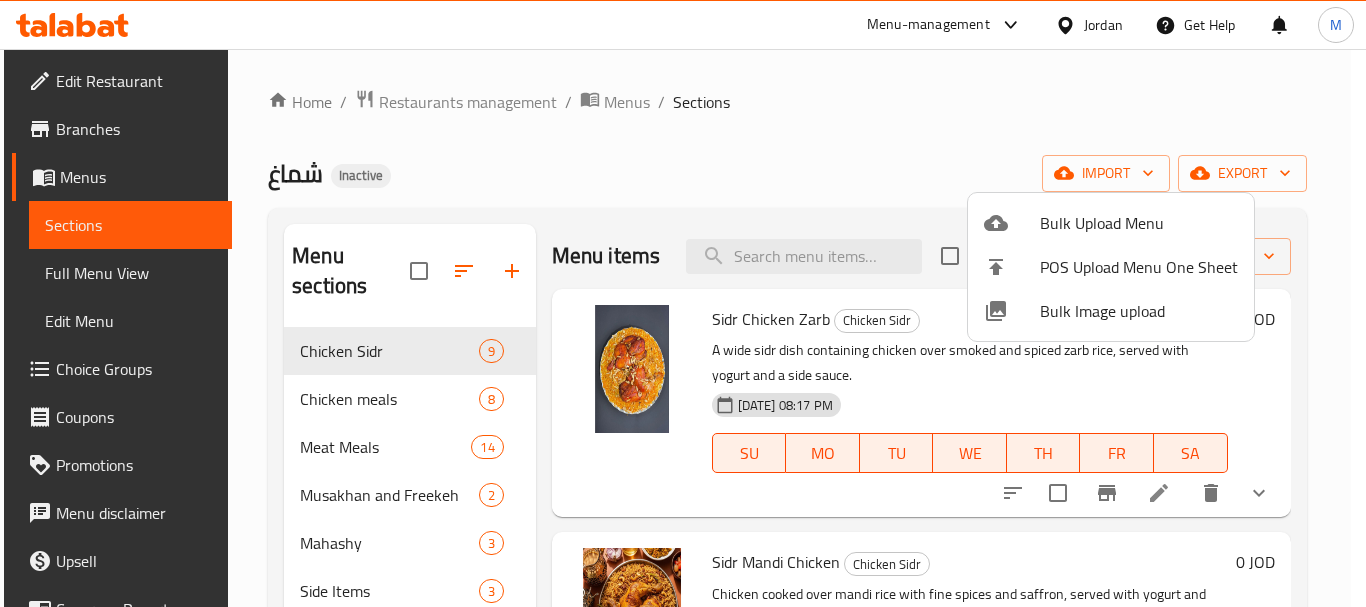 click at bounding box center (683, 303) 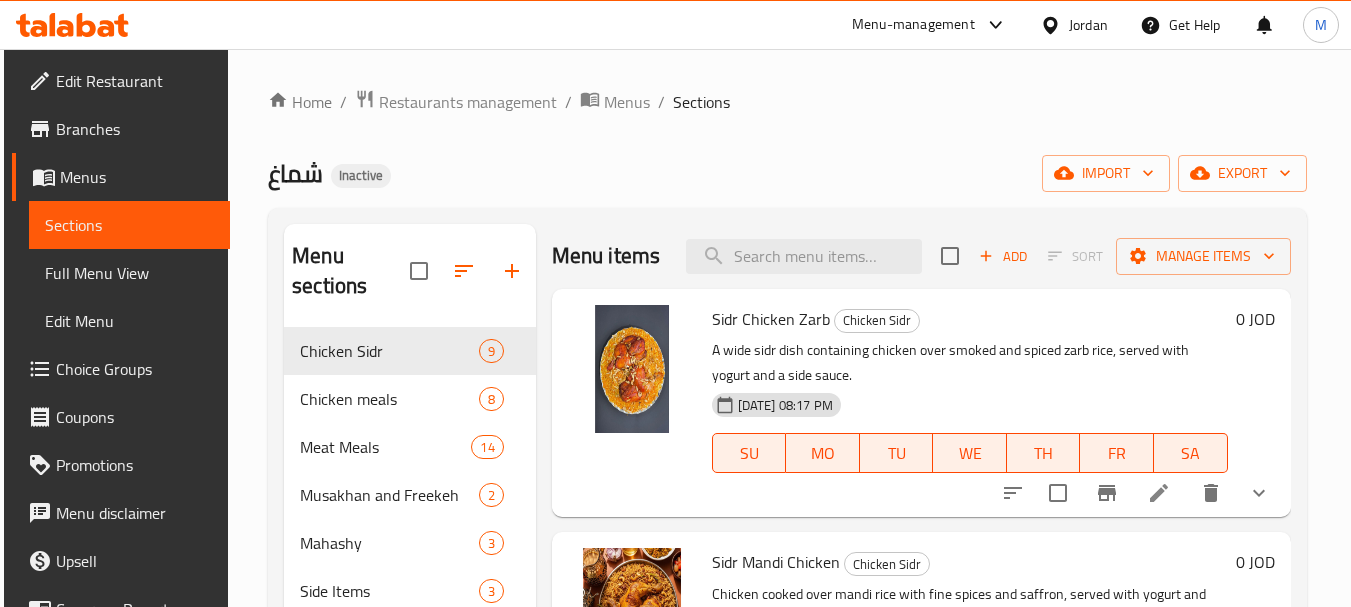 scroll, scrollTop: 280, scrollLeft: 0, axis: vertical 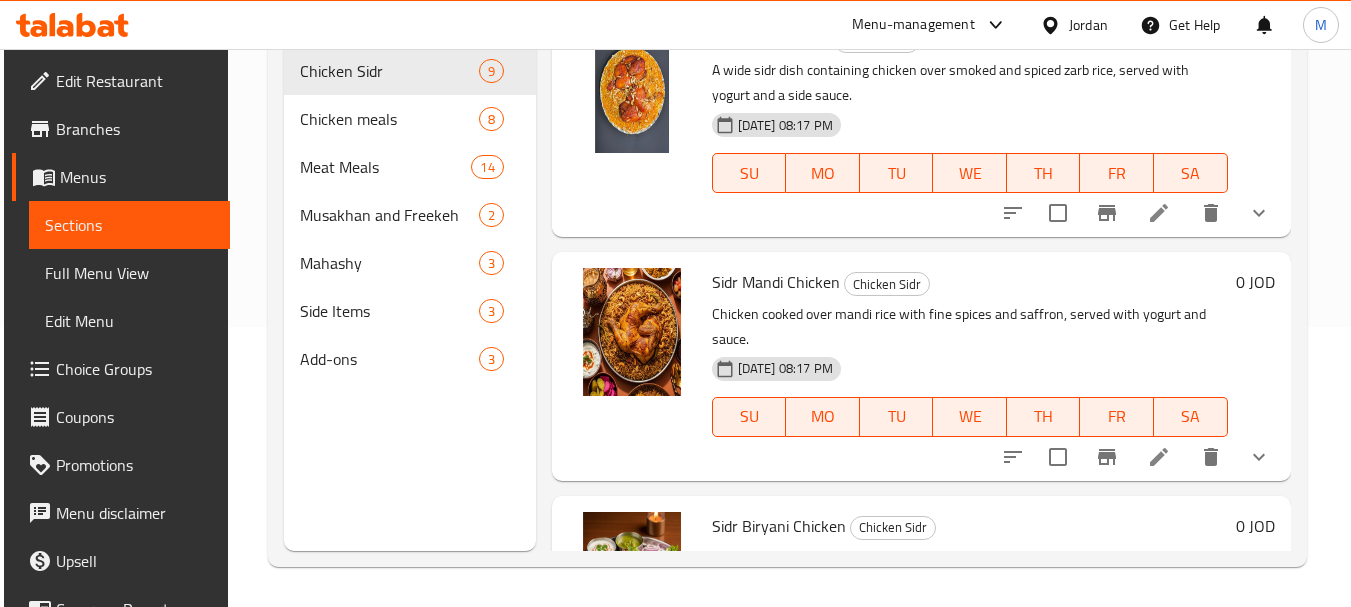 click on "Full Menu View" at bounding box center (129, 273) 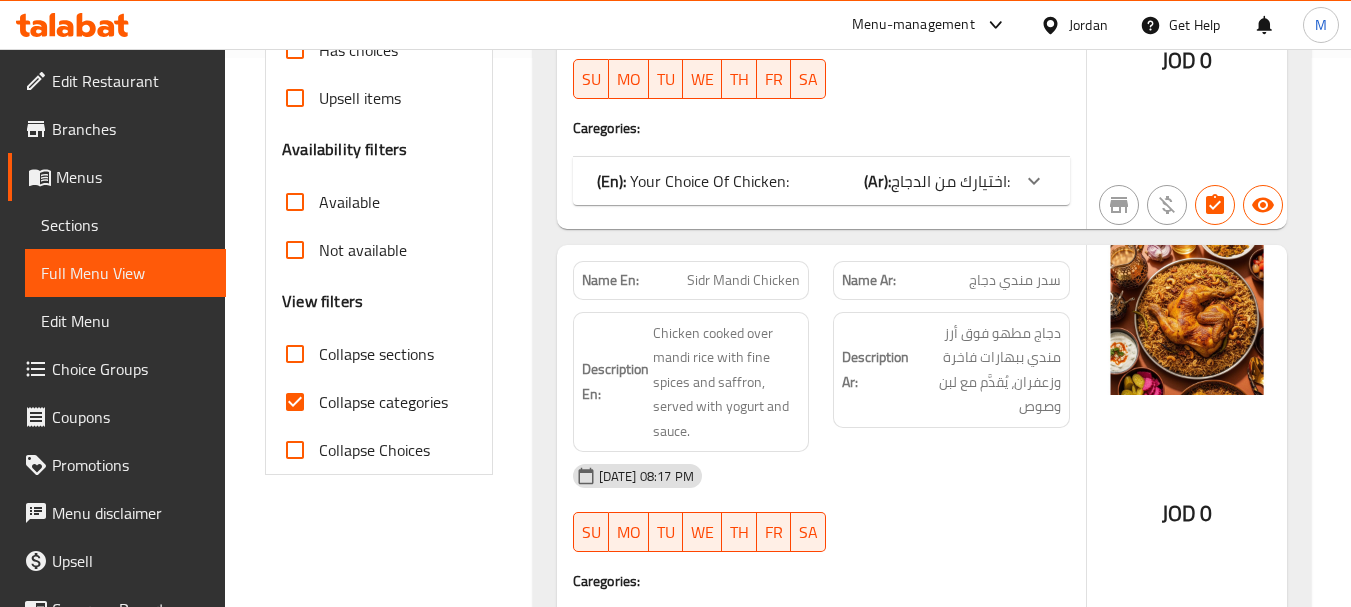 scroll, scrollTop: 600, scrollLeft: 0, axis: vertical 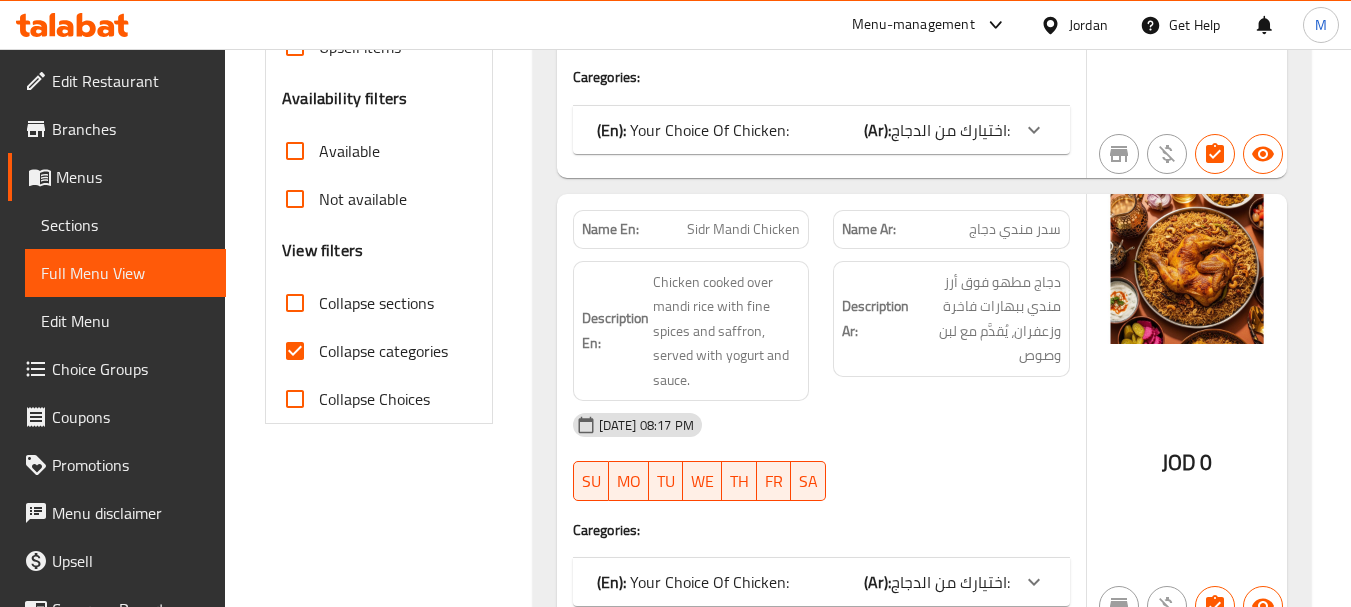 click on "Collapse categories" at bounding box center (295, 351) 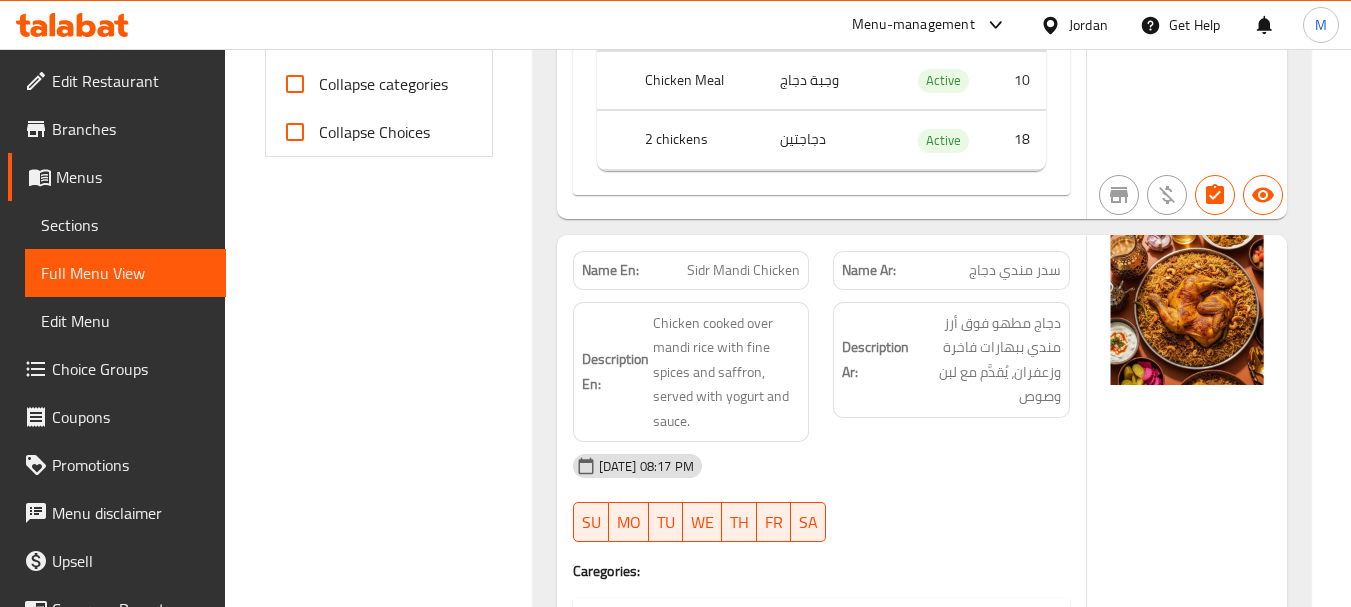 scroll, scrollTop: 700, scrollLeft: 0, axis: vertical 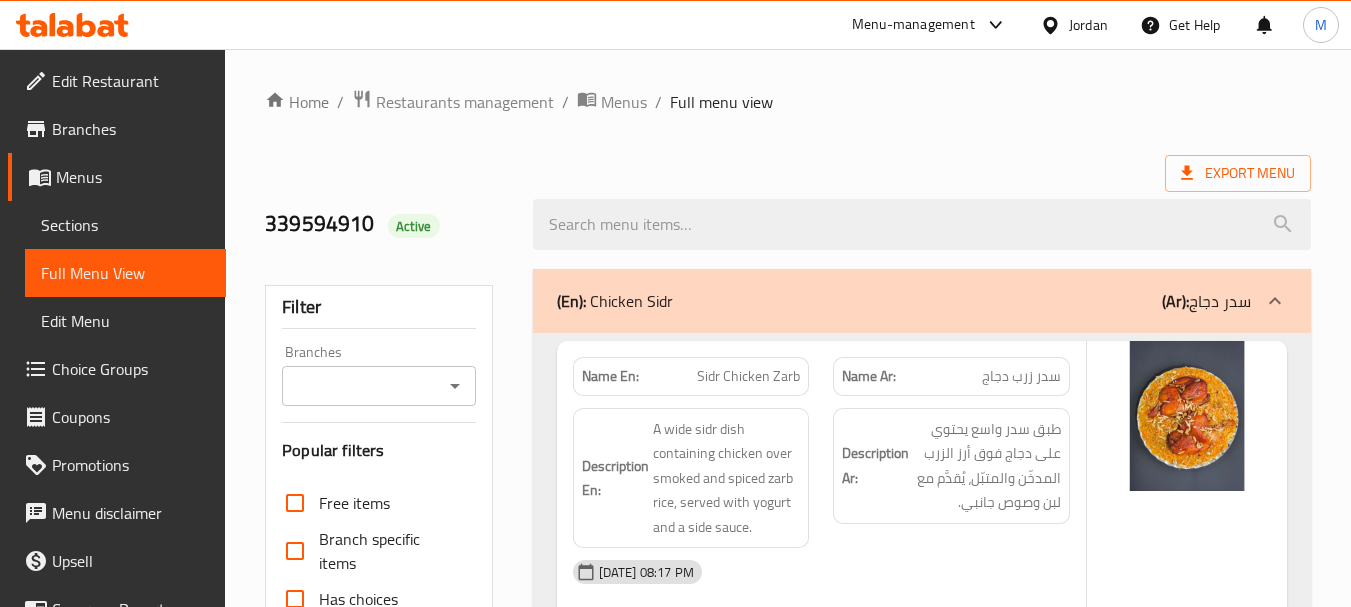 click on "Filter Branches Branches Popular filters Free items Branch specific items Has choices Upsell items Availability filters Available Not available View filters Collapse sections Collapse categories Collapse Choices" at bounding box center [386, 13277] 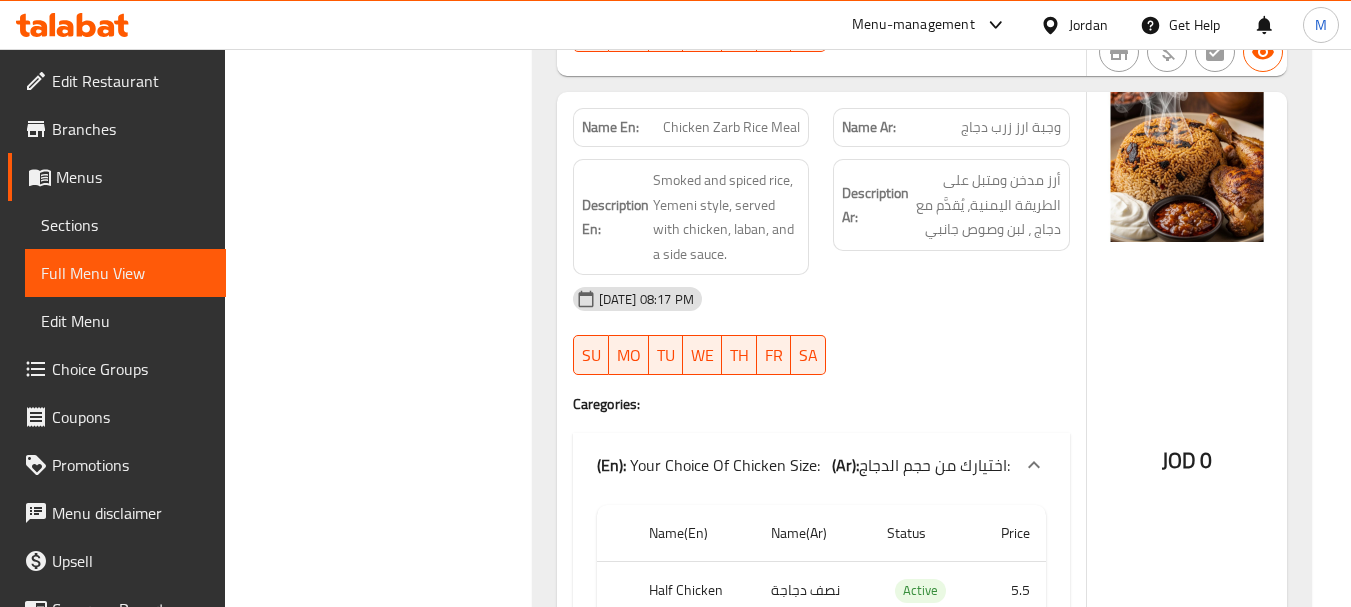 scroll, scrollTop: 6219, scrollLeft: 0, axis: vertical 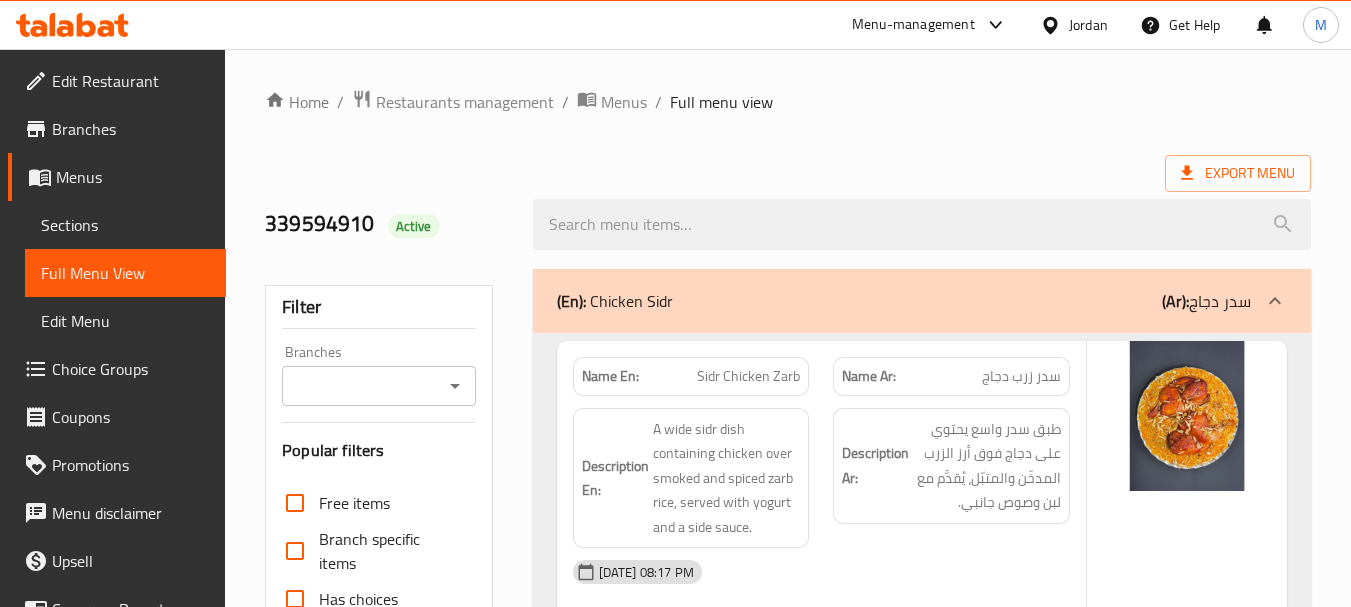 click on "Sections" at bounding box center (125, 225) 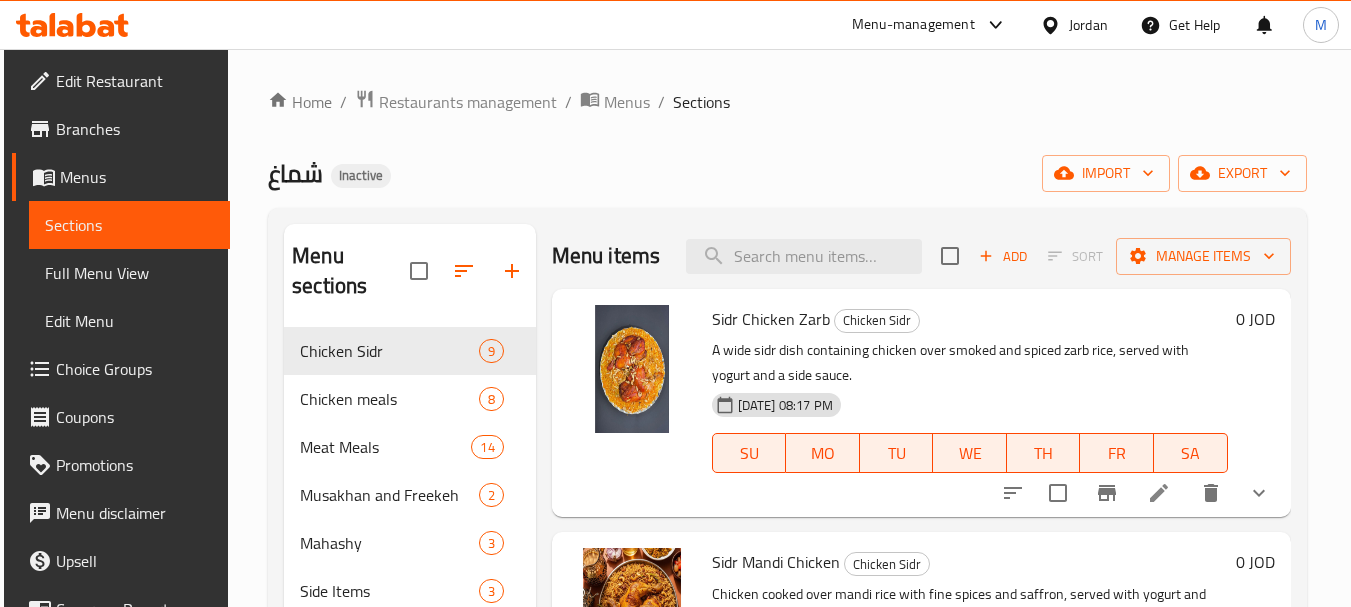 click at bounding box center (419, 271) 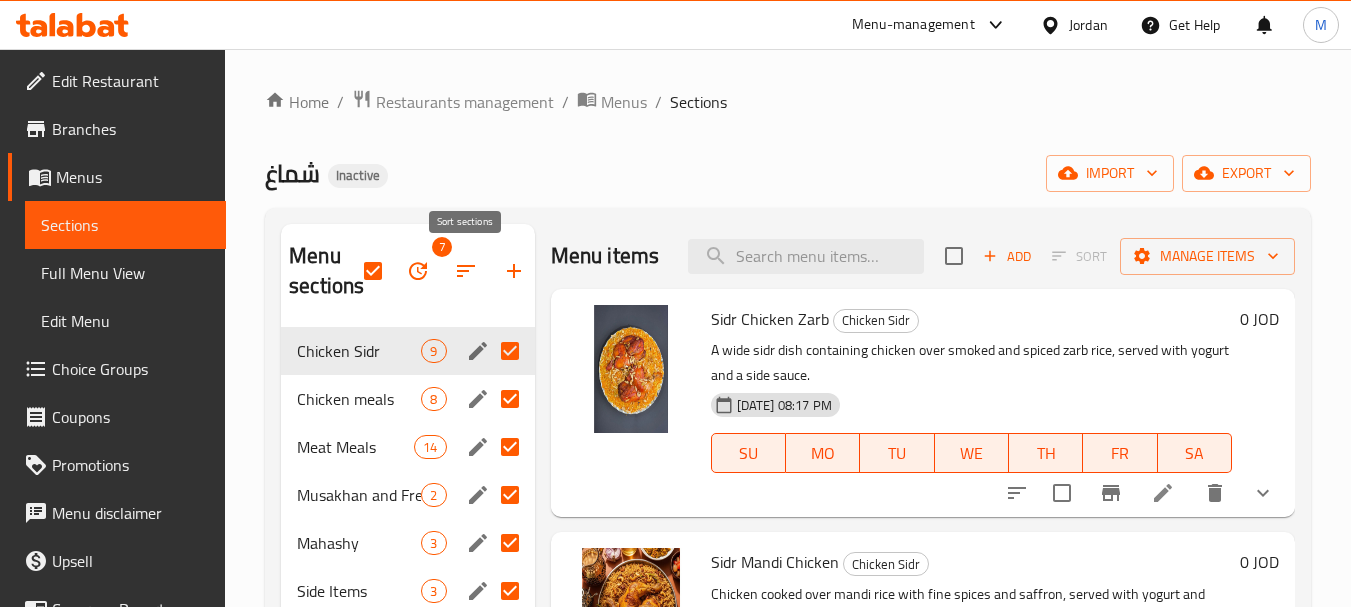 click at bounding box center [418, 271] 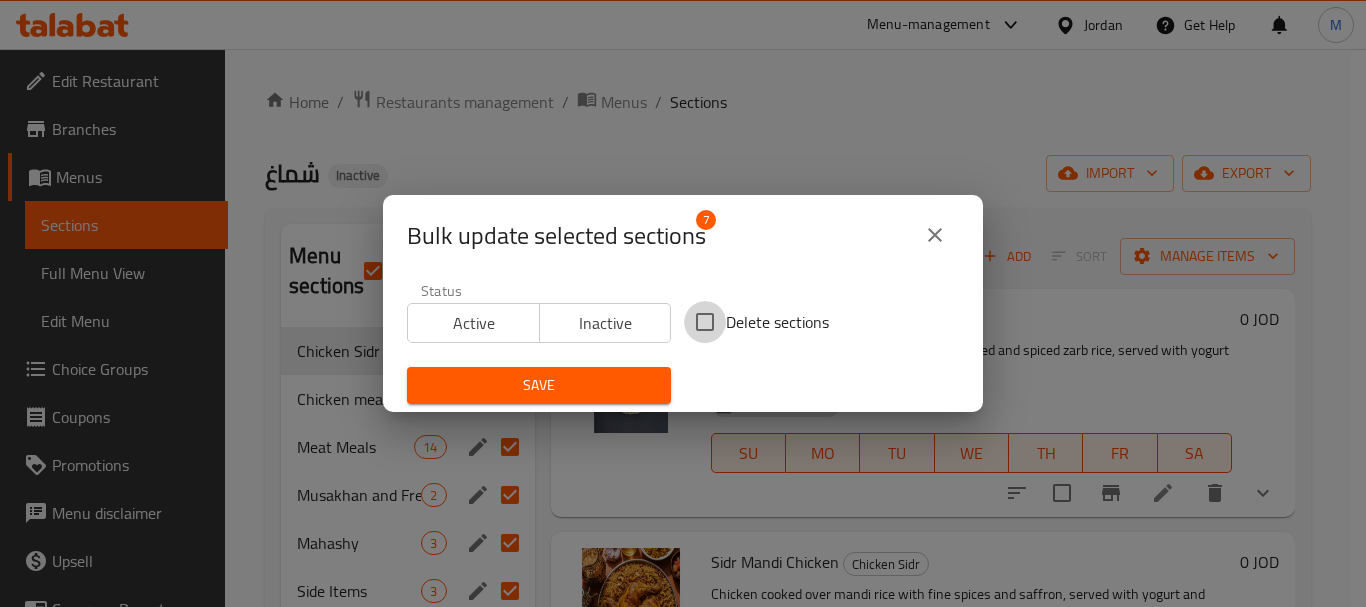 click on "Delete sections" at bounding box center [705, 322] 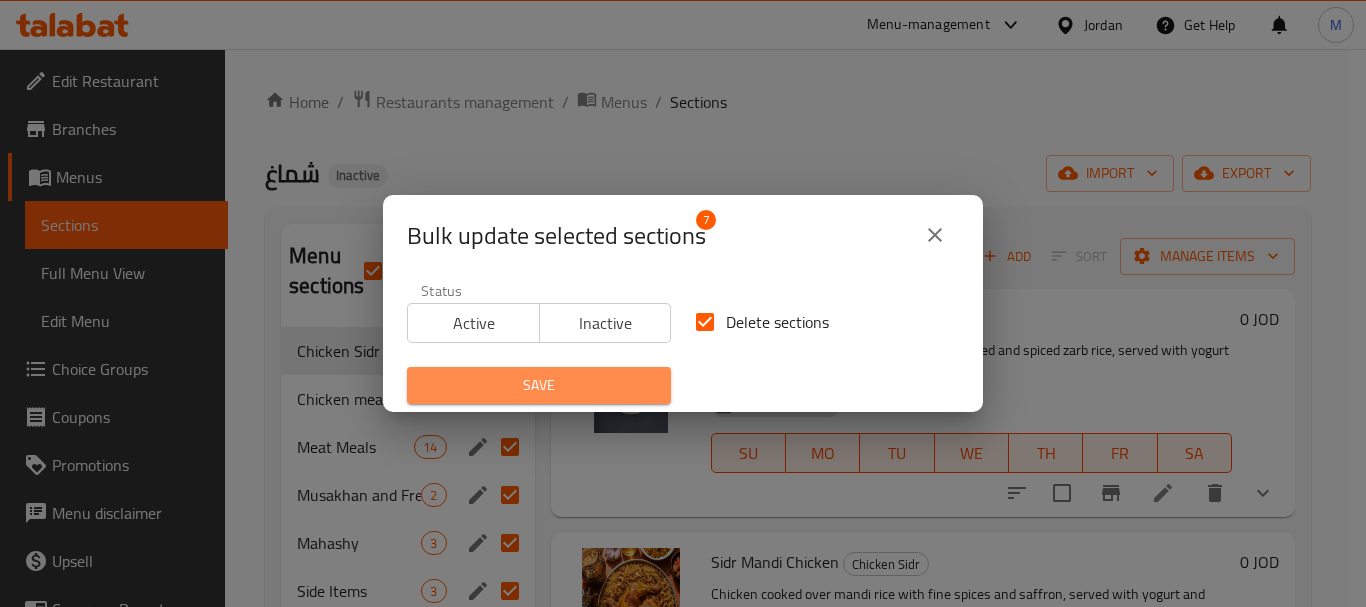 click on "Save" at bounding box center [539, 385] 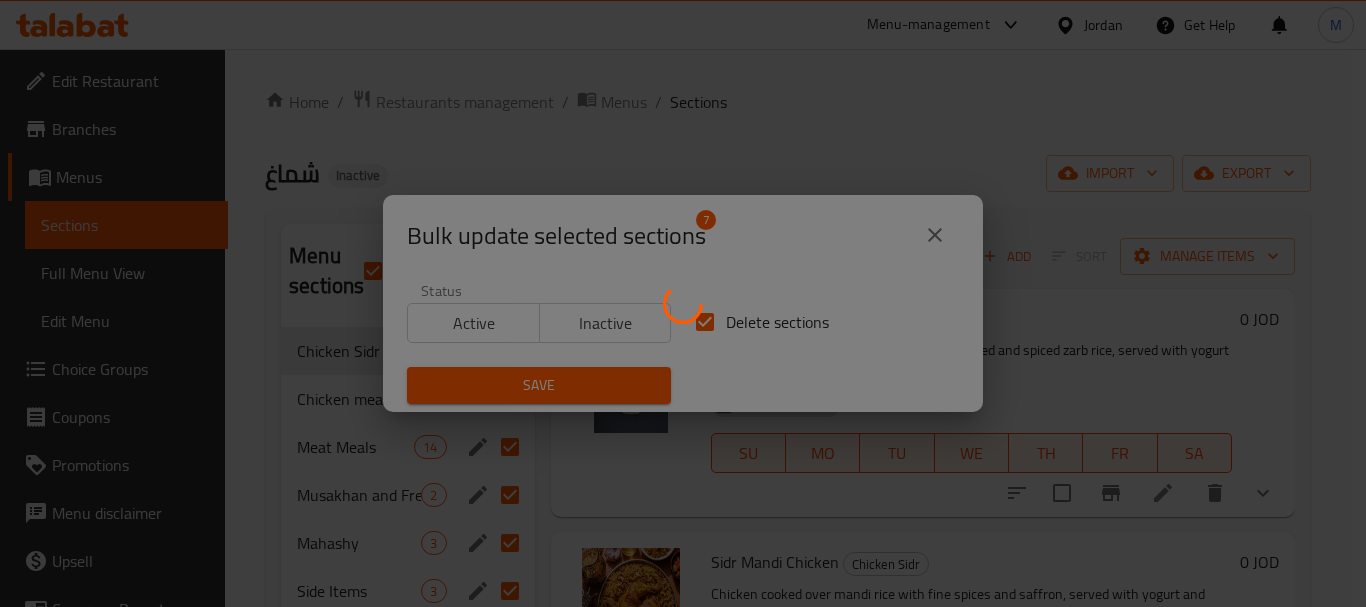 checkbox on "false" 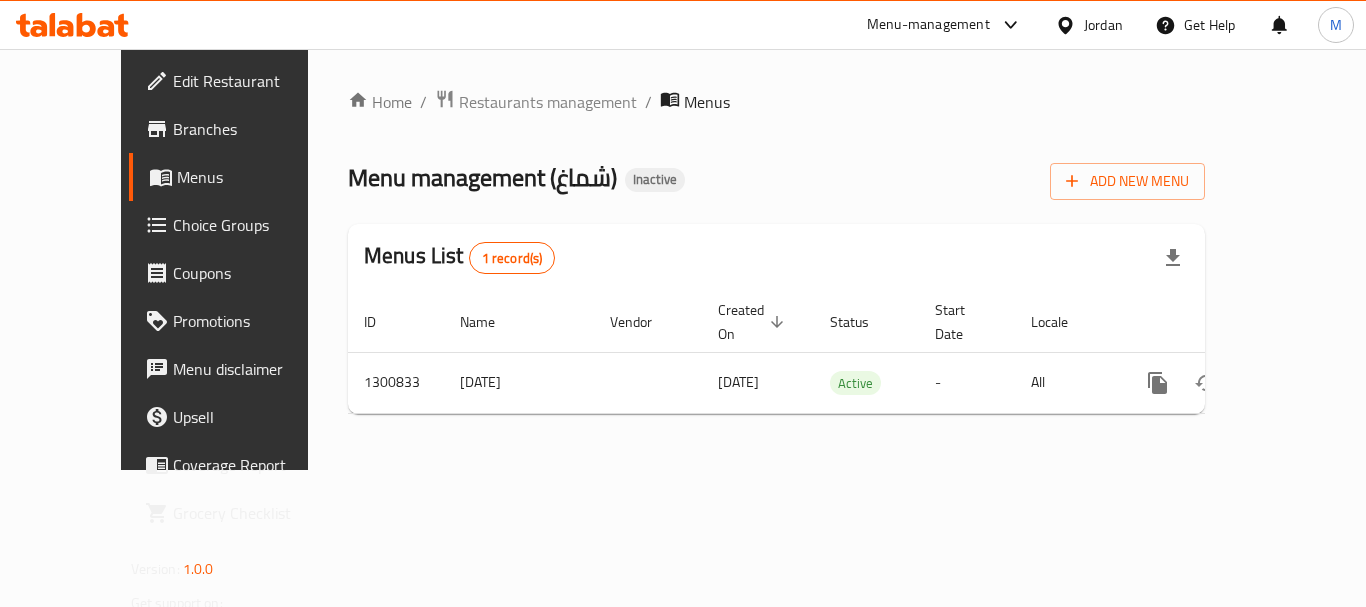 scroll, scrollTop: 0, scrollLeft: 0, axis: both 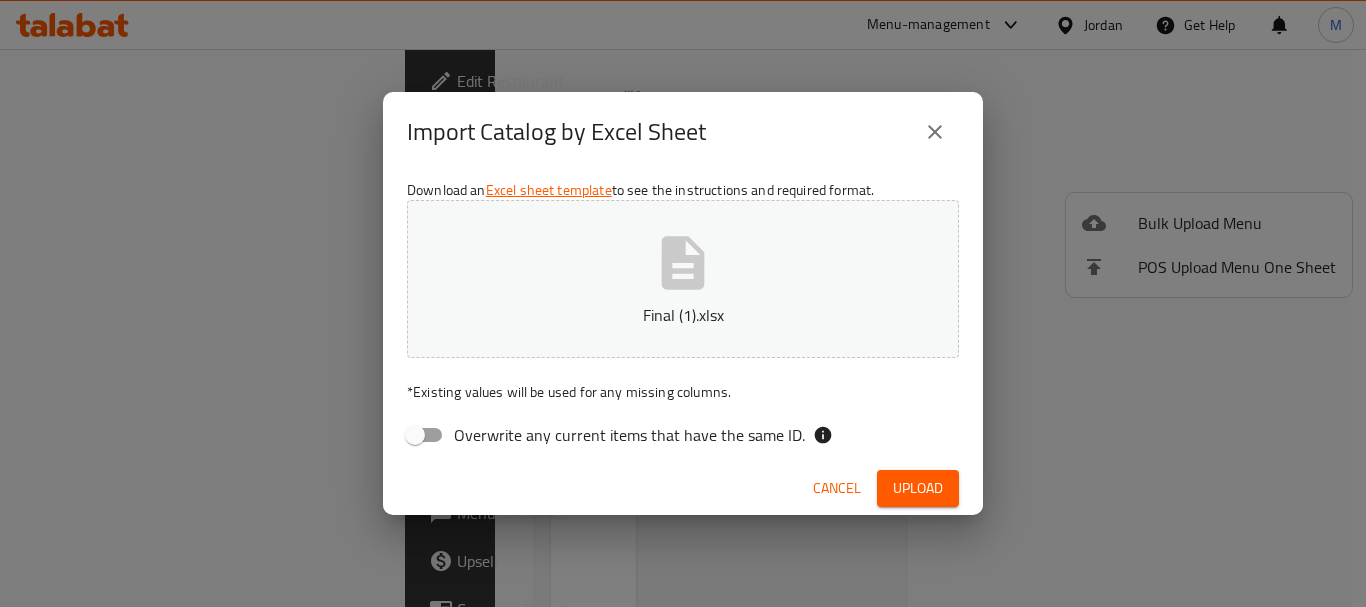 click on "Upload" at bounding box center (918, 488) 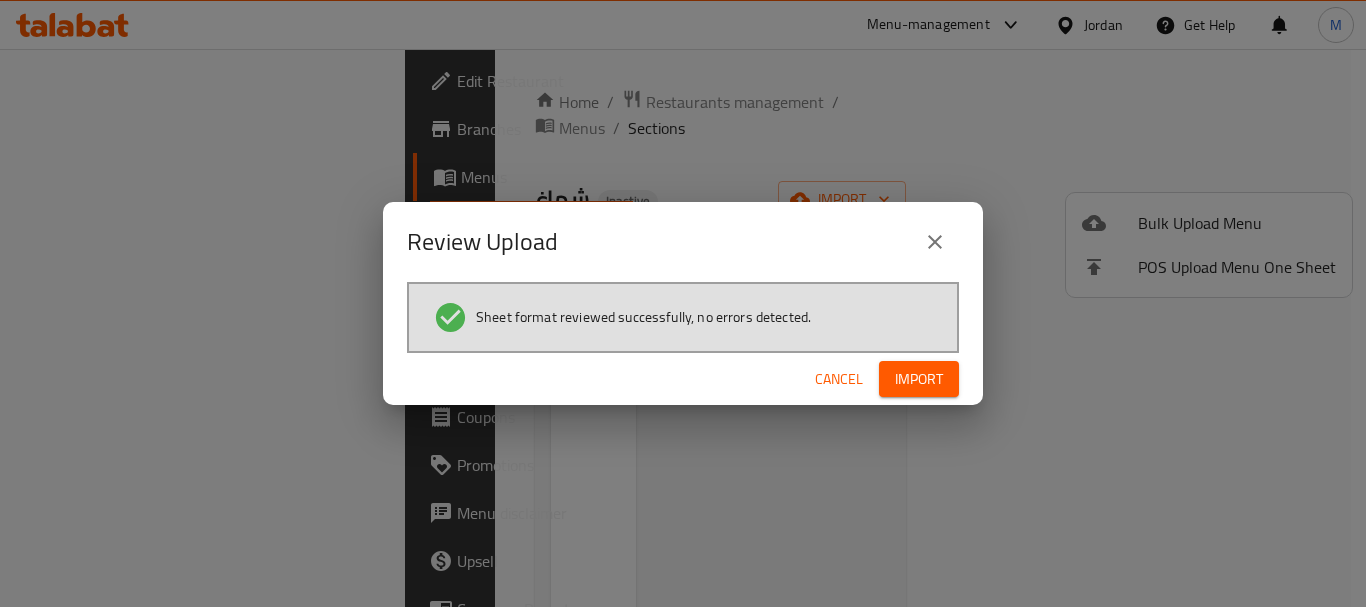 click on "Import" at bounding box center [919, 379] 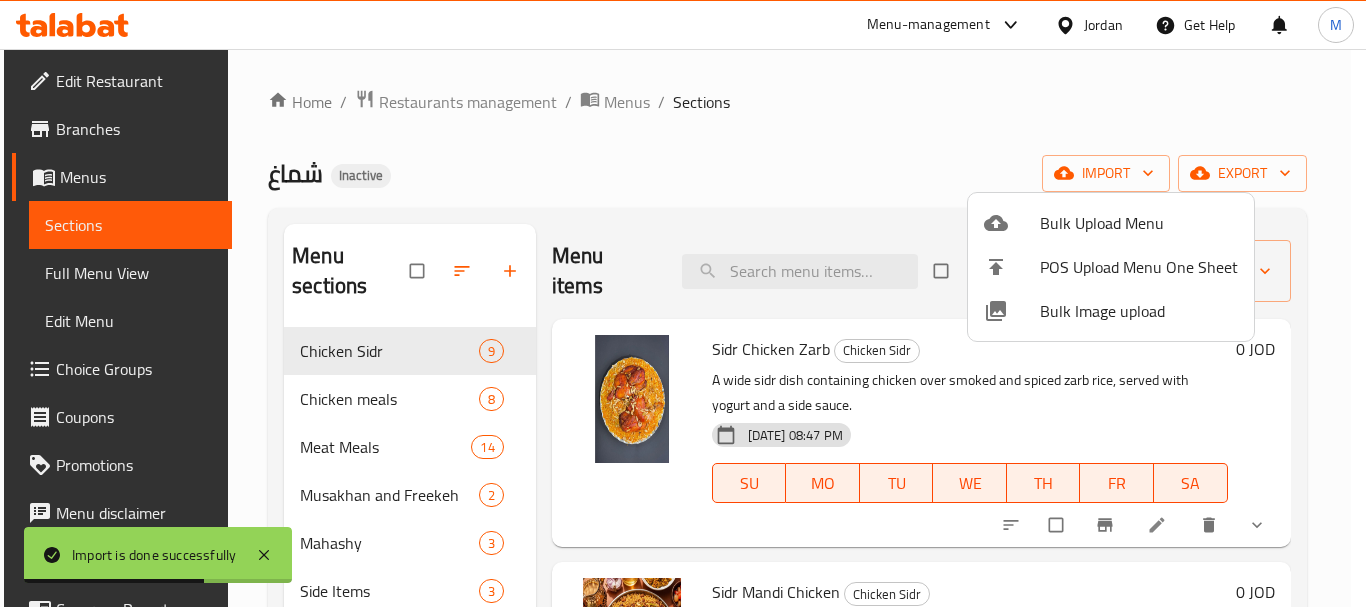 click at bounding box center [683, 303] 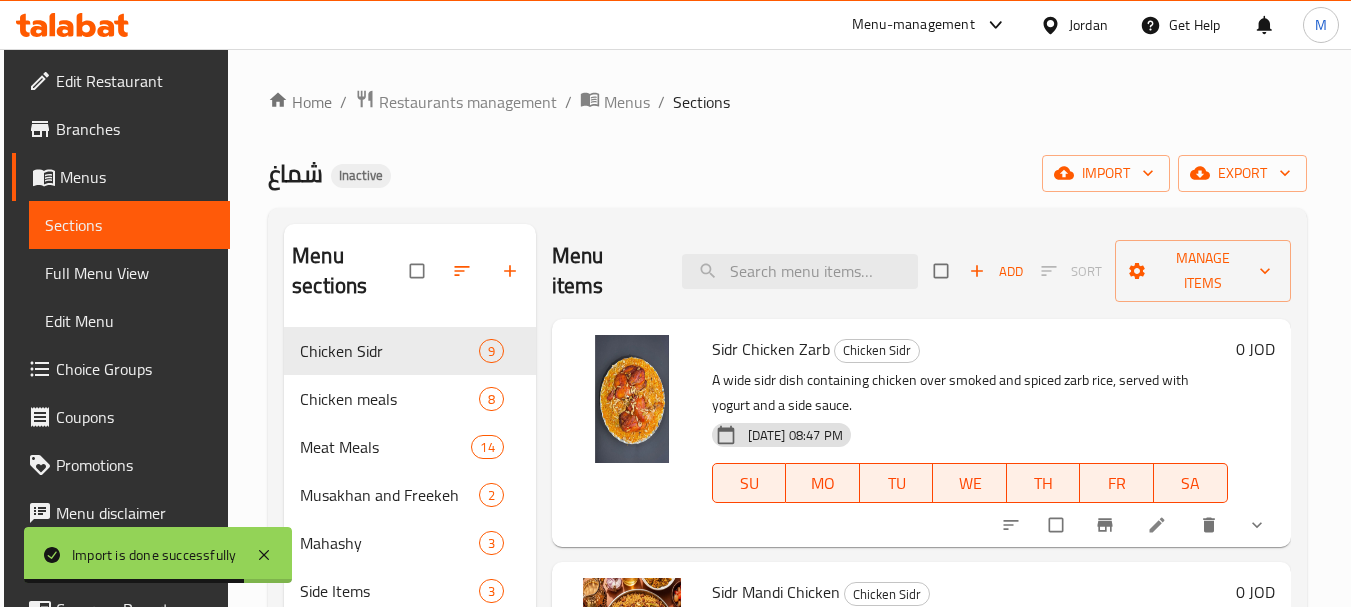 click on "Full Menu View" at bounding box center (129, 273) 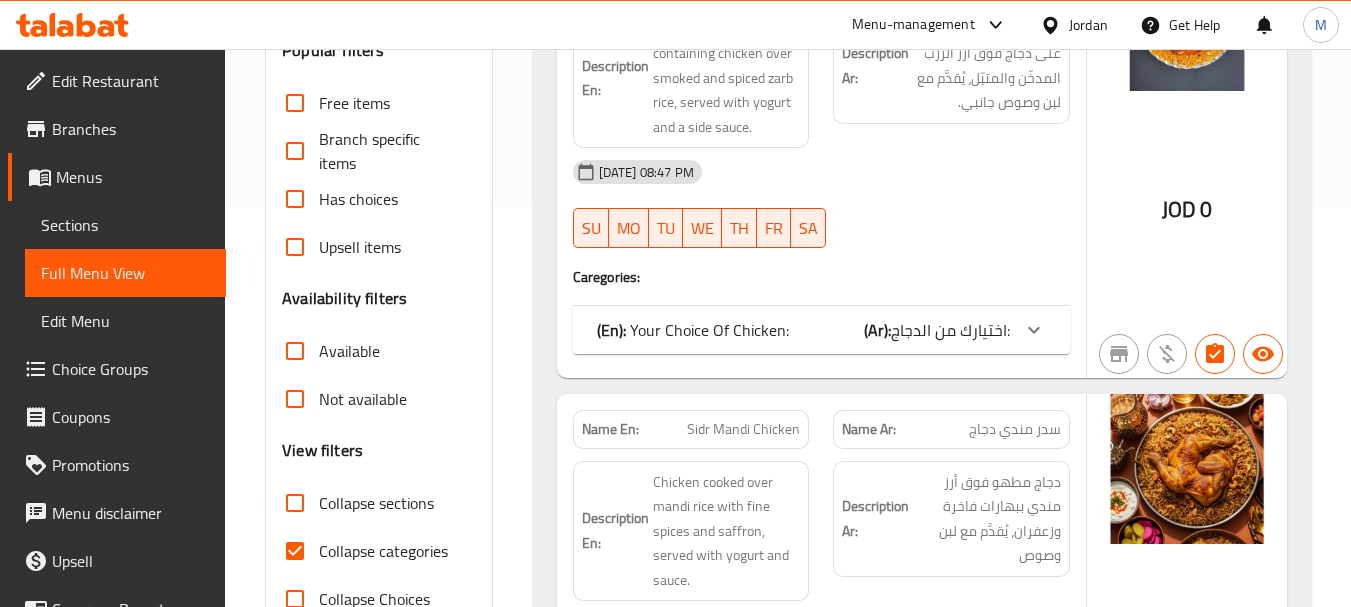 click on "(En):   Your Choice Of Chicken:" at bounding box center (693, 330) 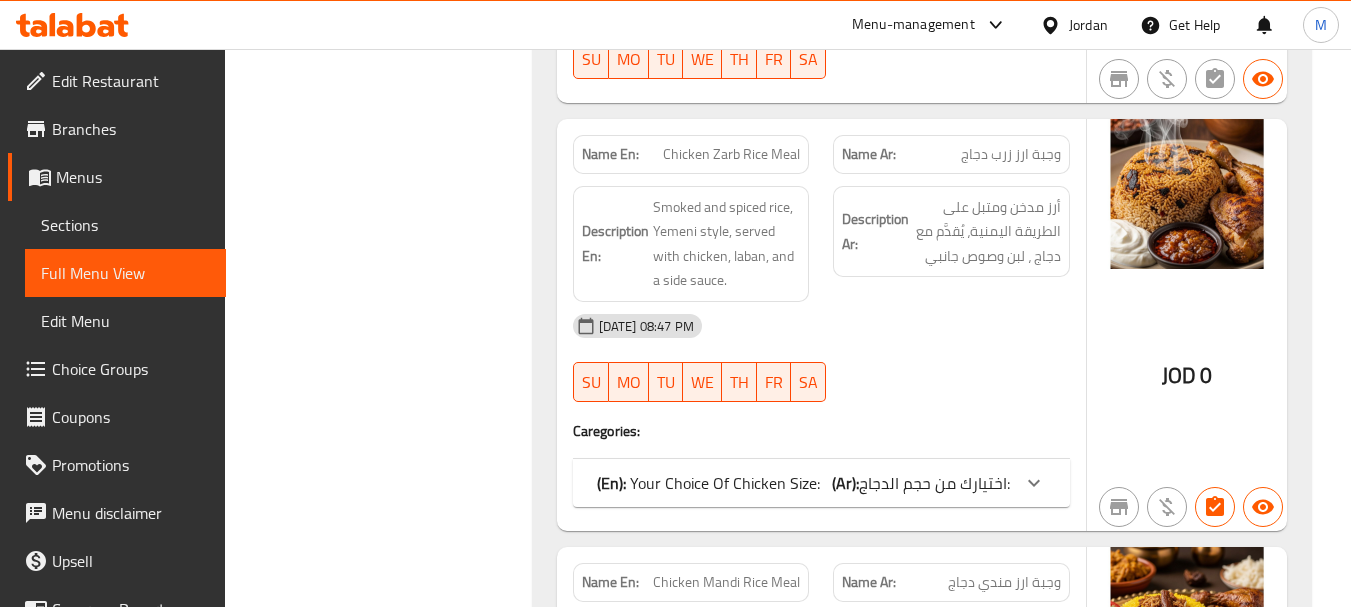 scroll, scrollTop: 4800, scrollLeft: 0, axis: vertical 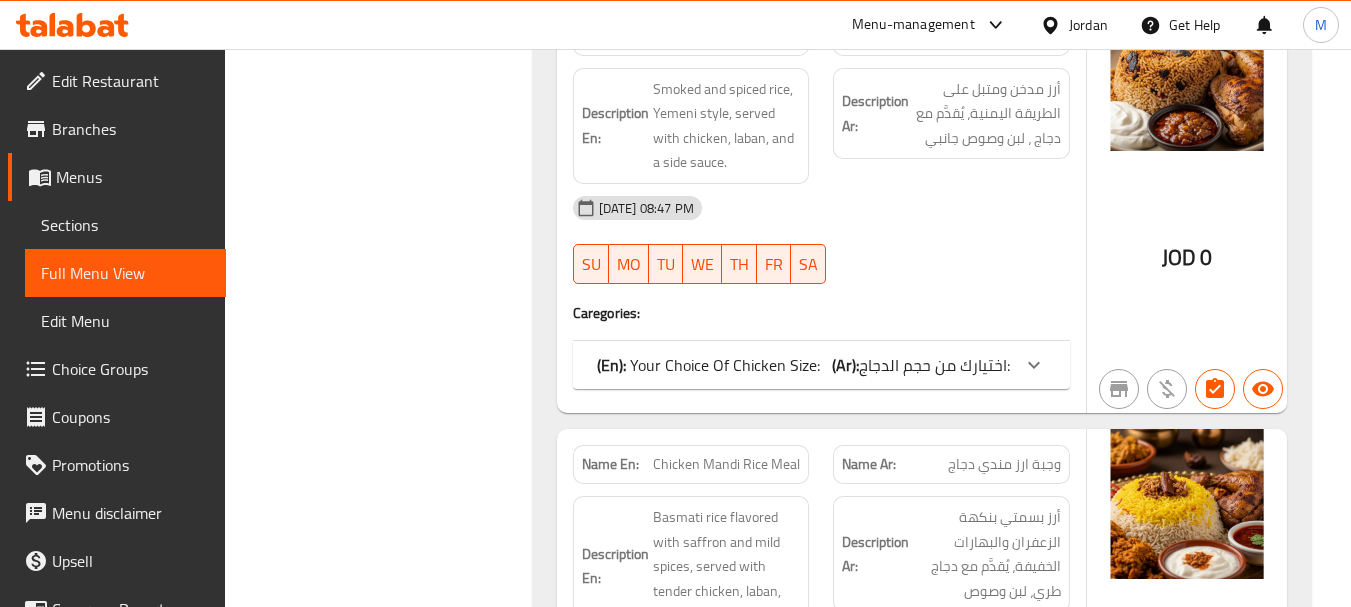 click on "(En):   Your Choice Of Chicken Size: (Ar): اختيارك من حجم الدجاج:" at bounding box center (803, -4062) 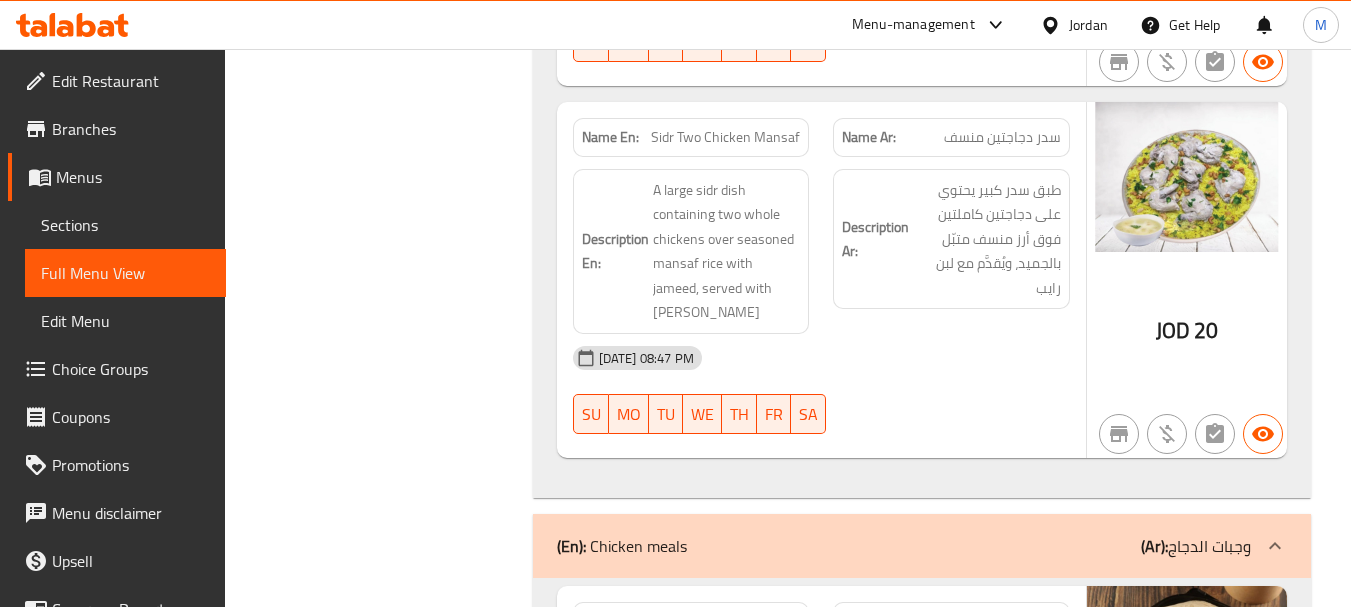 scroll, scrollTop: 3800, scrollLeft: 0, axis: vertical 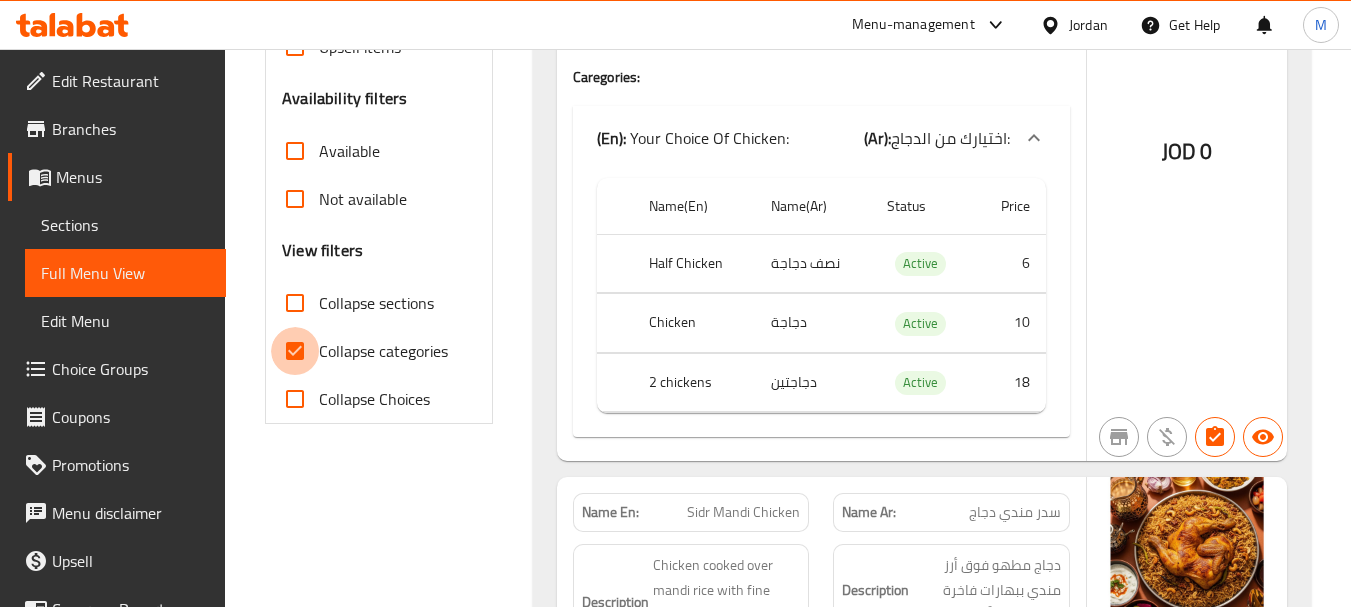 click on "Collapse categories" at bounding box center [295, 351] 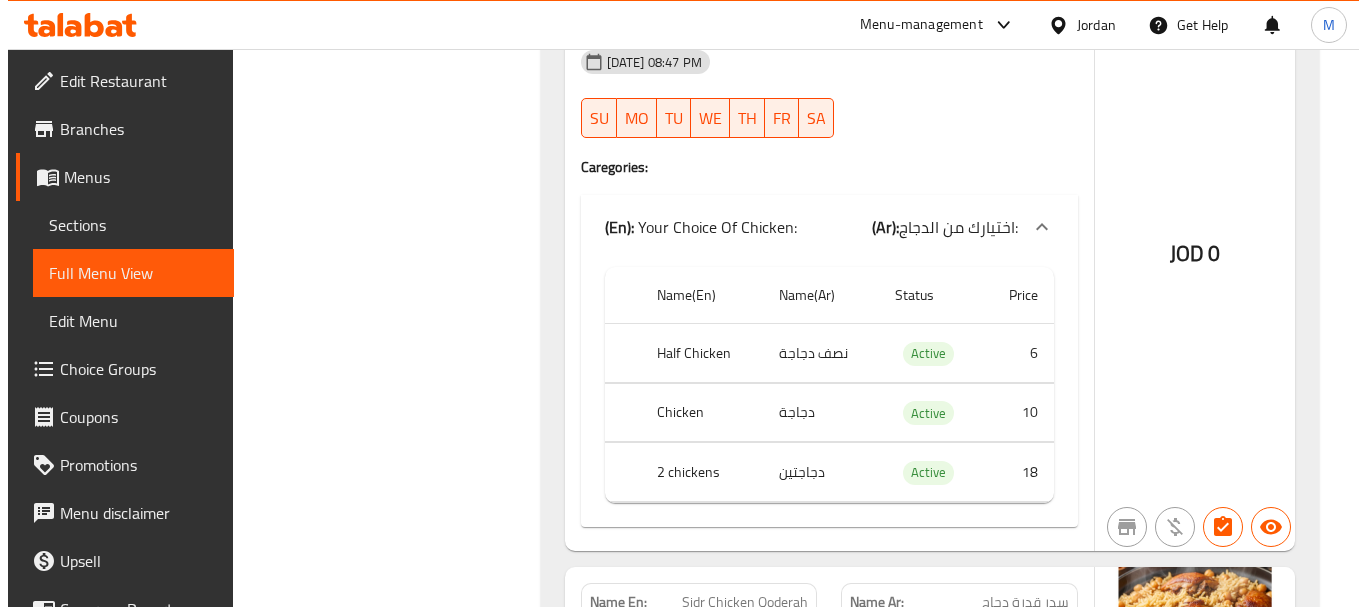 scroll, scrollTop: 0, scrollLeft: 0, axis: both 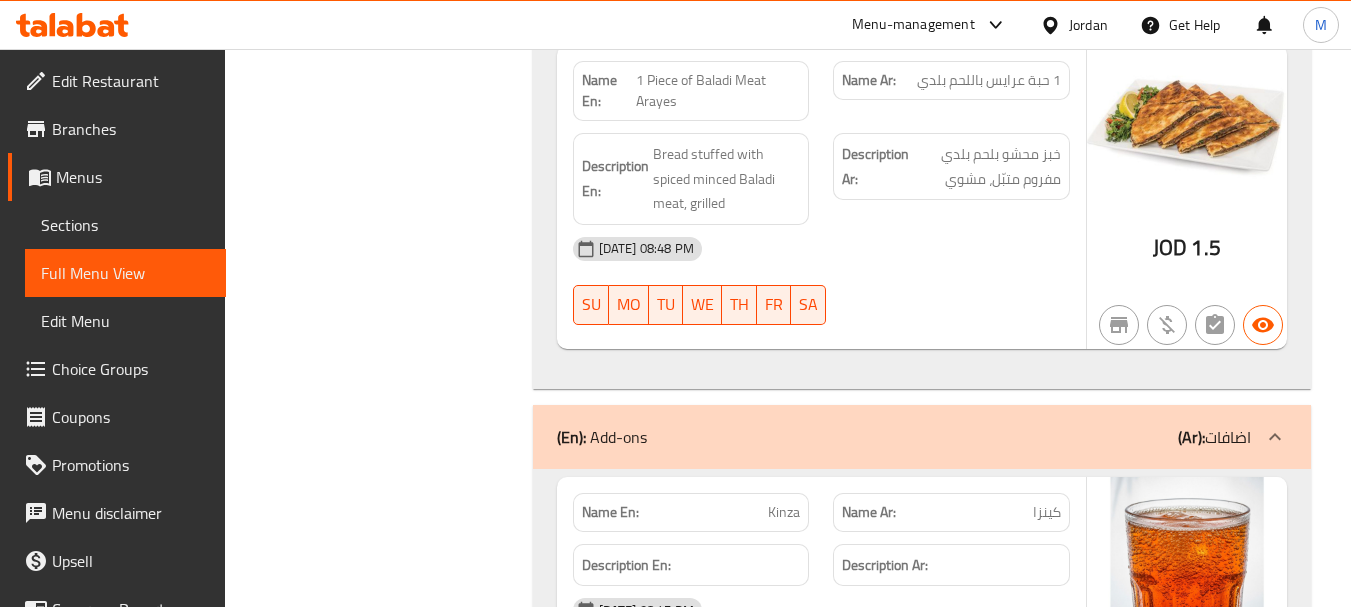 click at bounding box center (1054, 25) 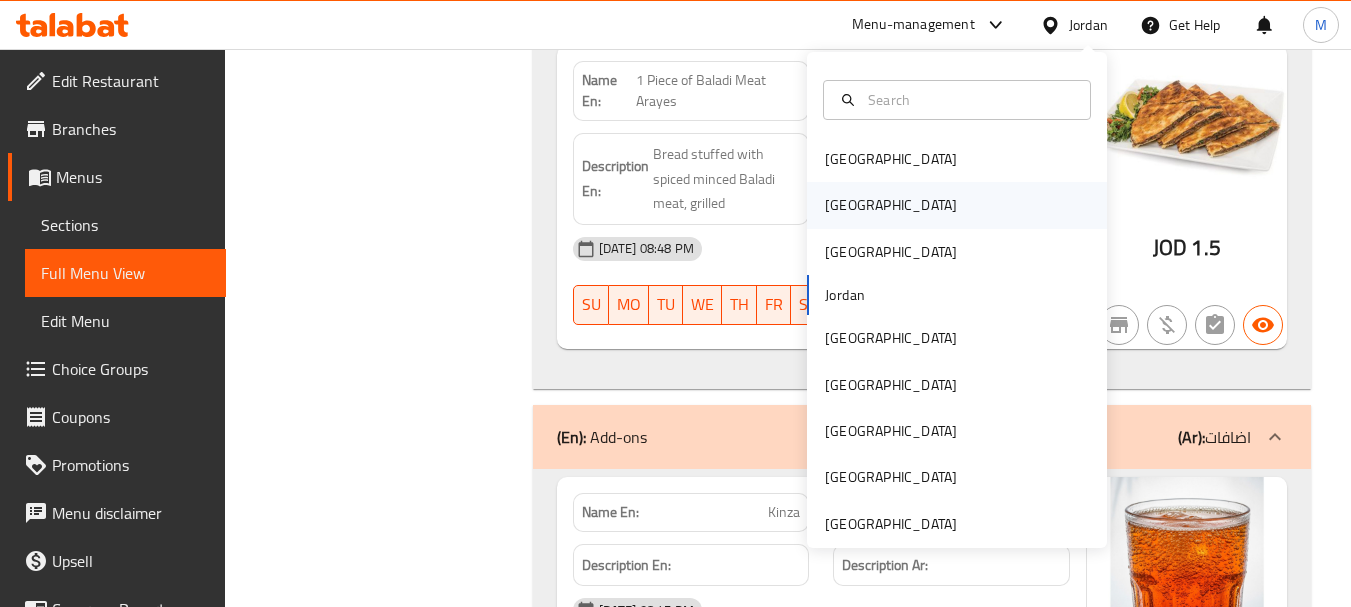 click on "[GEOGRAPHIC_DATA]" at bounding box center [957, 205] 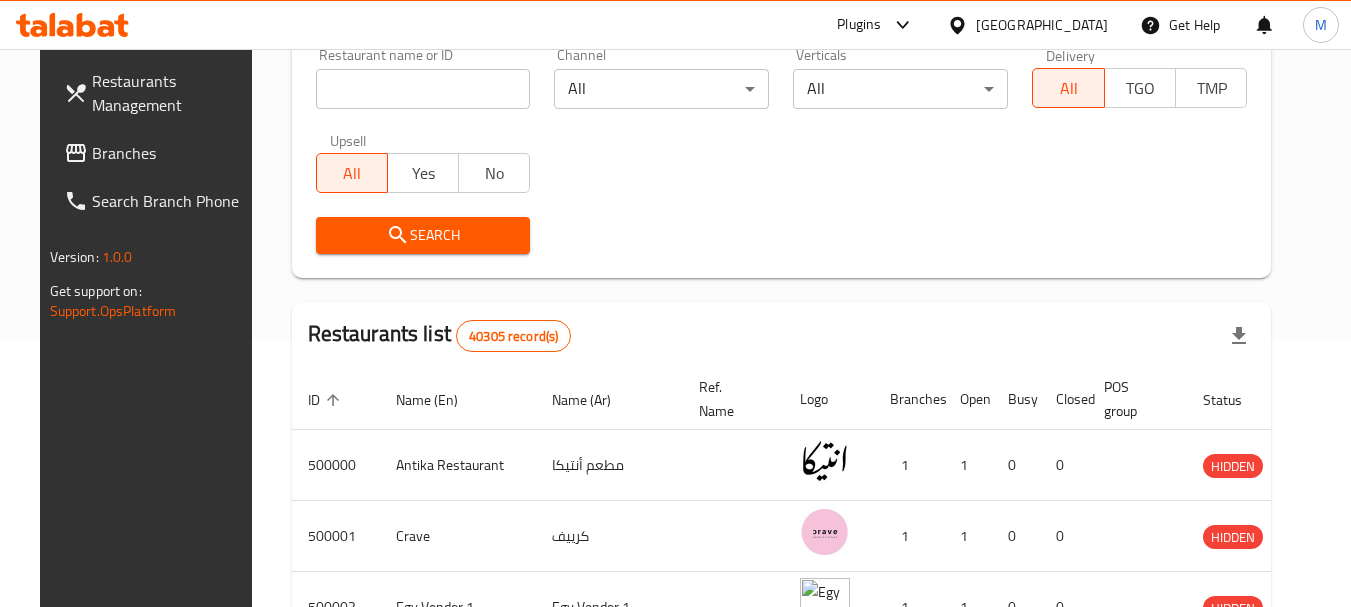 scroll, scrollTop: 207, scrollLeft: 0, axis: vertical 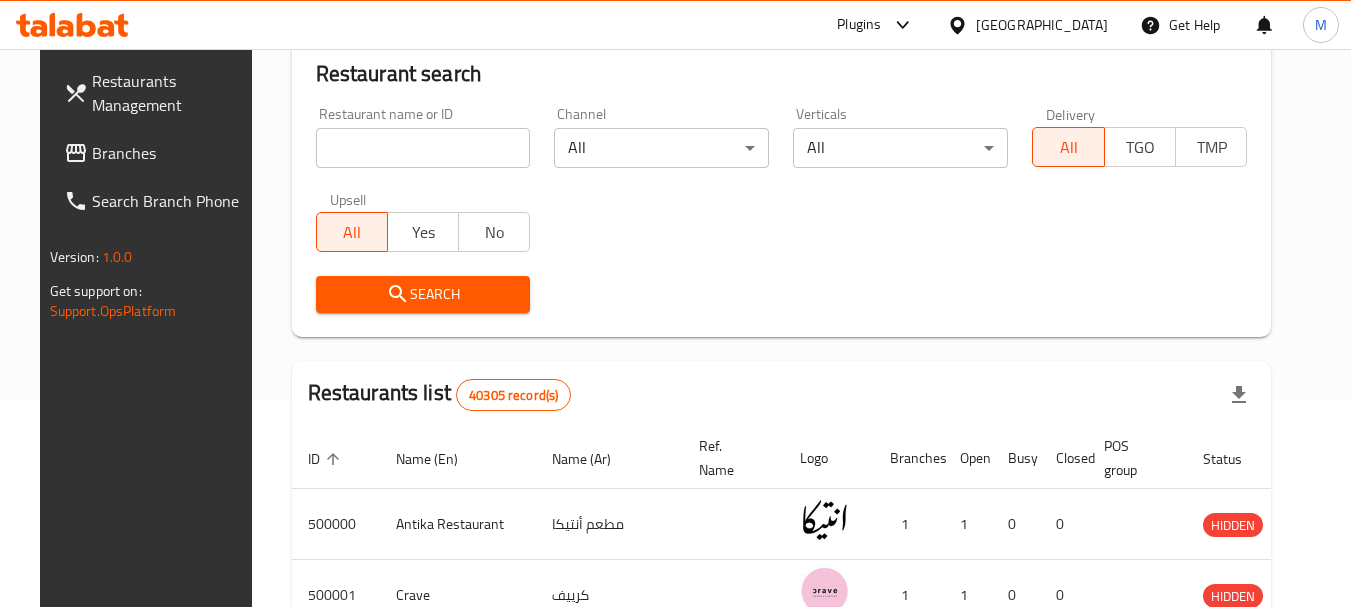 click on "Branches" at bounding box center (171, 153) 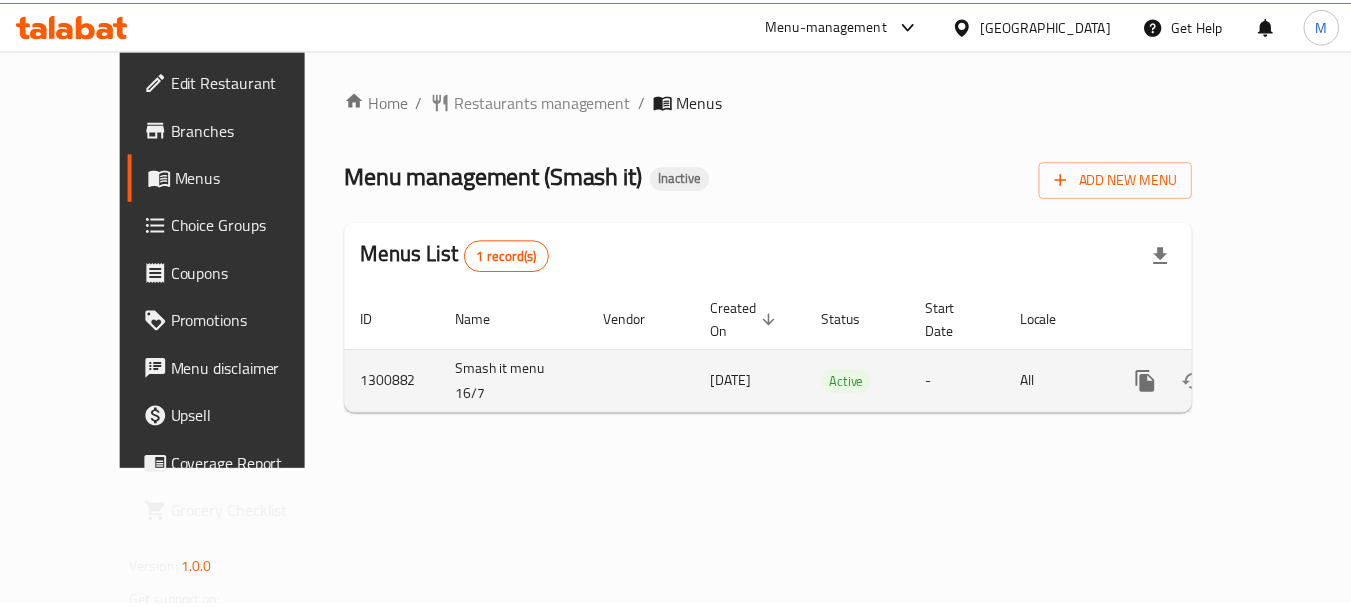 scroll, scrollTop: 0, scrollLeft: 0, axis: both 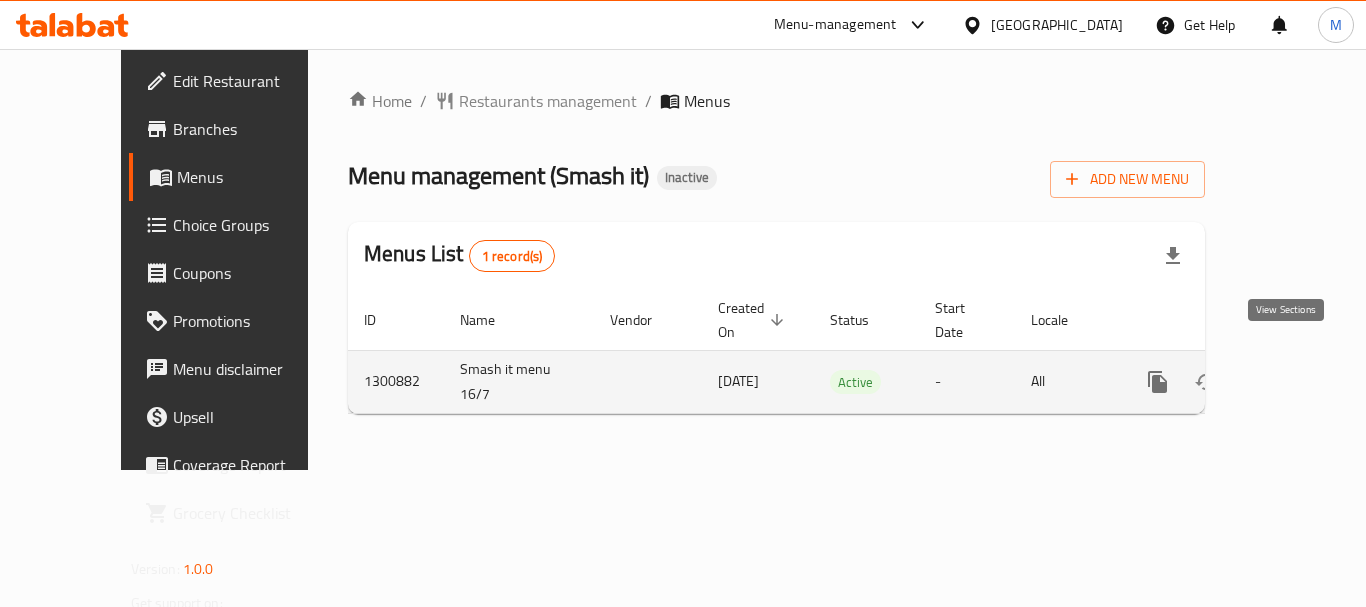 click 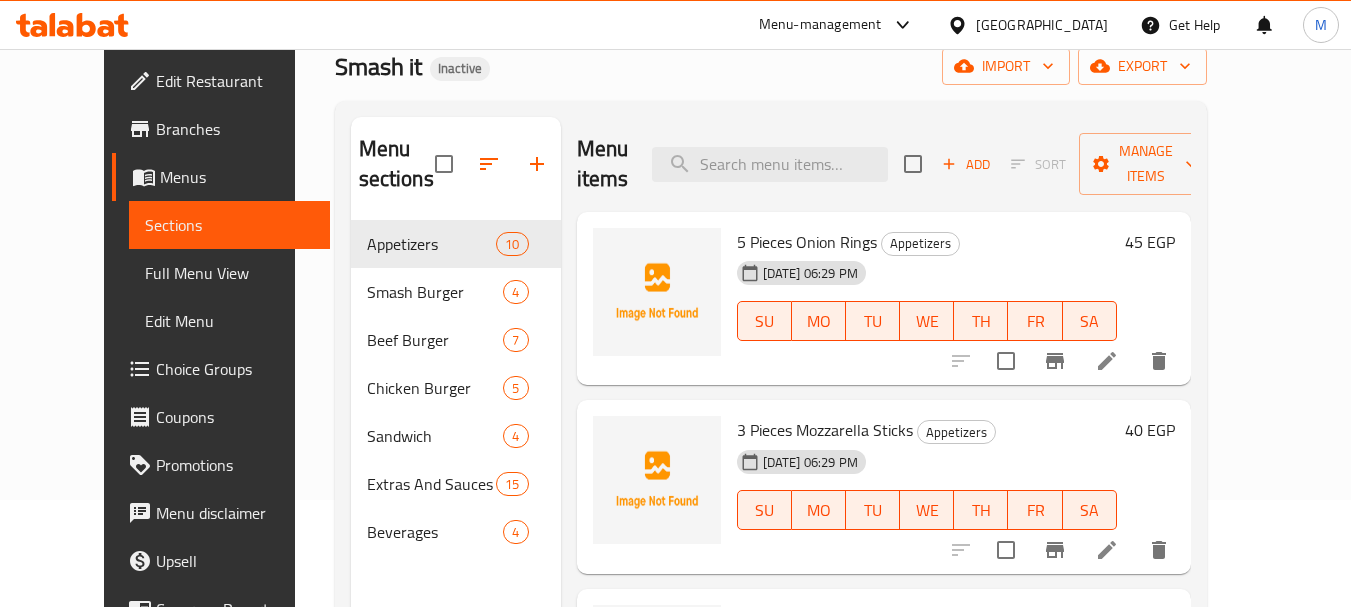 scroll, scrollTop: 0, scrollLeft: 0, axis: both 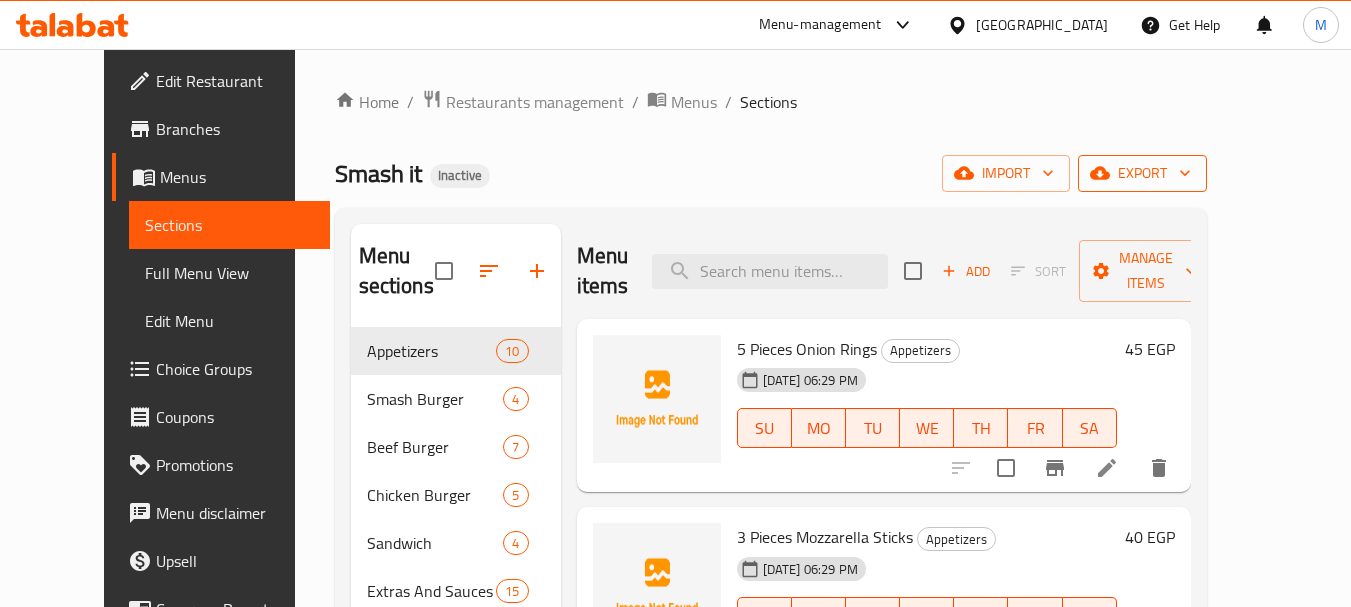 click on "export" at bounding box center [1142, 173] 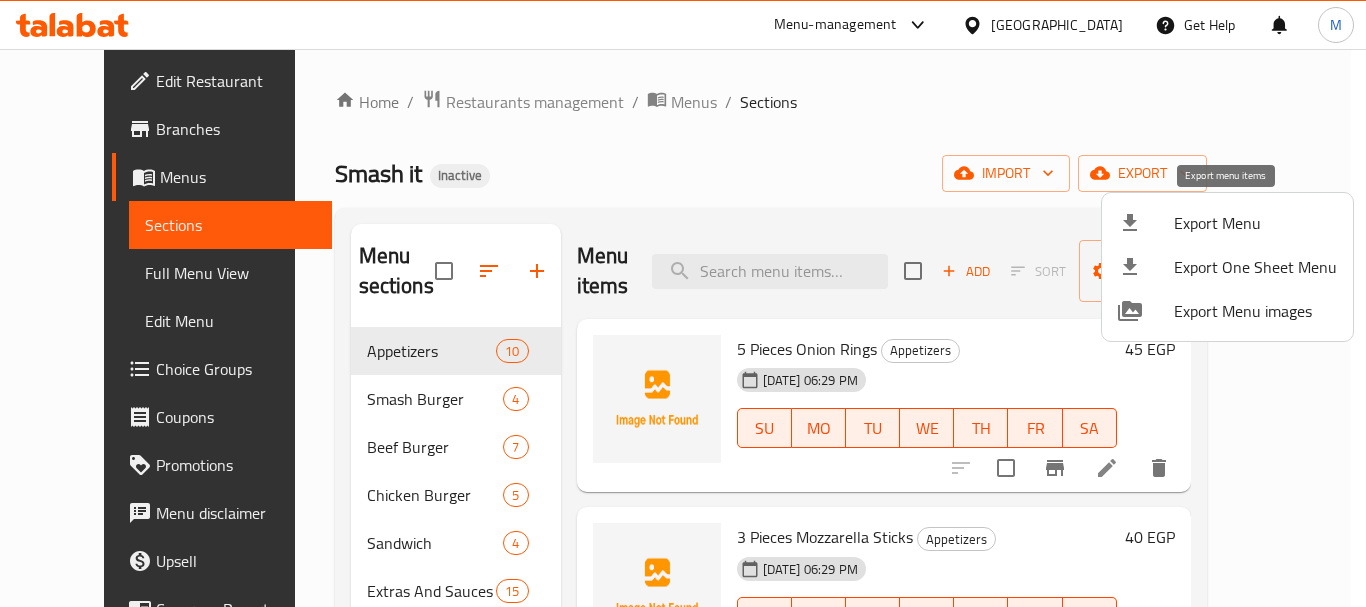 click on "Export Menu" at bounding box center (1255, 223) 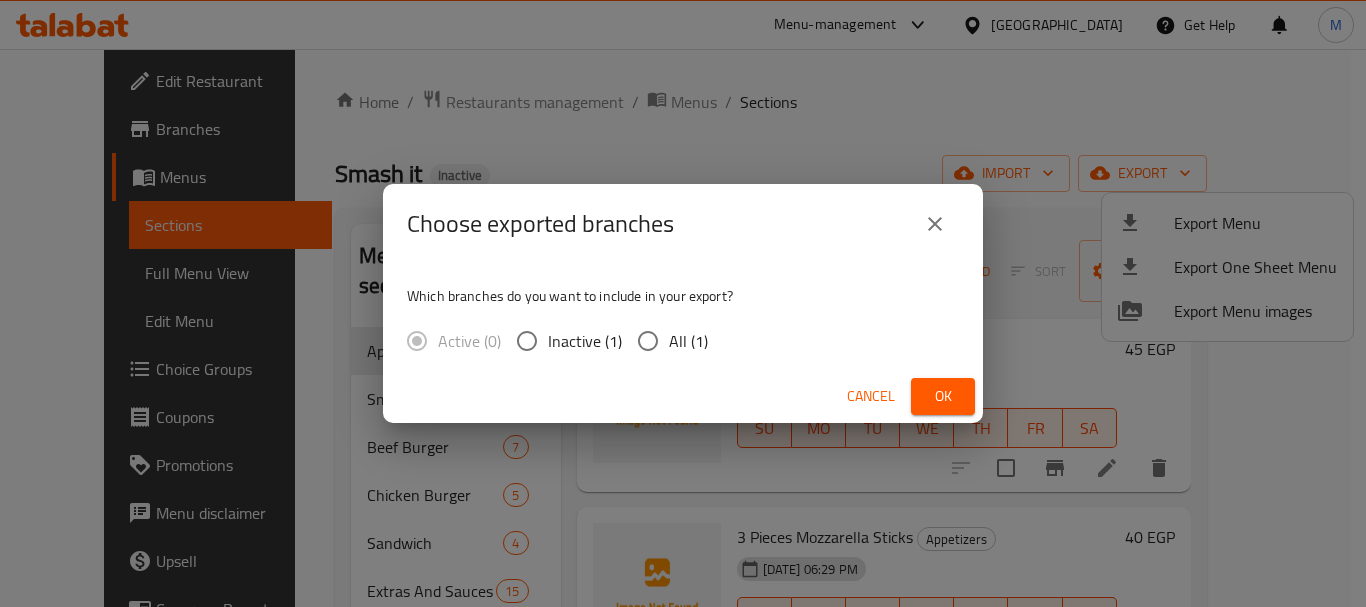 click on "All (1)" at bounding box center (648, 341) 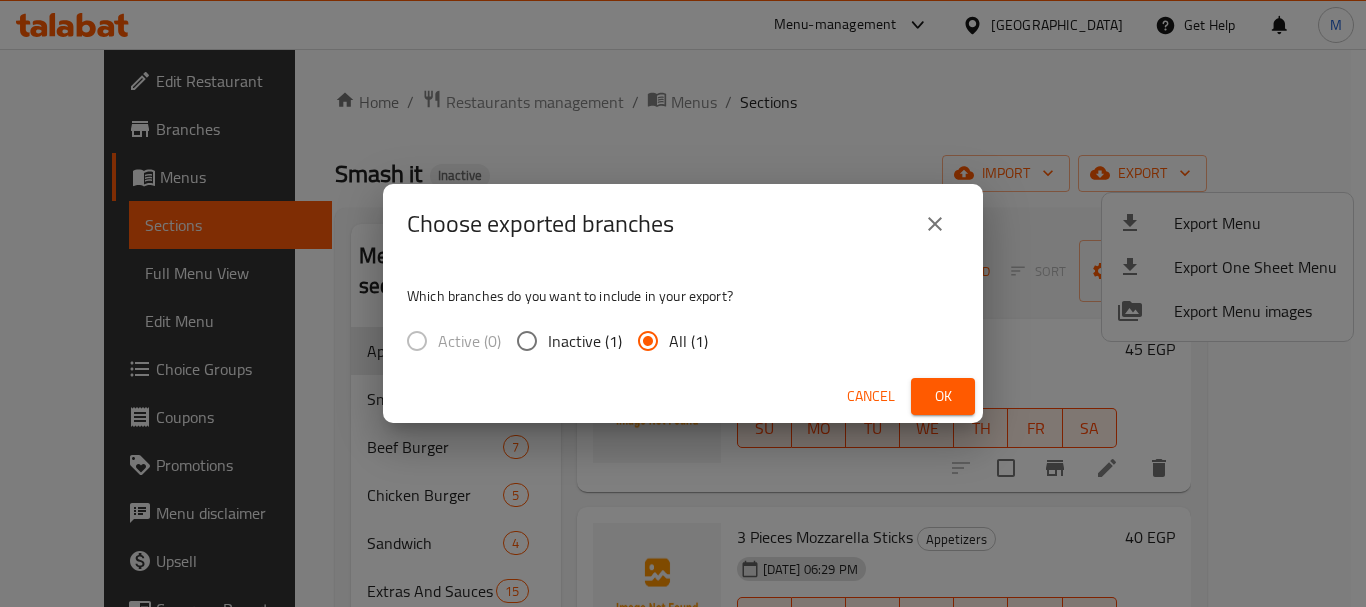 click on "Ok" at bounding box center (943, 396) 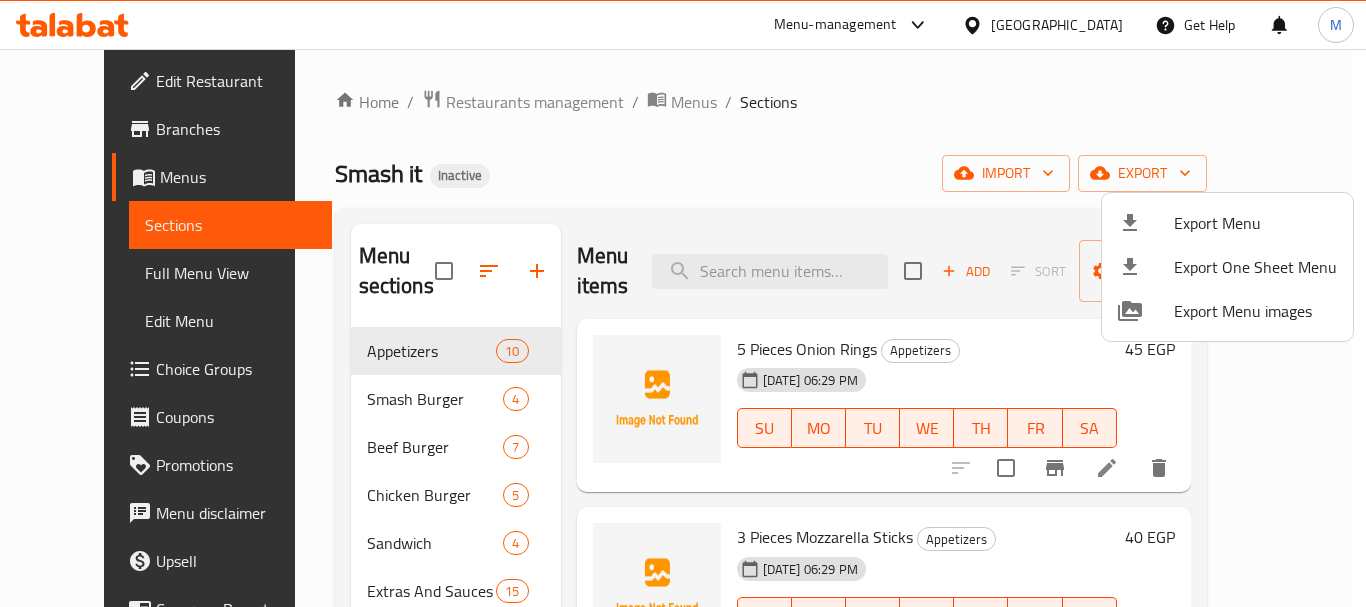 click at bounding box center (683, 303) 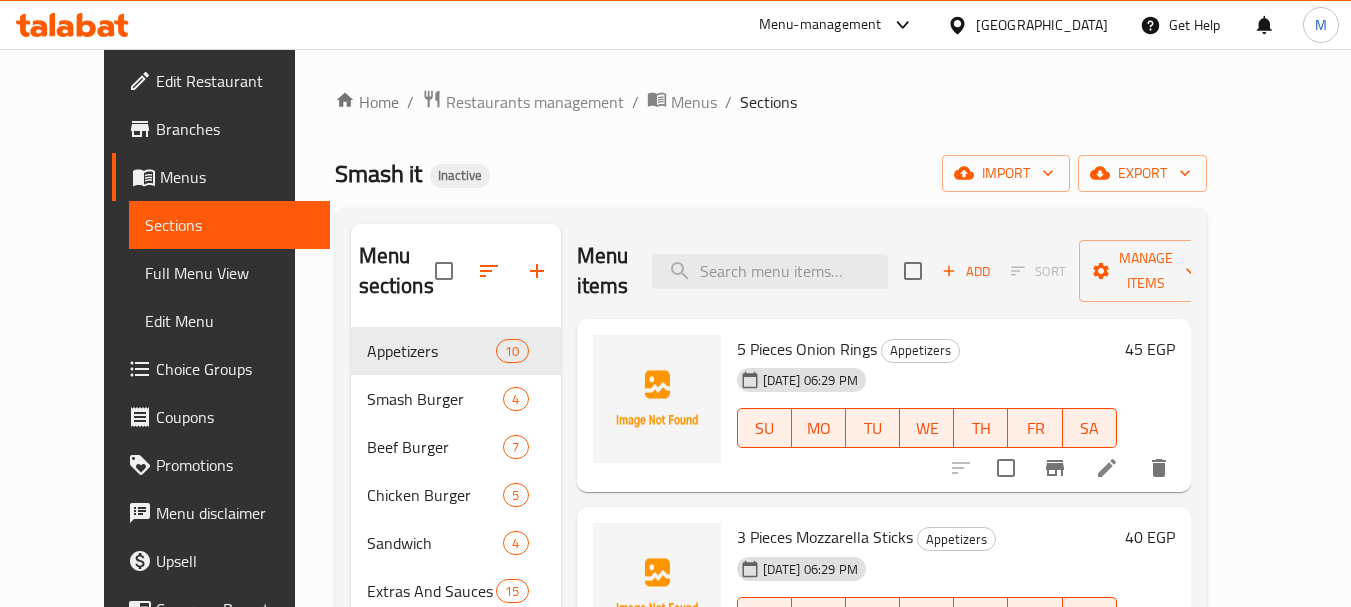 click on "Full Menu View" at bounding box center (229, 273) 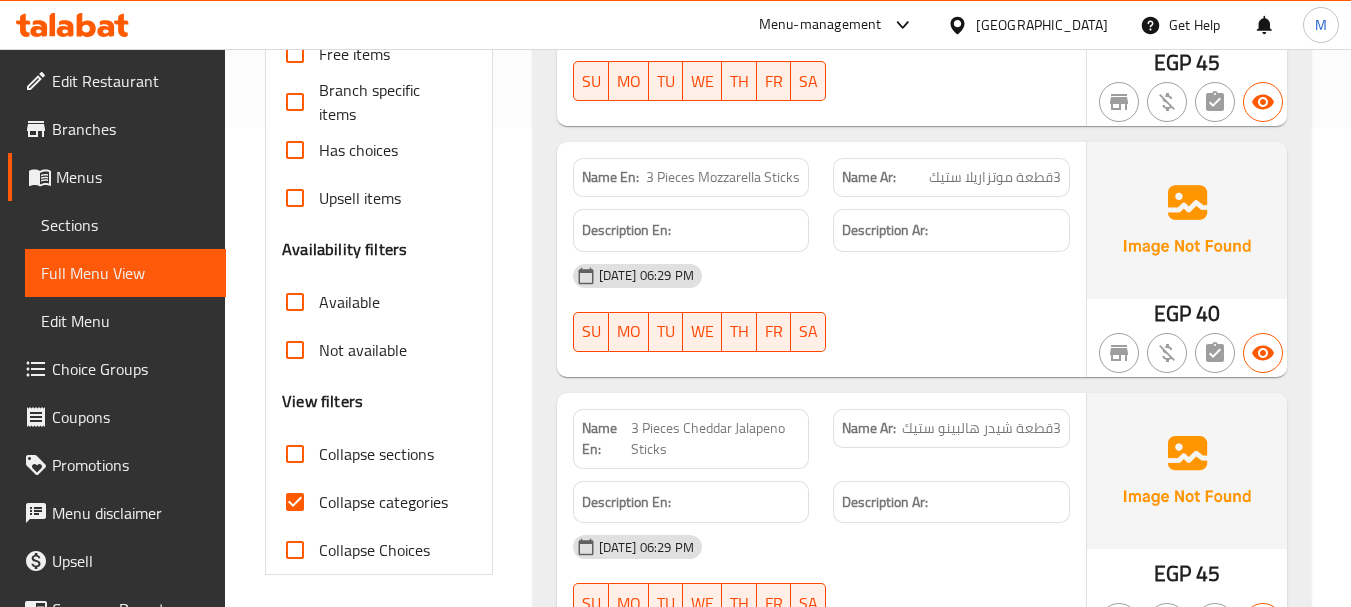 scroll, scrollTop: 500, scrollLeft: 0, axis: vertical 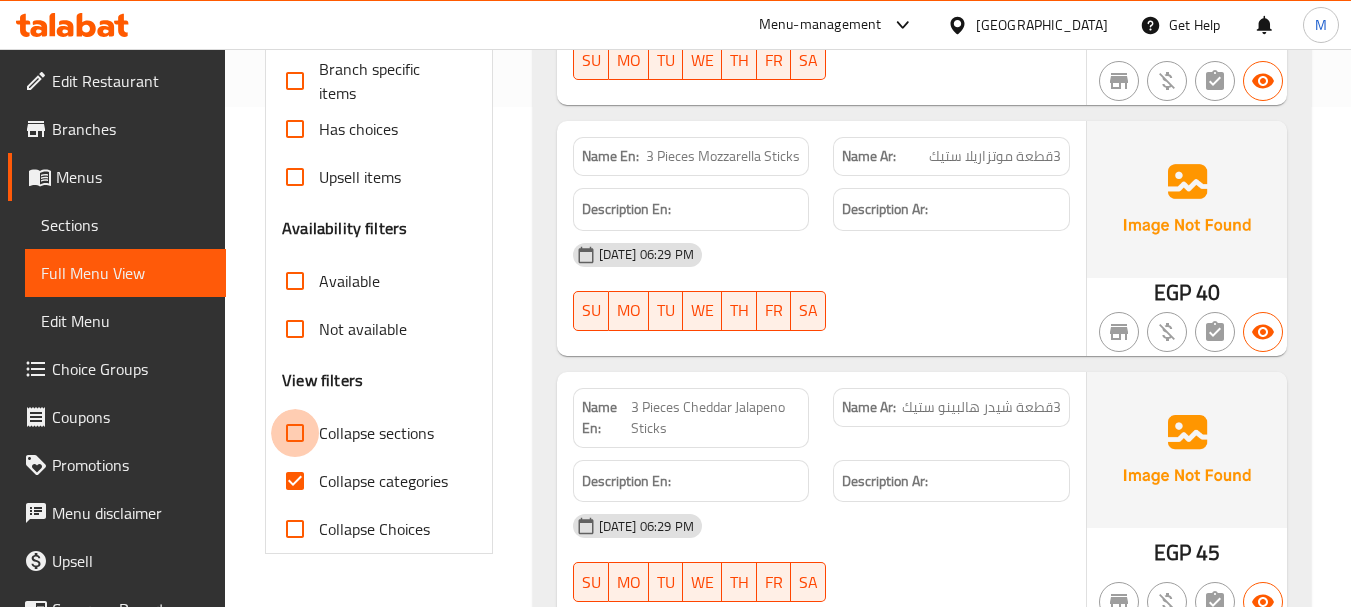 click on "Collapse sections" at bounding box center [295, 433] 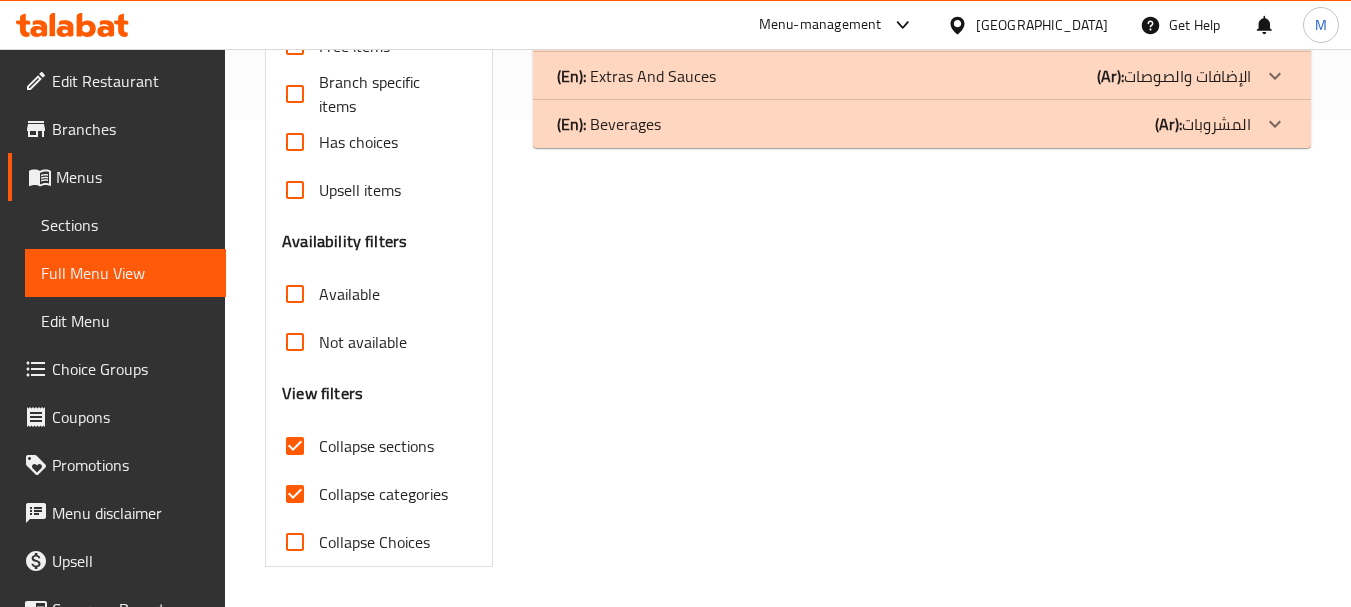click on "Collapse categories" at bounding box center [295, 494] 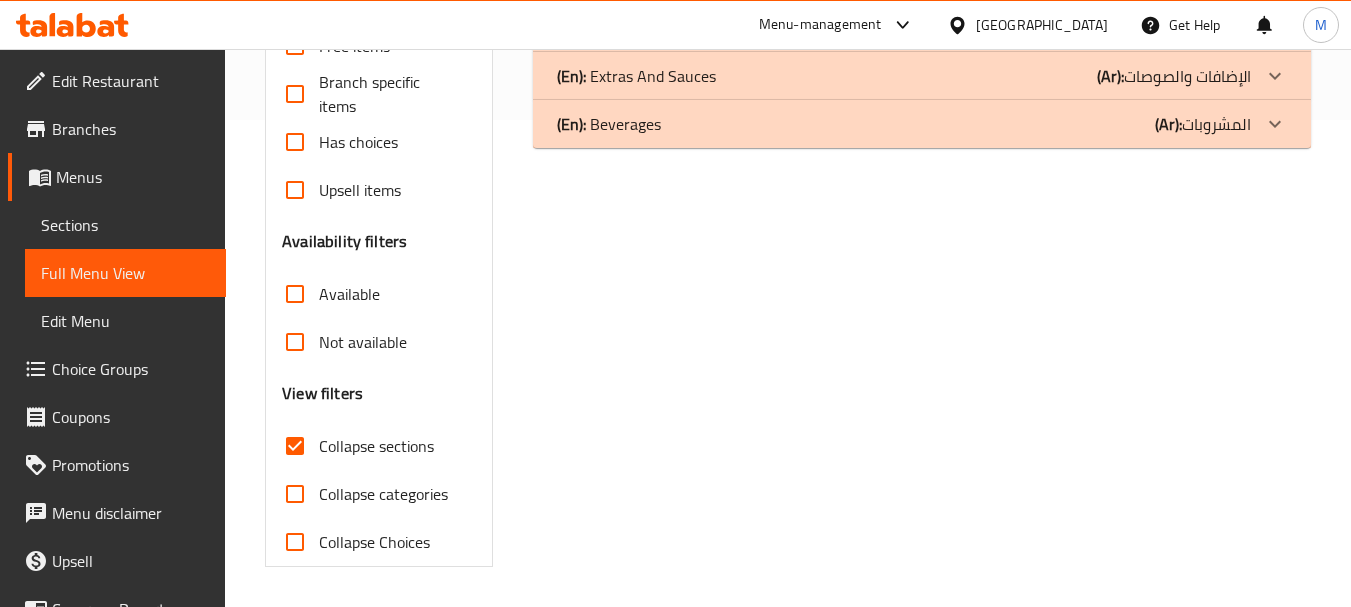 scroll, scrollTop: 87, scrollLeft: 0, axis: vertical 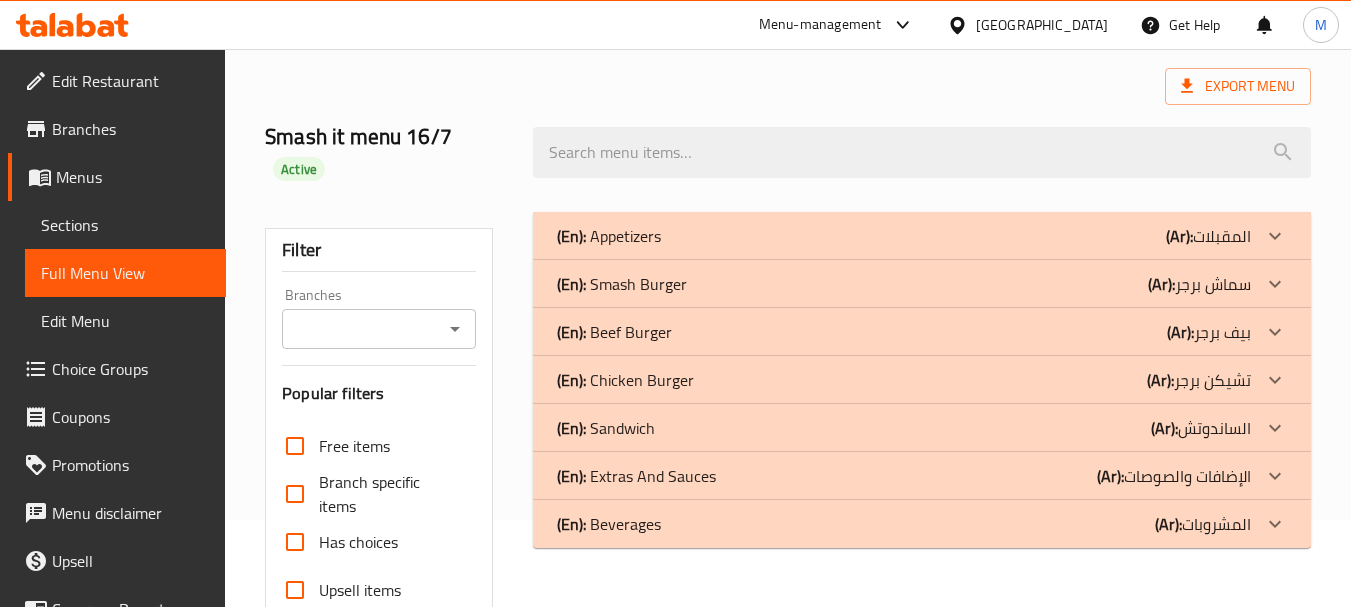 click on "(En):   Appetizers" at bounding box center [609, 236] 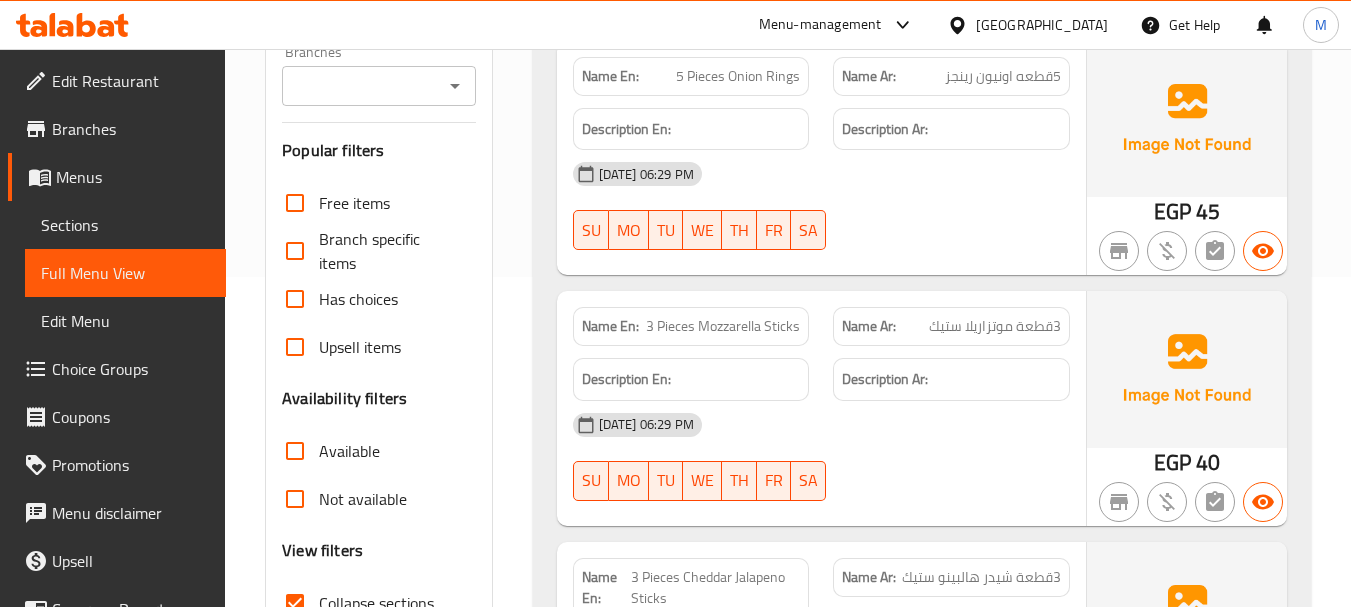 scroll, scrollTop: 0, scrollLeft: 0, axis: both 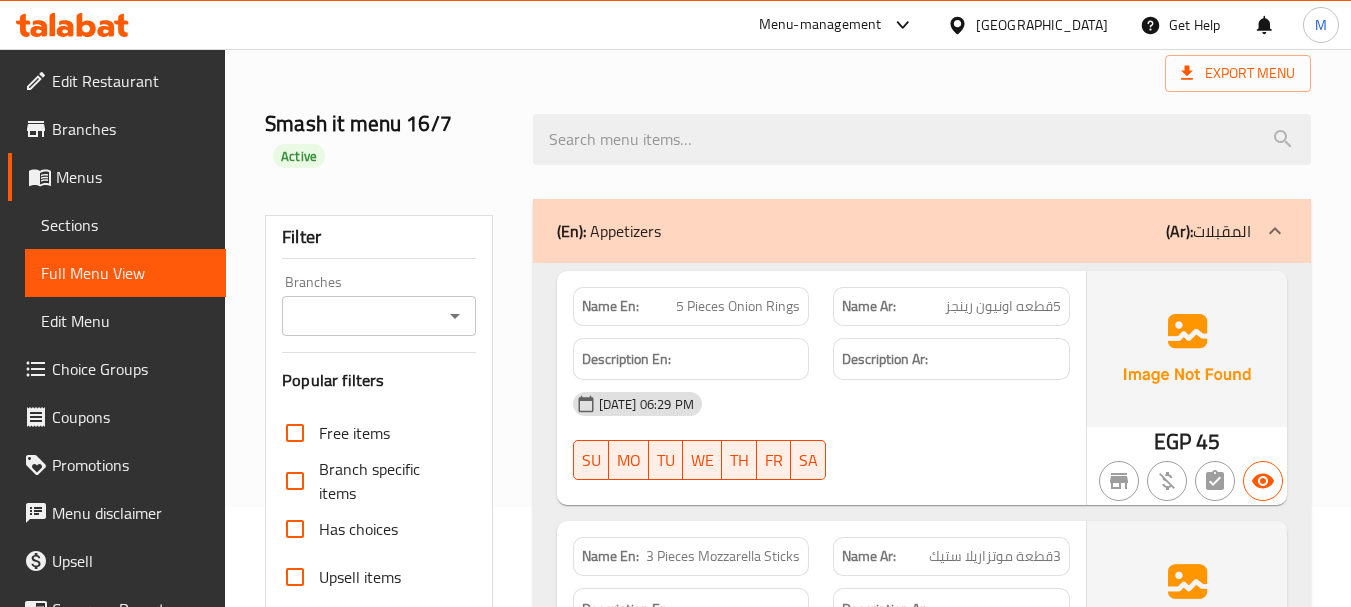 click on "Smash it menu 16/7   Active" at bounding box center (788, 139) 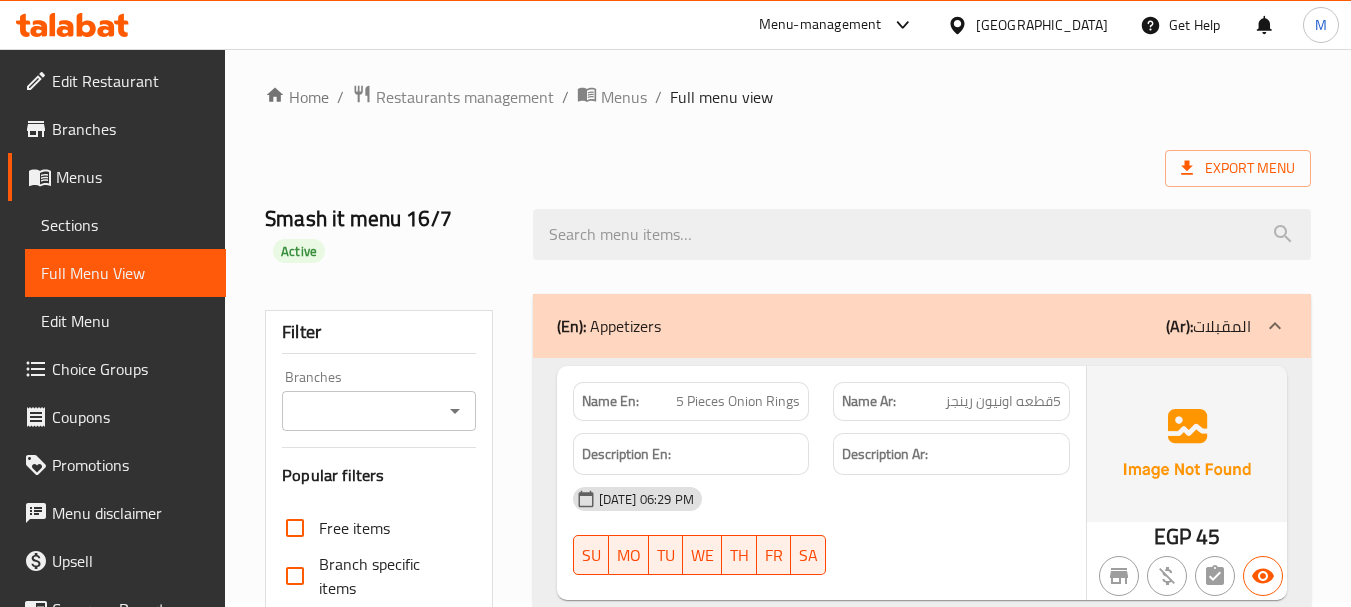 scroll, scrollTop: 0, scrollLeft: 0, axis: both 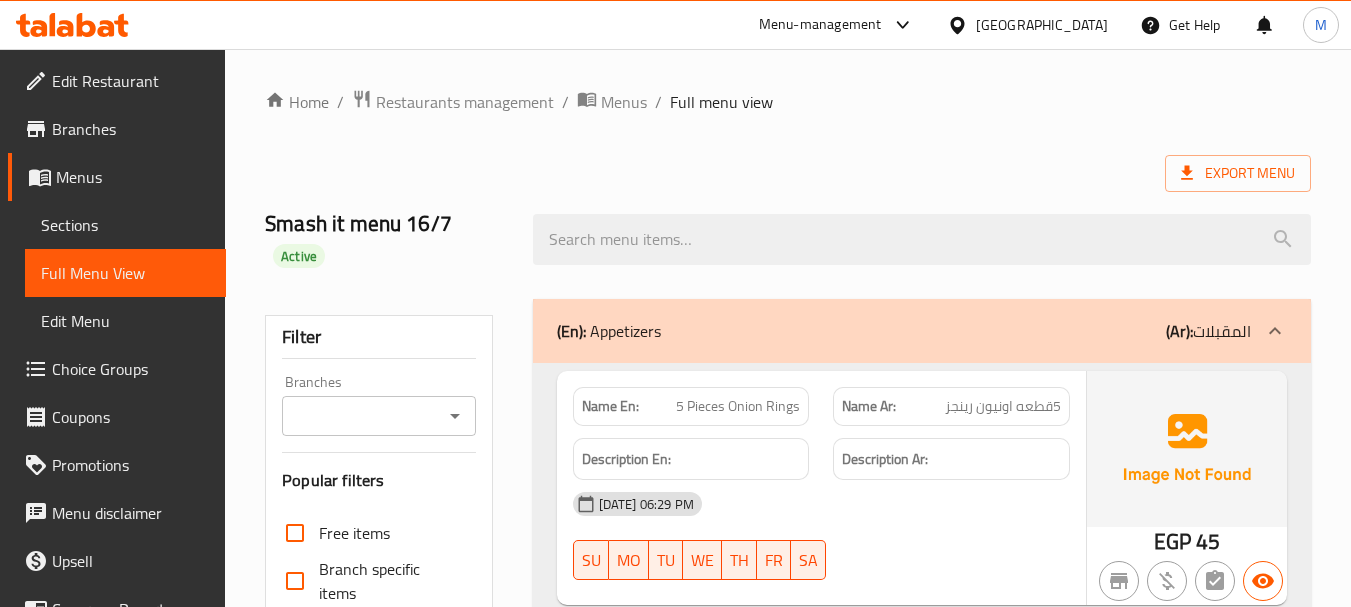 click on "(En):   Appetizers (Ar): المقبلات" at bounding box center [904, 331] 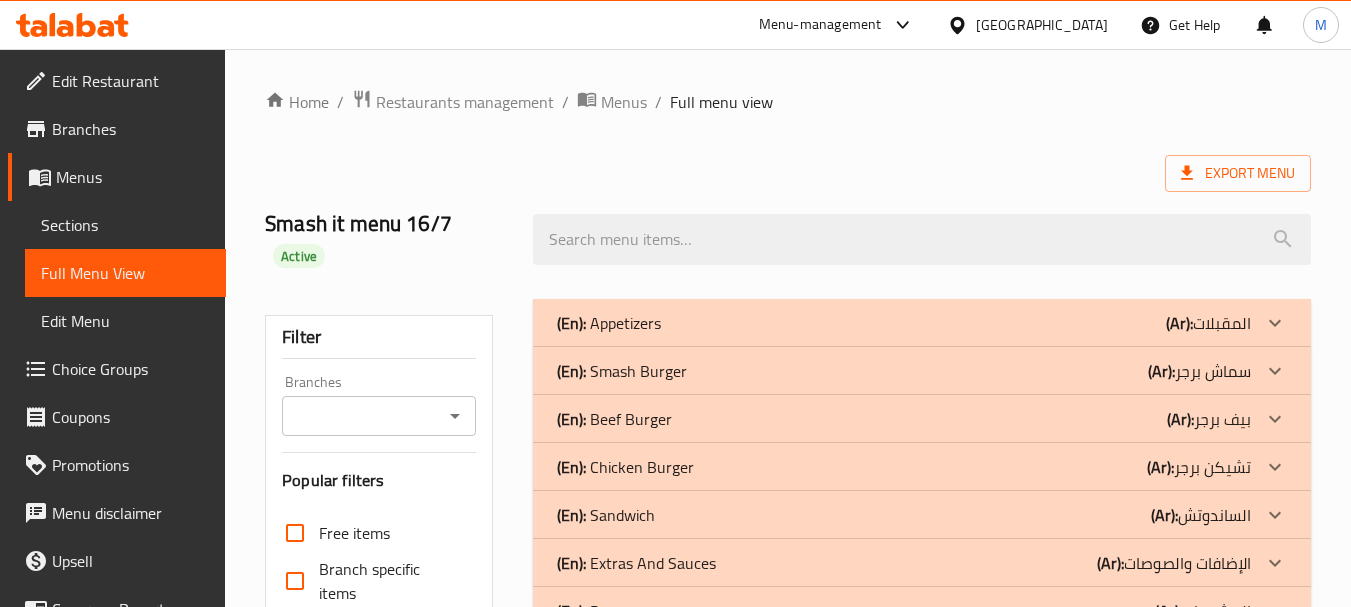click on "(En):" at bounding box center [571, 323] 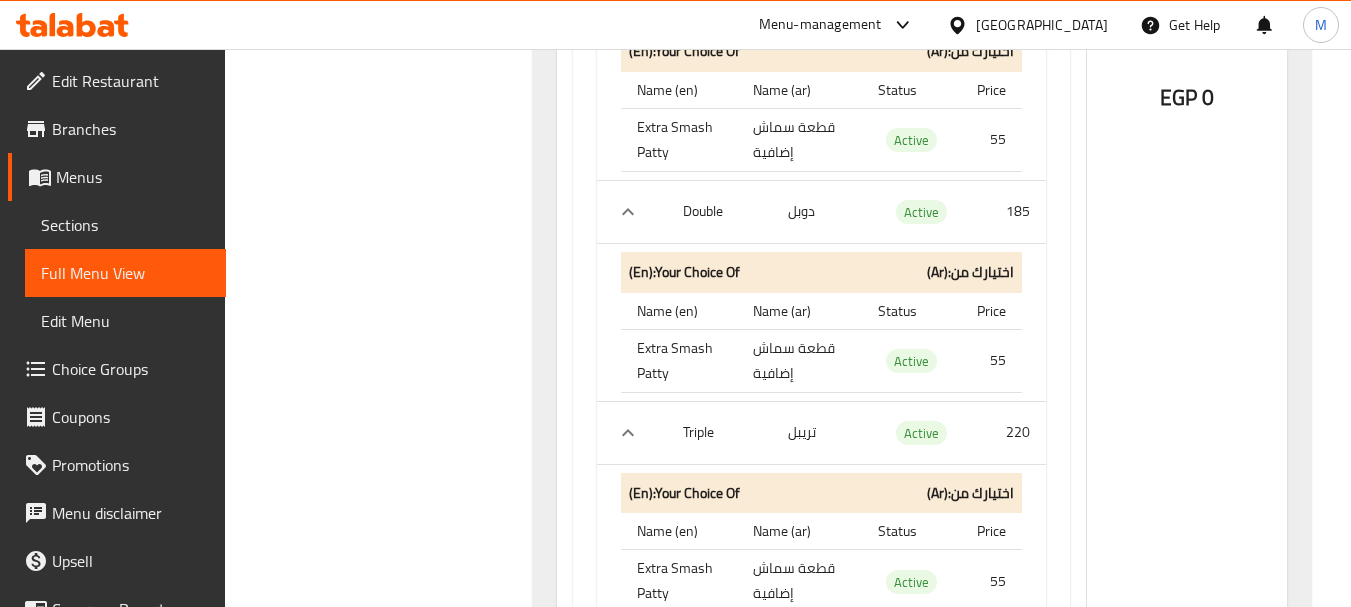 scroll, scrollTop: 1000, scrollLeft: 0, axis: vertical 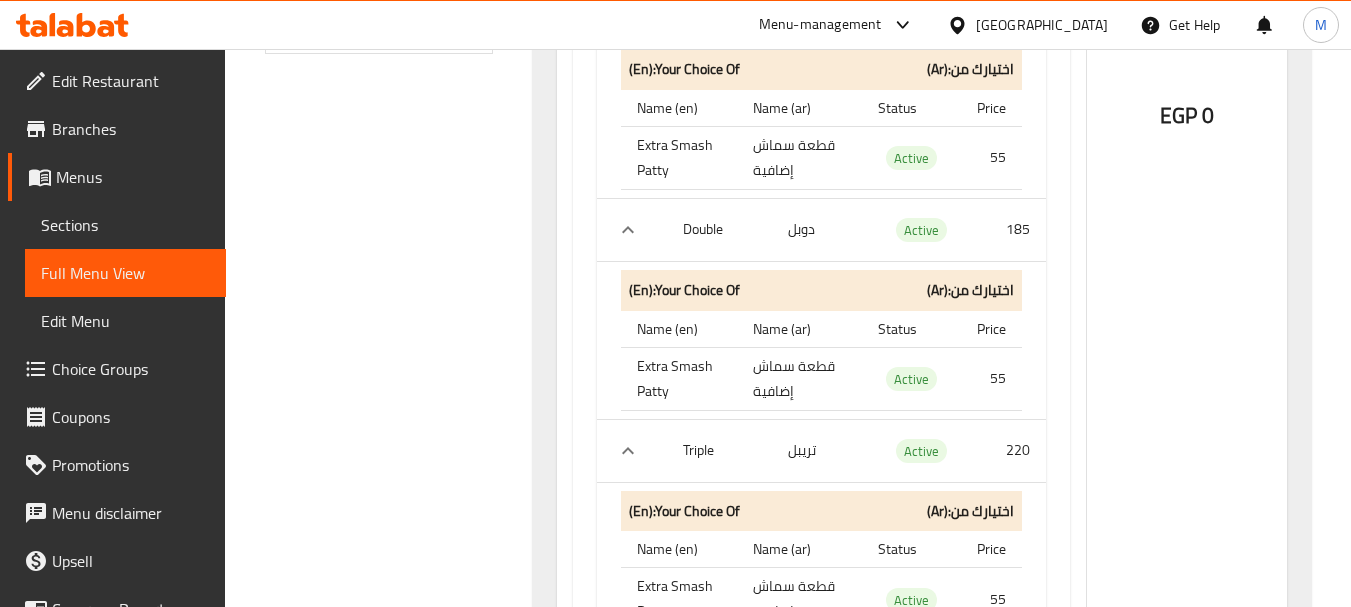 click on "EGP 0" at bounding box center [1187, 62] 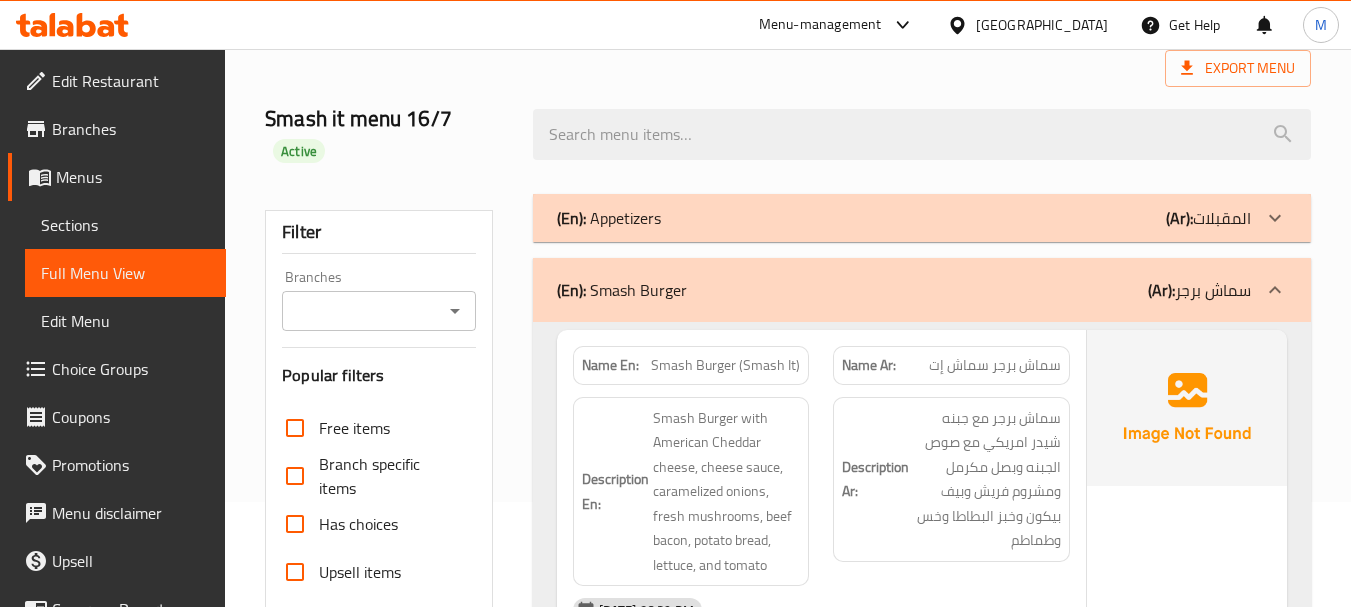 scroll, scrollTop: 100, scrollLeft: 0, axis: vertical 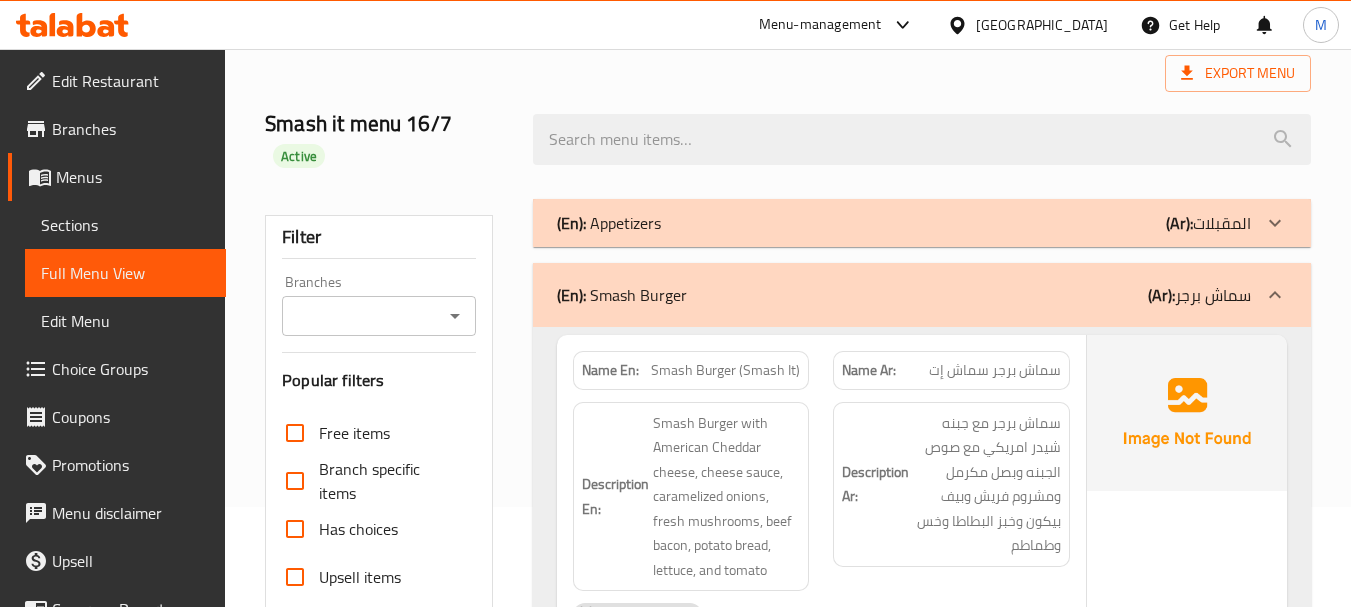 click on "Description Ar: سماش برجر مع جبنه شيدر امريكي مع صوص الجبنه وبصل مكرمل ومشروم فريش وبيف بيكون وخبز البطاطا وخس وطماطم" at bounding box center (951, 497) 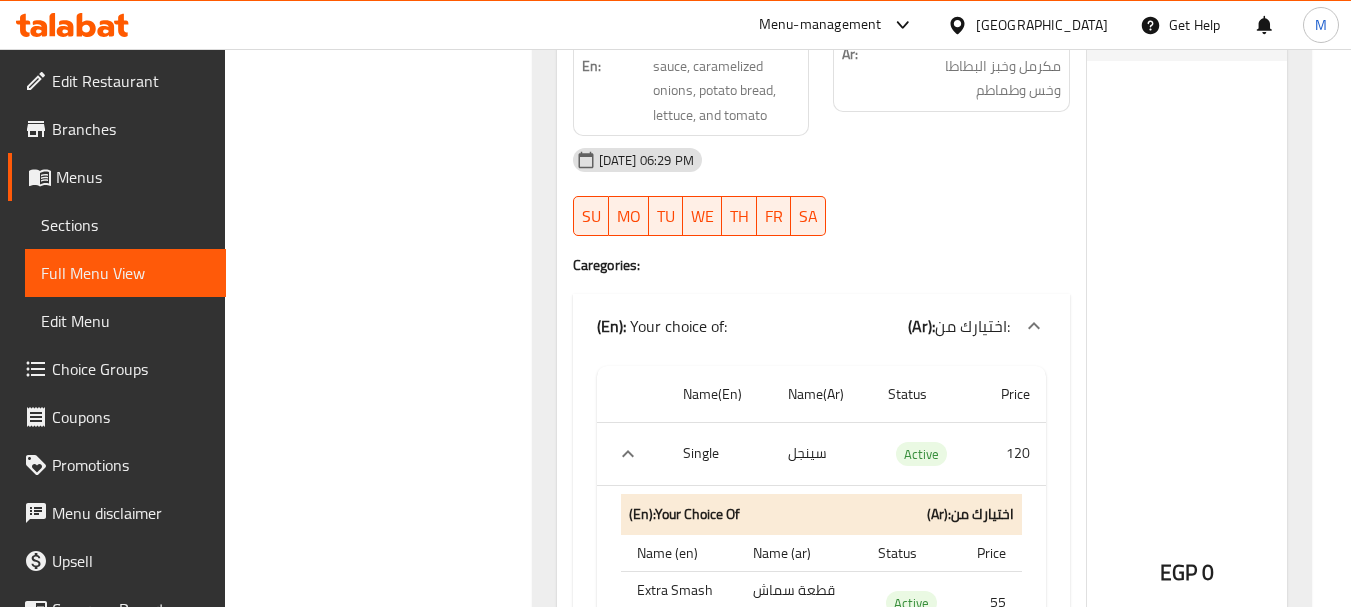 scroll, scrollTop: 1700, scrollLeft: 0, axis: vertical 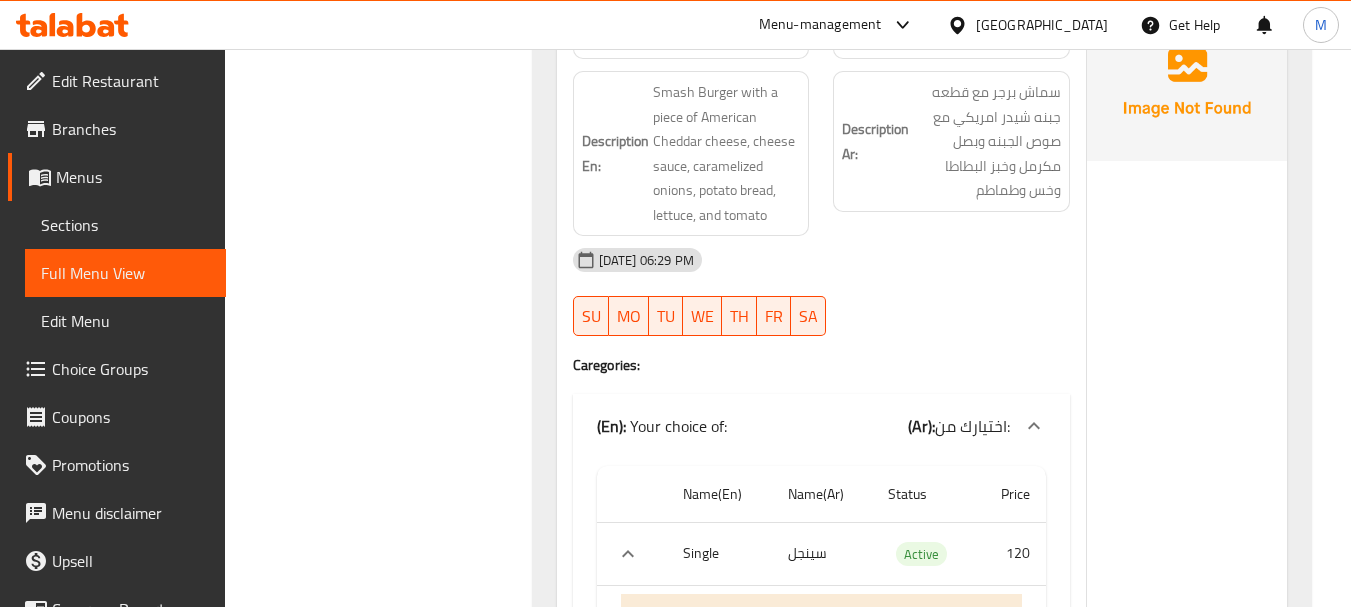 click on "[DATE] 06:29 PM" at bounding box center [821, 260] 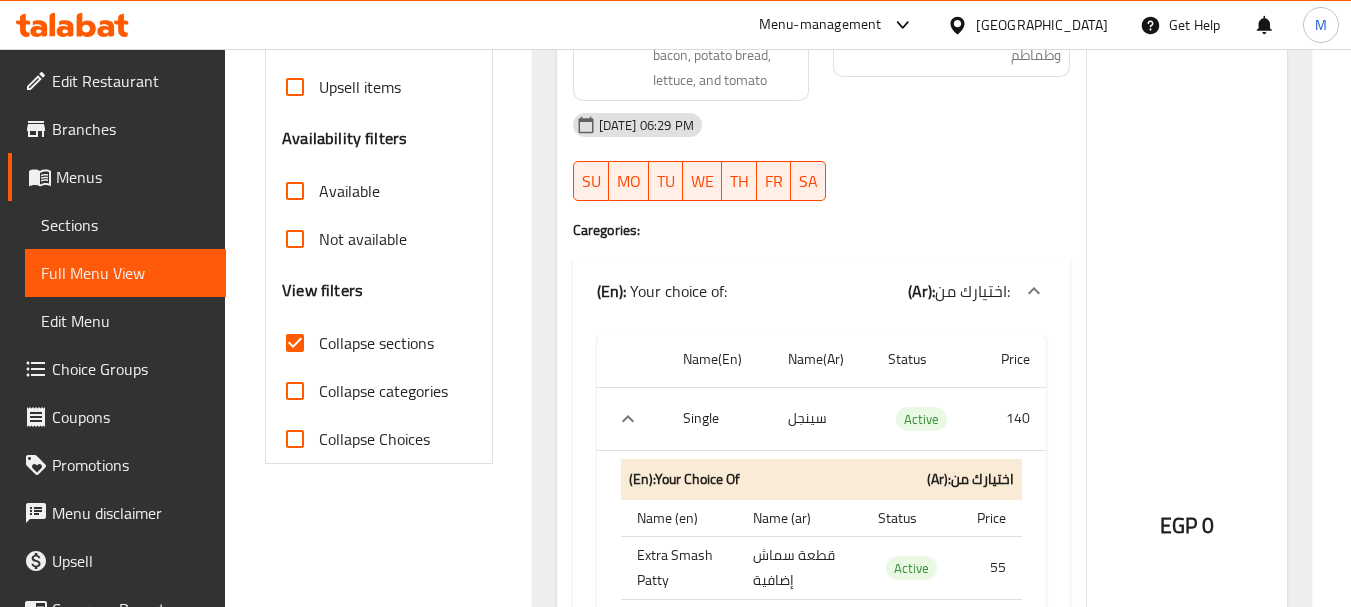 scroll, scrollTop: 700, scrollLeft: 0, axis: vertical 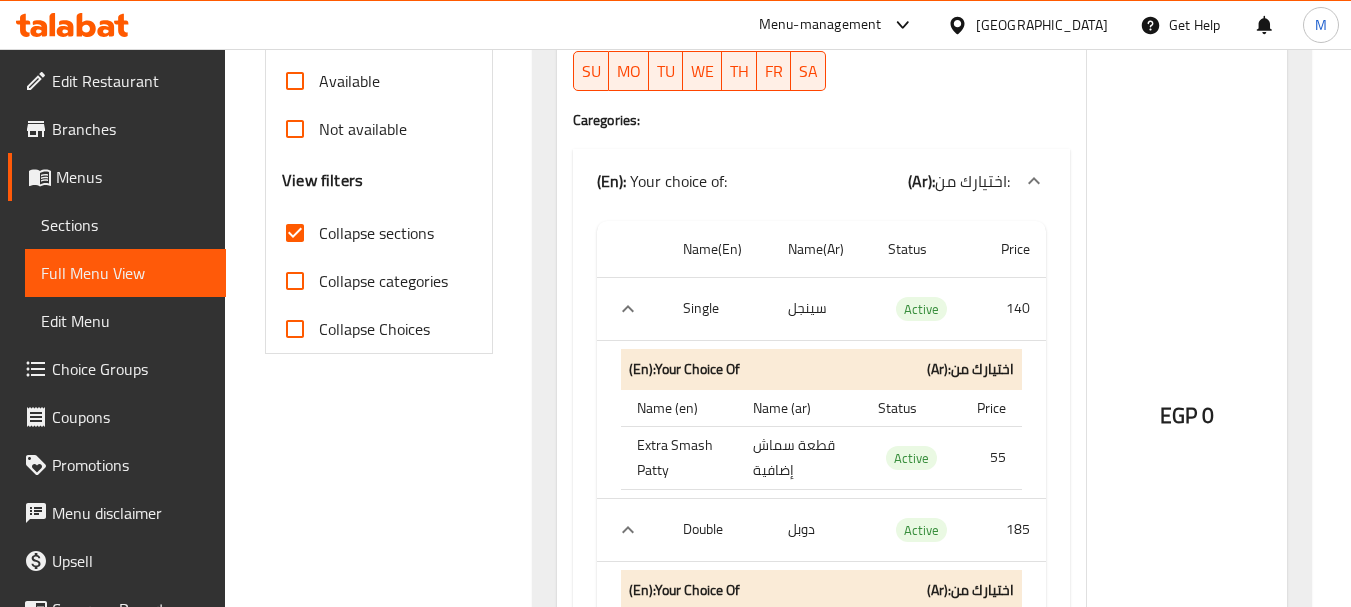 click on "Collapse Choices" at bounding box center (295, 329) 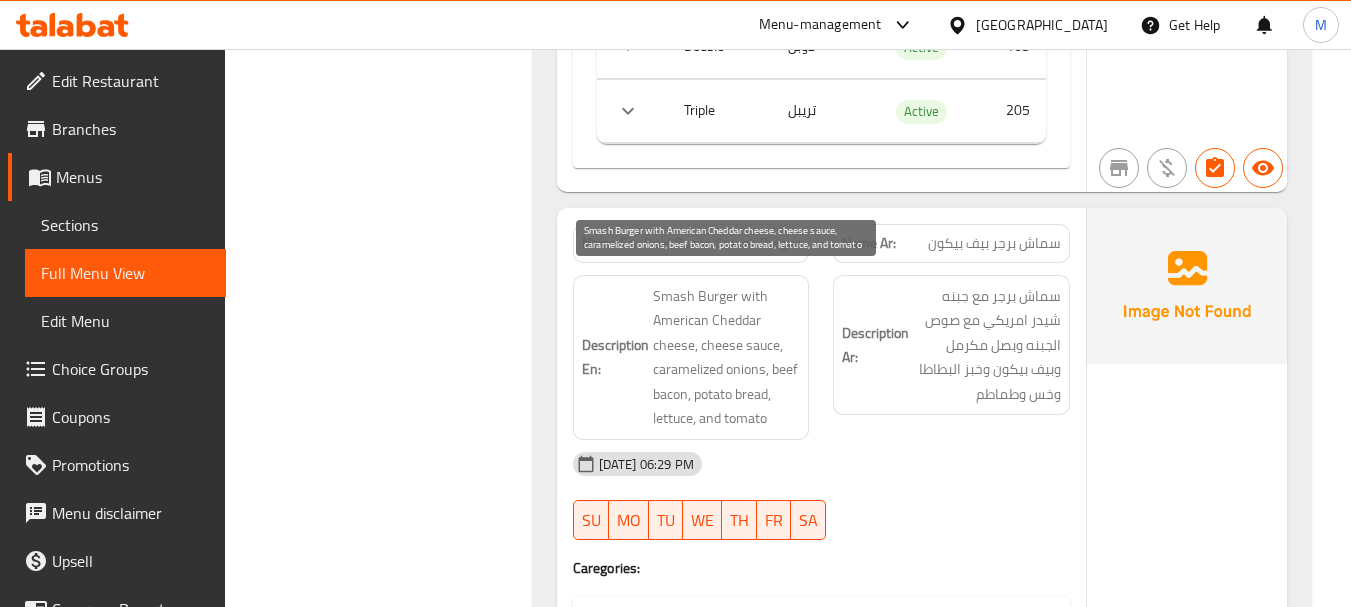 scroll, scrollTop: 1900, scrollLeft: 0, axis: vertical 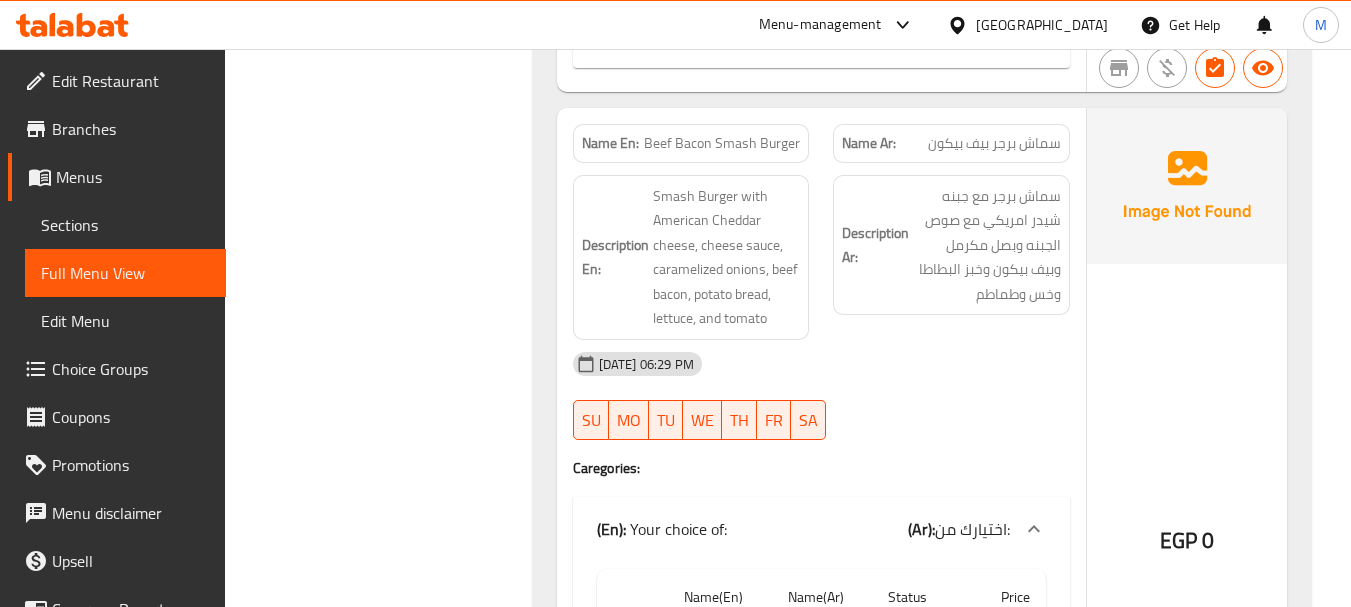 click on "[DATE] 06:29 PM" at bounding box center (821, 364) 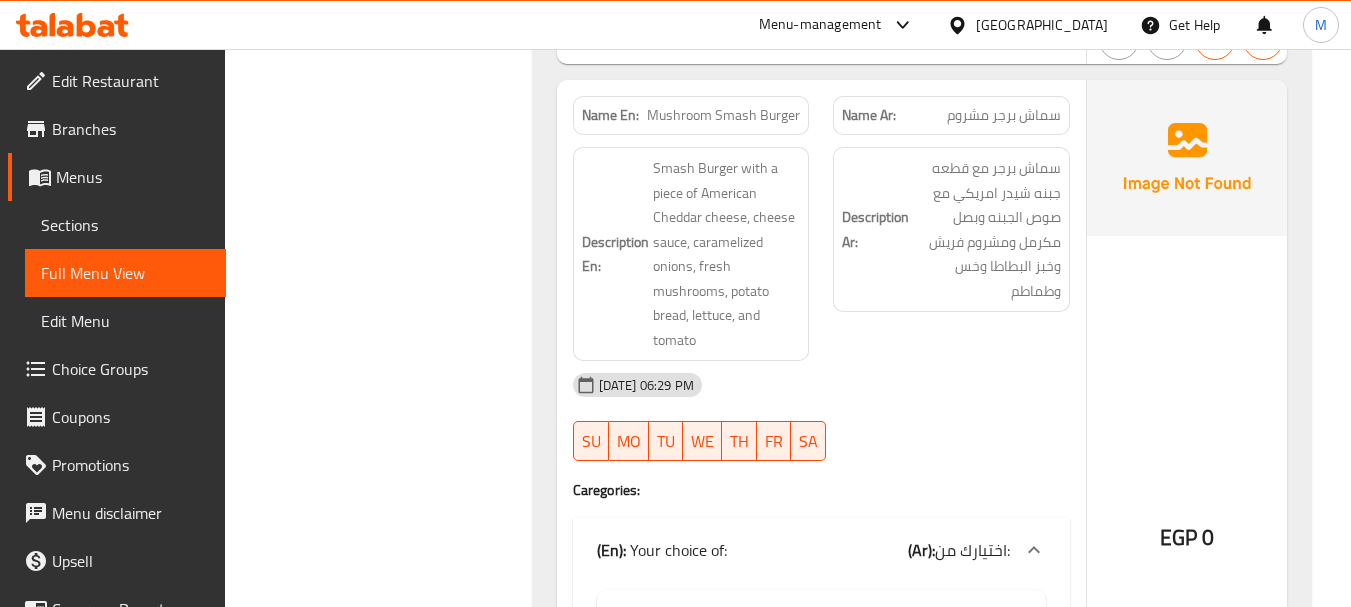 scroll, scrollTop: 2700, scrollLeft: 0, axis: vertical 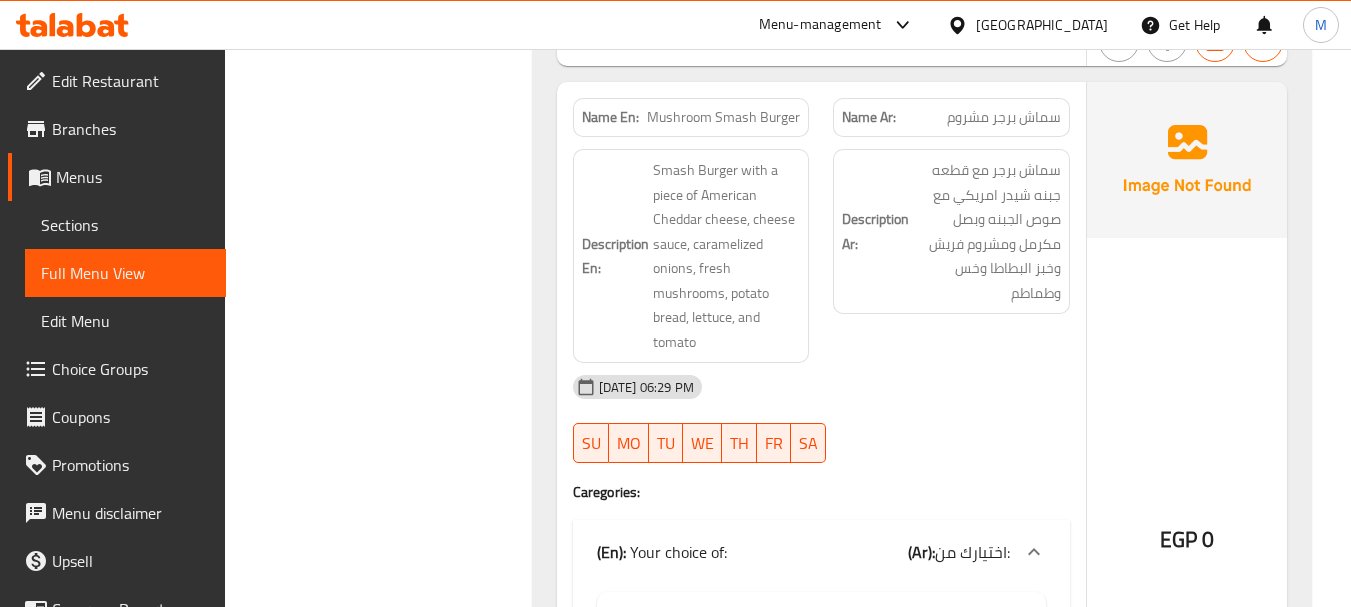click on "Description Ar: سماش برجر مع قطعه جبنه شيدر امريكي مع صوص الجبنه وبصل مكرمل ومشروم فريش وخبز البطاطا وخس وطماطم" at bounding box center [951, 256] 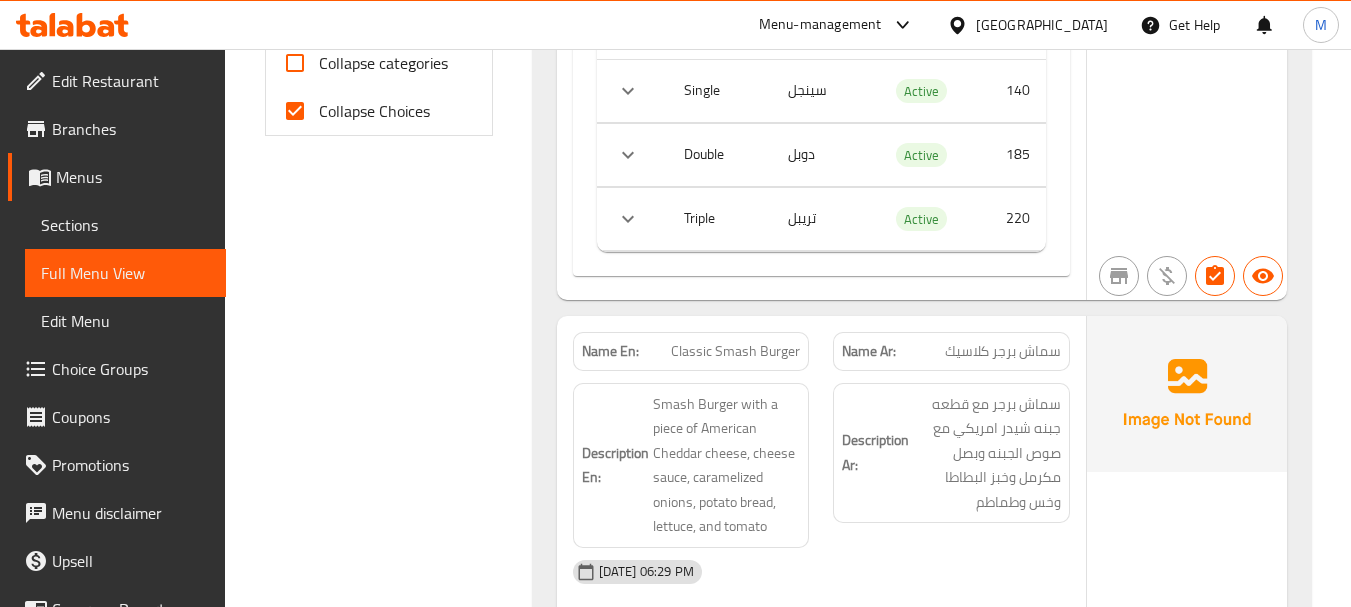 scroll, scrollTop: 318, scrollLeft: 0, axis: vertical 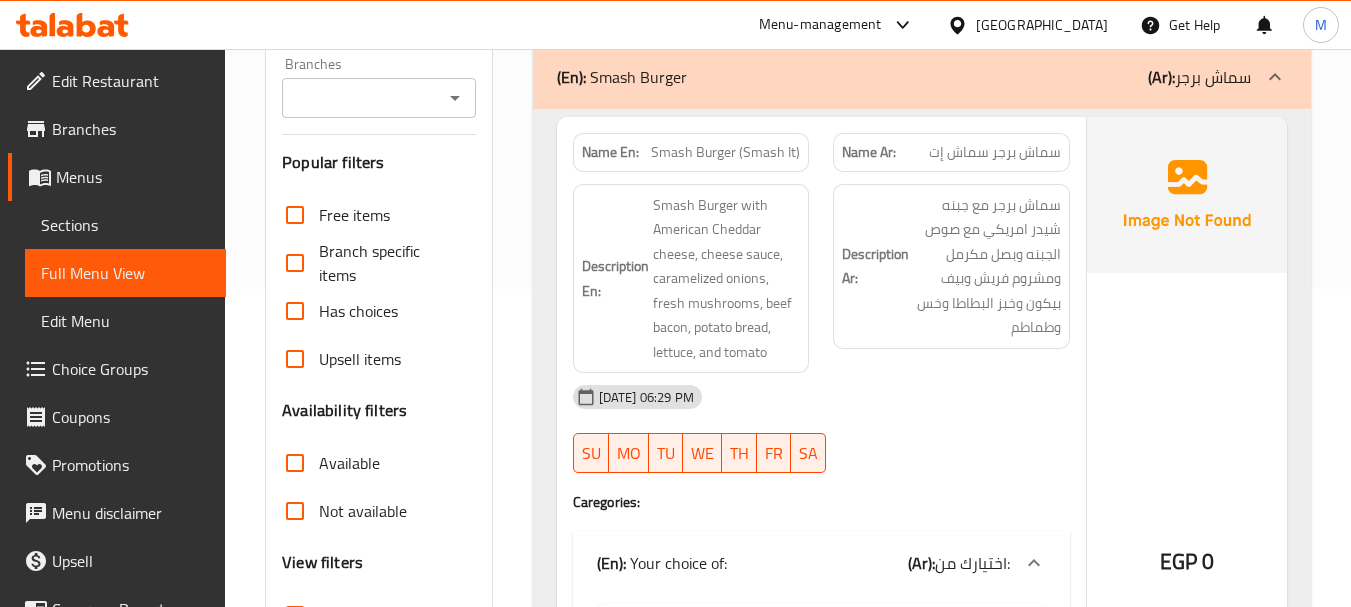 click on "(En):   Smash Burger (Ar): سماش برجر" at bounding box center (922, 77) 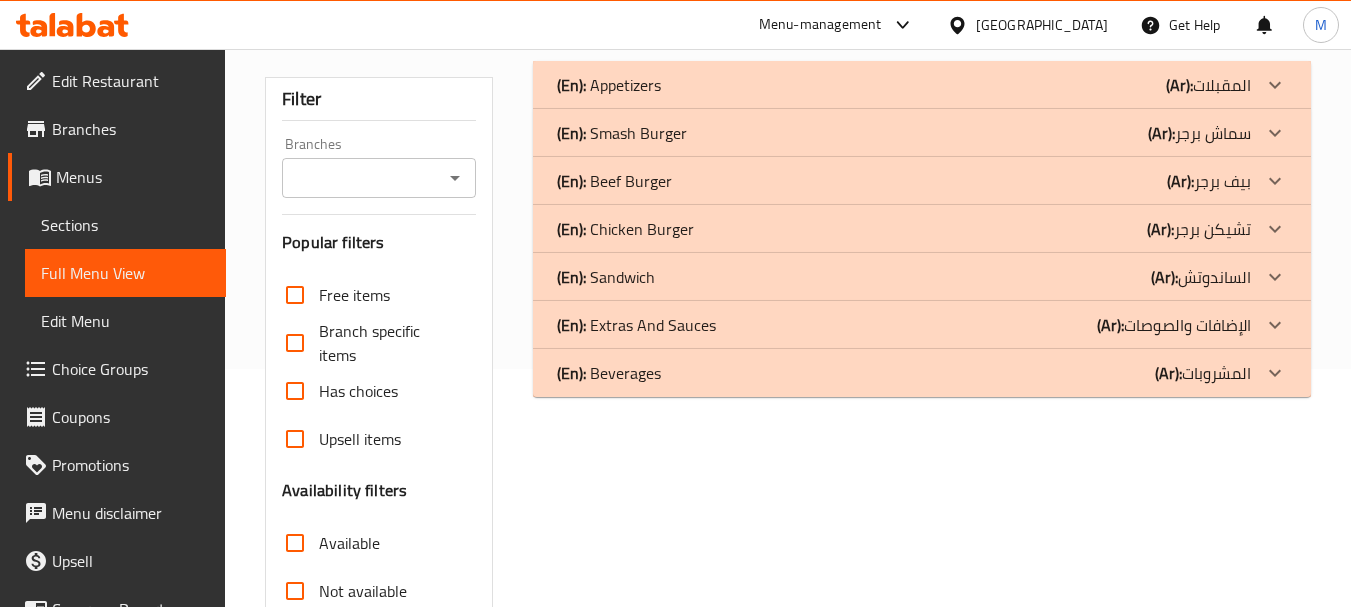 scroll, scrollTop: 118, scrollLeft: 0, axis: vertical 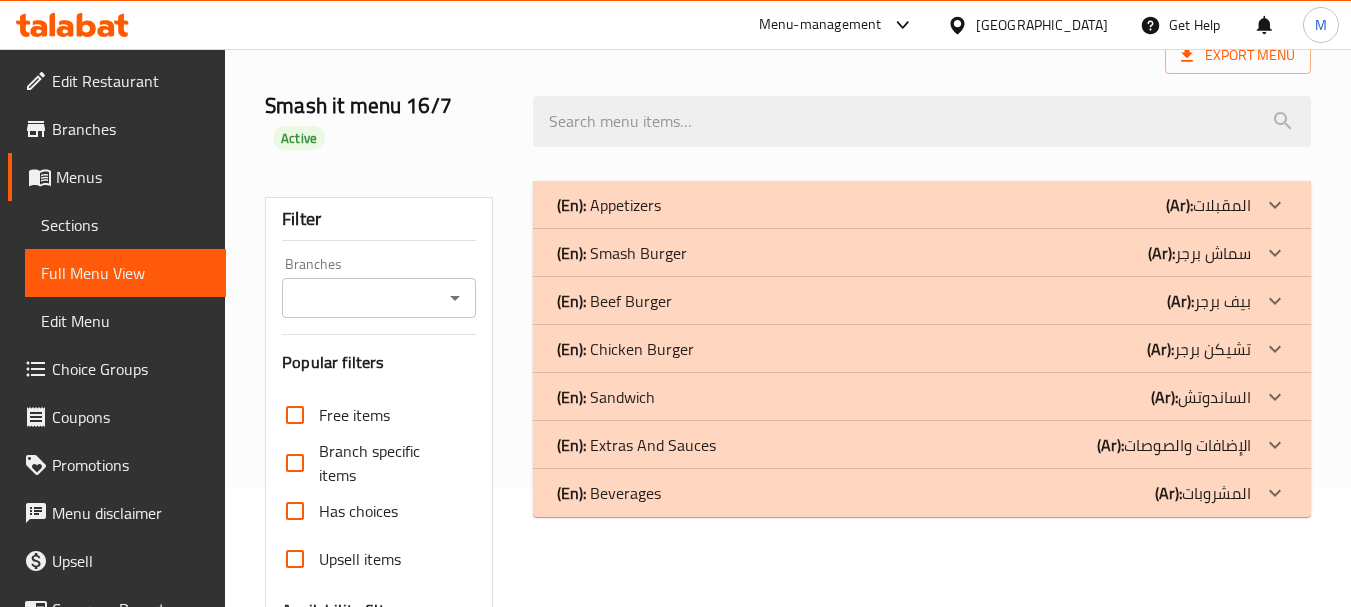 click on "(En):   Beef Burger" at bounding box center (609, 205) 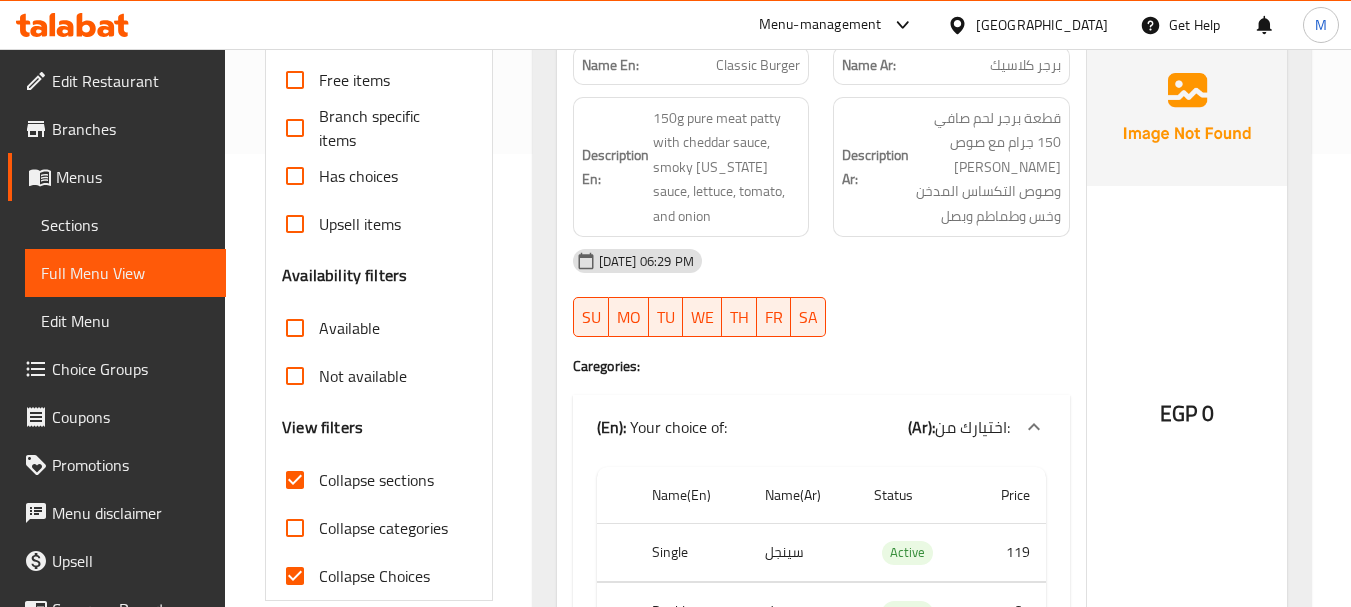 scroll, scrollTop: 418, scrollLeft: 0, axis: vertical 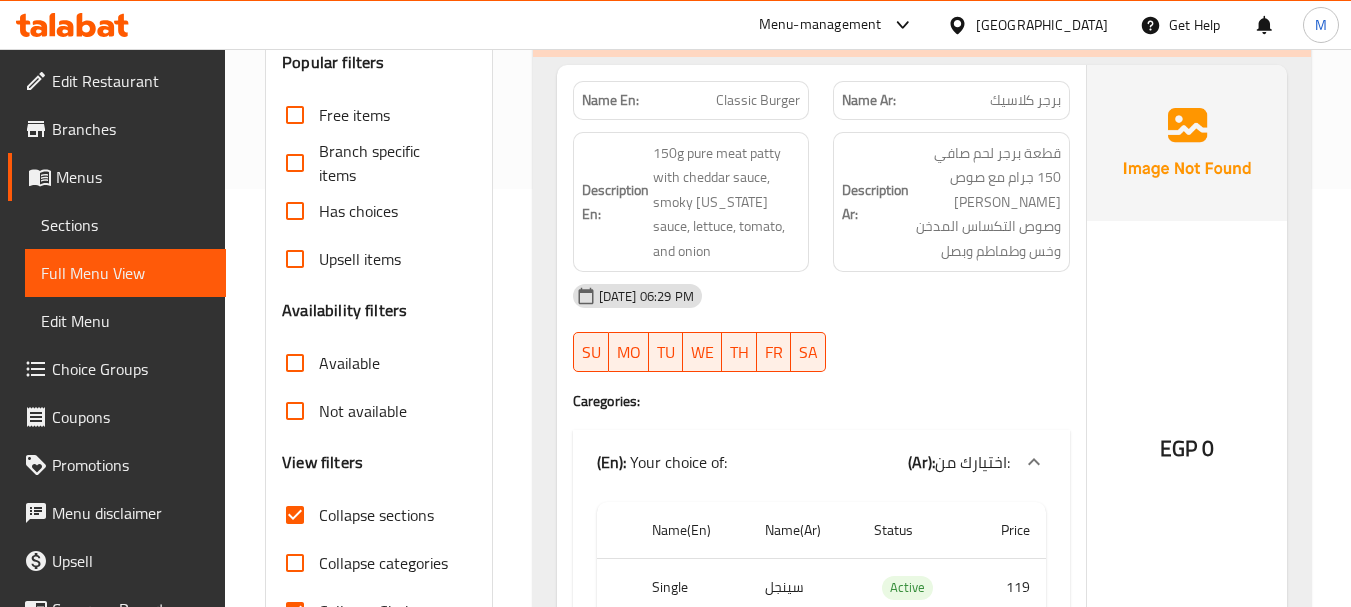 click on "[DATE] 06:29 PM" at bounding box center [821, 296] 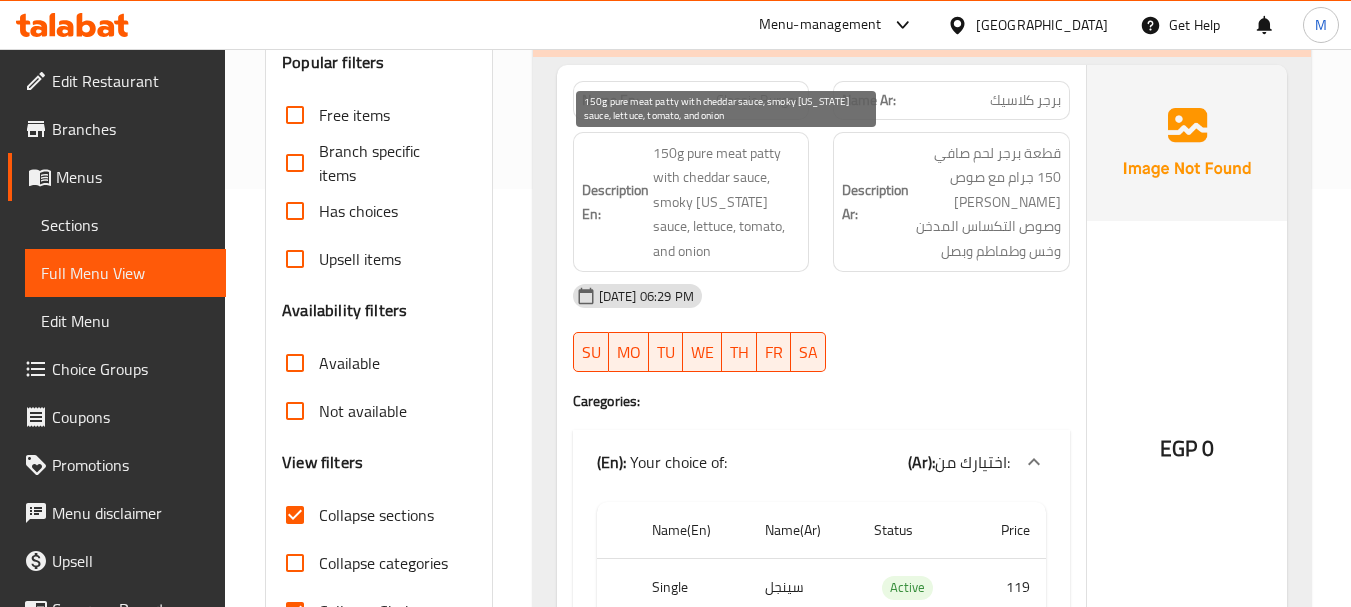 click on "150g pure meat patty with cheddar sauce, smoky Texas sauce, lettuce, tomato, and onion" at bounding box center (727, 202) 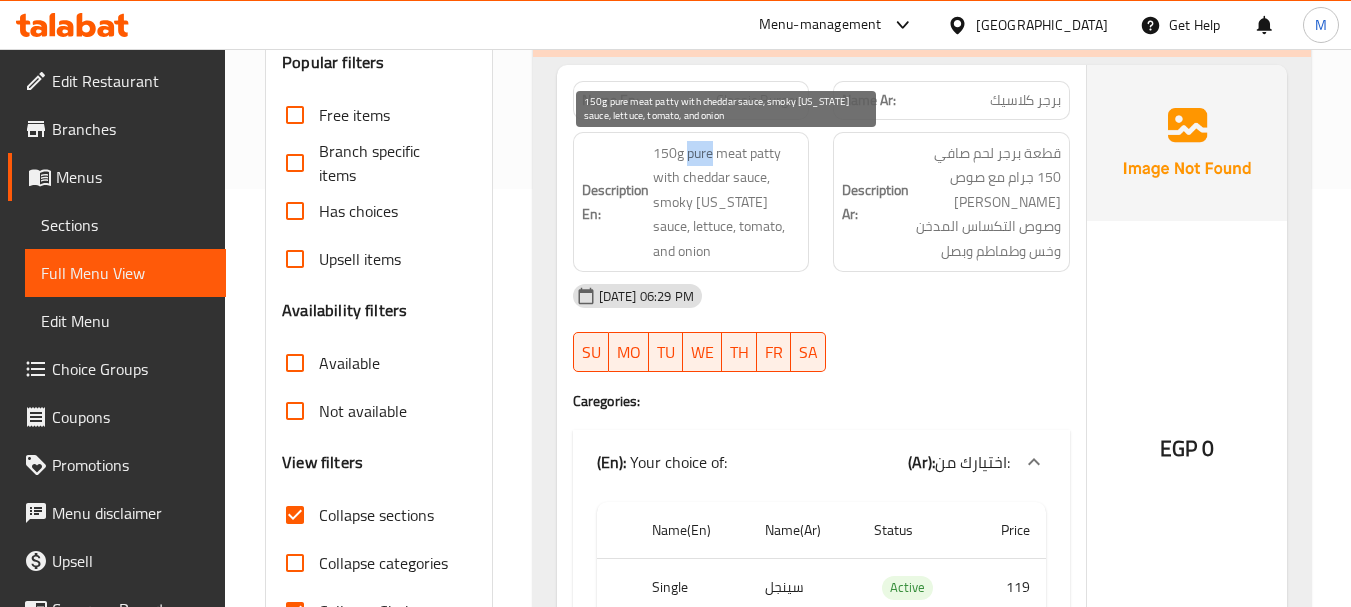 click on "150g pure meat patty with cheddar sauce, smoky Texas sauce, lettuce, tomato, and onion" at bounding box center (727, 202) 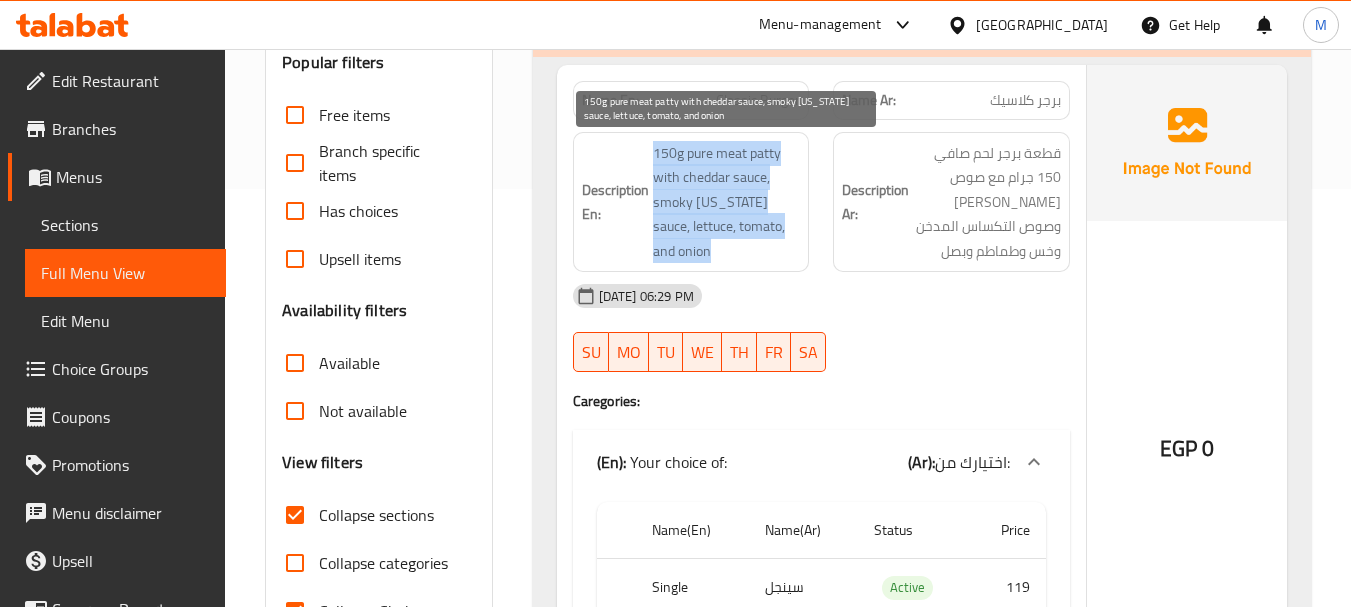 click on "150g pure meat patty with cheddar sauce, smoky Texas sauce, lettuce, tomato, and onion" at bounding box center (727, 202) 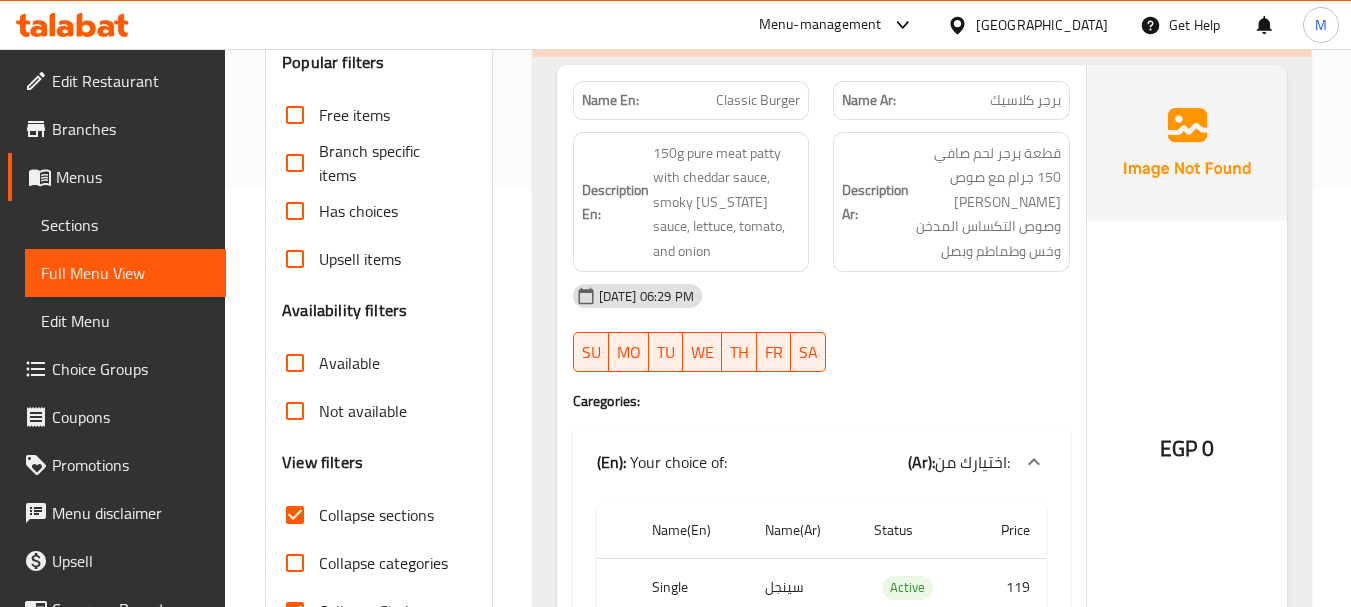 click on "Classic Burger" at bounding box center [758, 100] 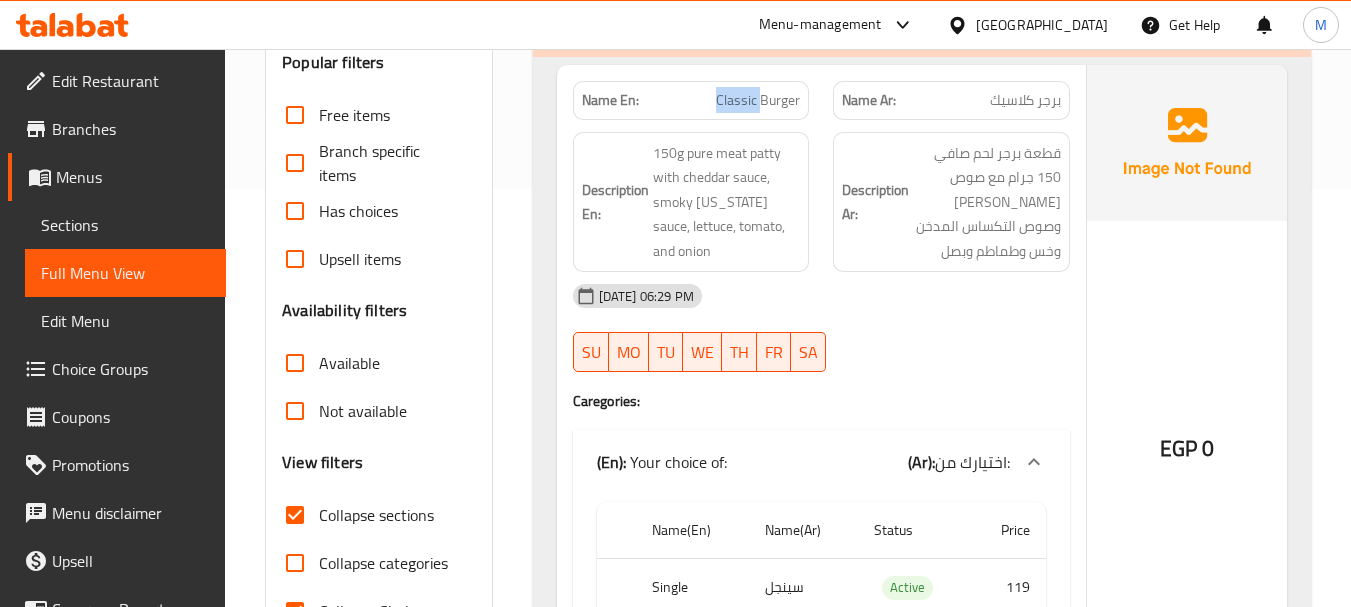 click on "Classic Burger" at bounding box center (758, 100) 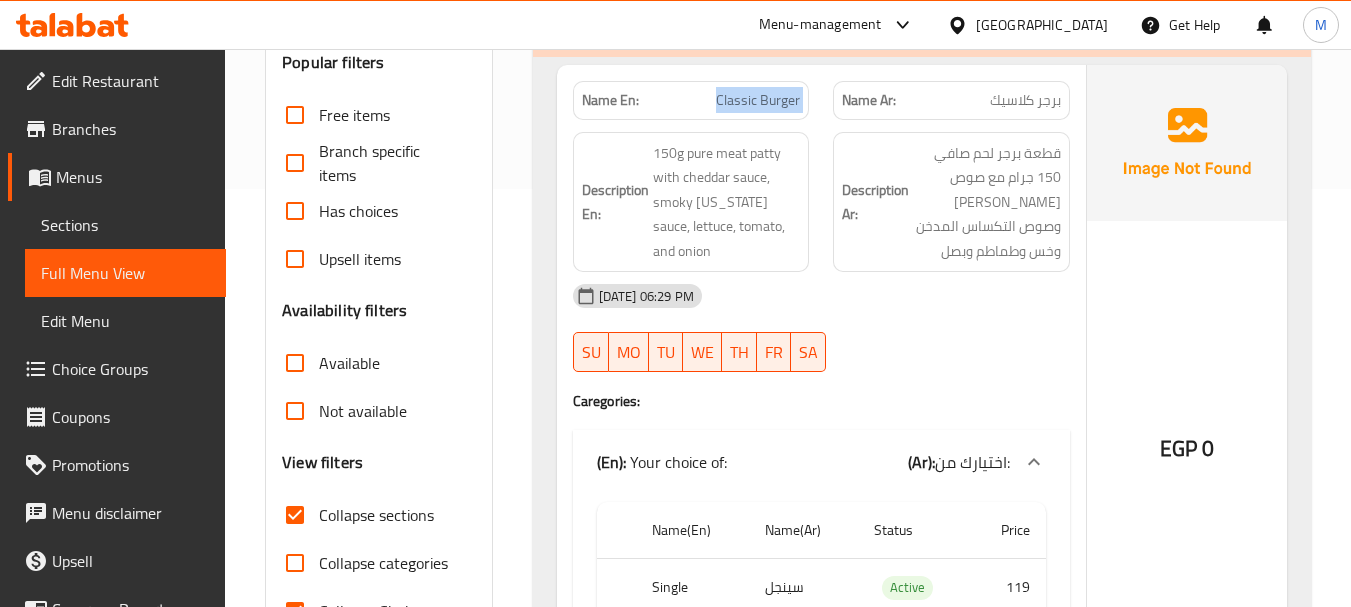 click on "Classic Burger" at bounding box center (758, 100) 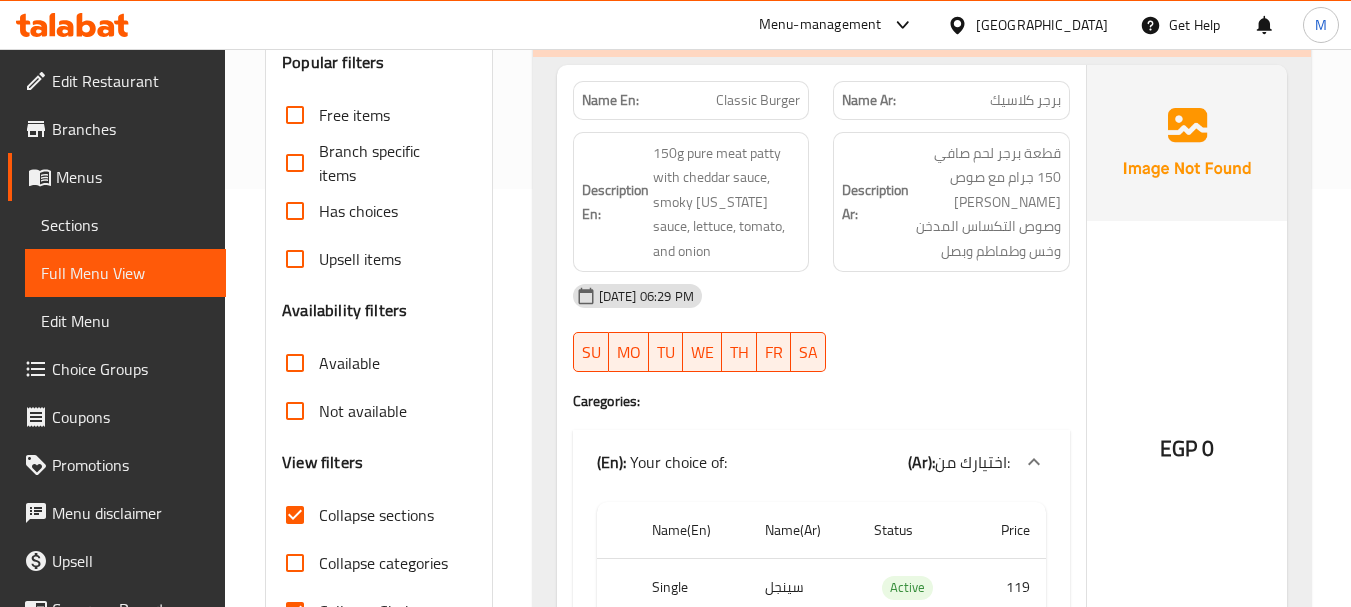 click on "(En):   Appetizers (Ar): المقبلات Name En: 5 Pieces Onion Rings  Name Ar: 5قطعه اونيون رينجز Description En: Description Ar: 16-07-2025 06:29 PM SU MO TU WE TH FR SA EGP 45 Name En: 3 Pieces Mozzarella Sticks Name Ar: 3قطعة موتزاريلا ستيك Description En: Description Ar: 16-07-2025 06:29 PM SU MO TU WE TH FR SA EGP 40 Name En: 3 Pieces Cheddar Jalapeno Sticks Name Ar: 3قطعة شيدر هالبينو ستيك Description En: Description Ar: 16-07-2025 06:29 PM SU MO TU WE TH FR SA EGP 45 Name En: Potato with Cheddar Sauce Name Ar: بطاطس صوص شيدر Description En: Description Ar: 16-07-2025 06:29 PM SU MO TU WE TH FR SA EGP 55 Name En: Potato Cheddar Sauce and Smash Burger Name Ar: بطاطس صوص شيدر وسماش برجر Description En: Description Ar: 16-07-2025 06:29 PM SU MO TU WE TH FR SA EGP 95 Name En: Potato Cheddar Sauce and Crunchy Chicken Pieces Name Ar: بطاطس صوص شيدر وقطع دجاج كرانشي Description En: Description Ar:" at bounding box center [922, 2629] 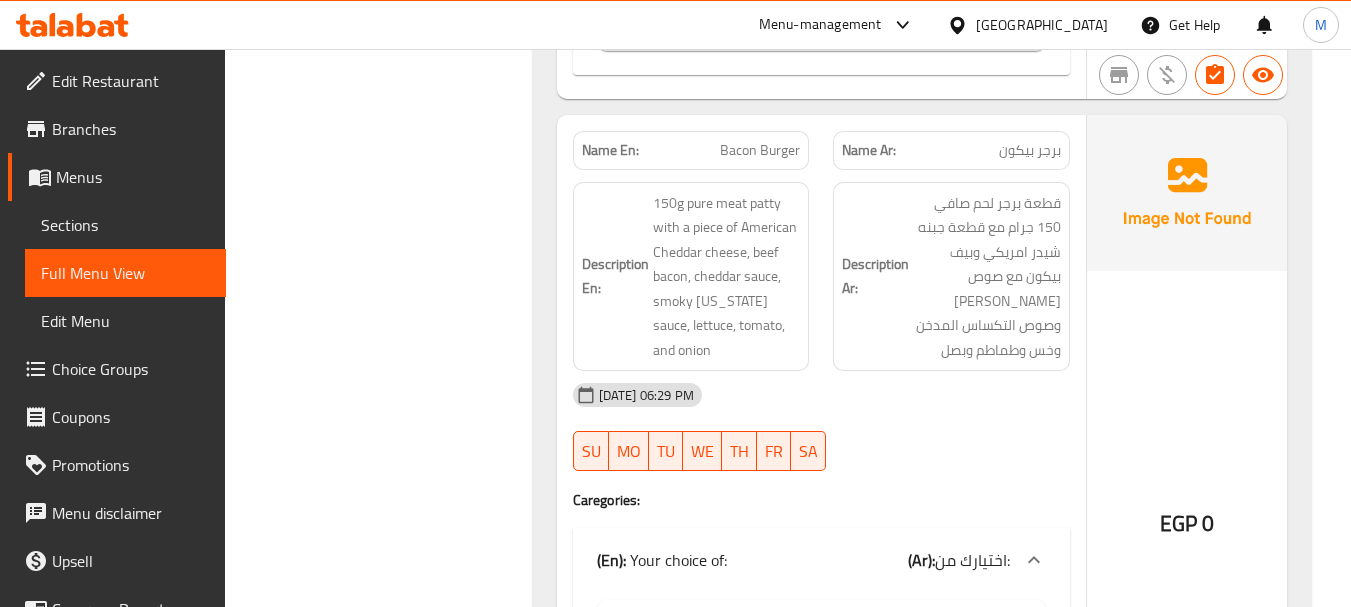 scroll, scrollTop: 1118, scrollLeft: 0, axis: vertical 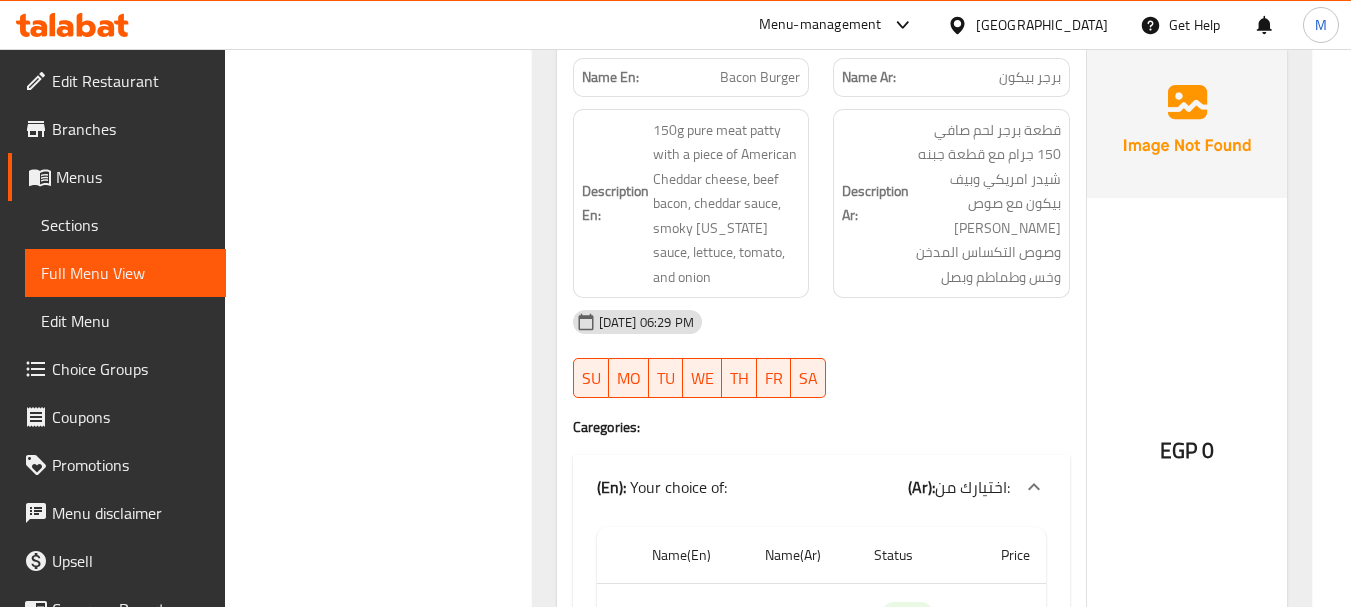 click on "[DATE] 06:29 PM" at bounding box center (821, 322) 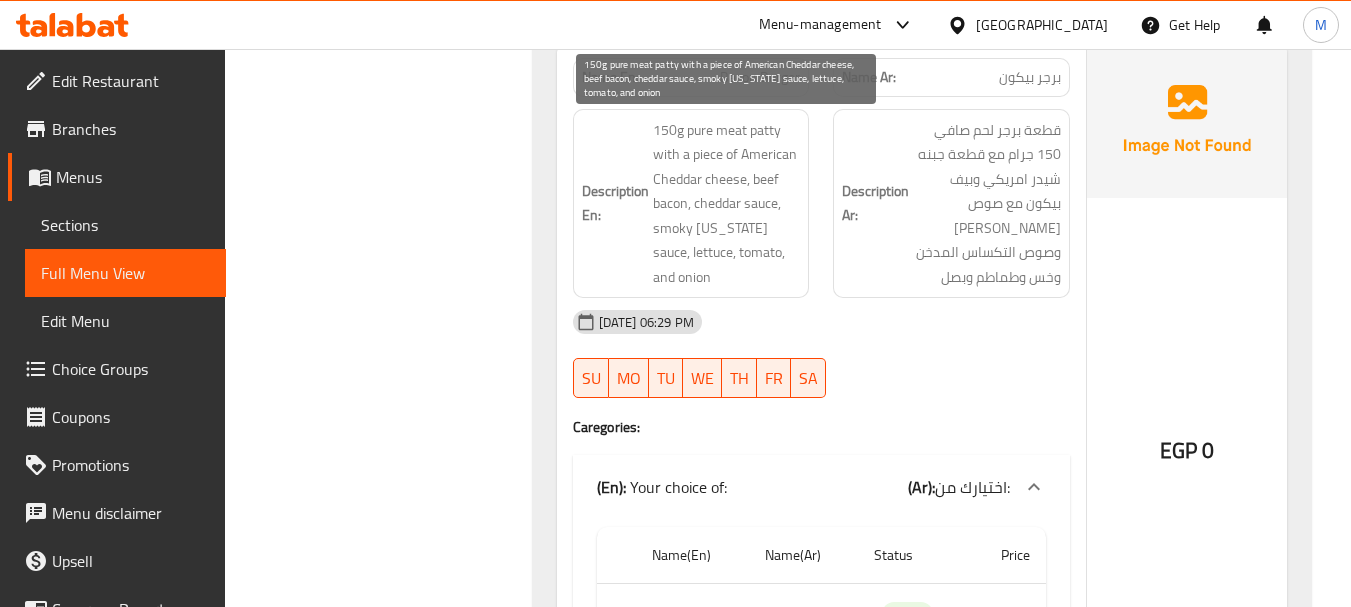 click on "150g pure meat patty with a piece of American Cheddar cheese, beef bacon, cheddar sauce, smoky Texas sauce, lettuce, tomato, and onion" at bounding box center [727, 204] 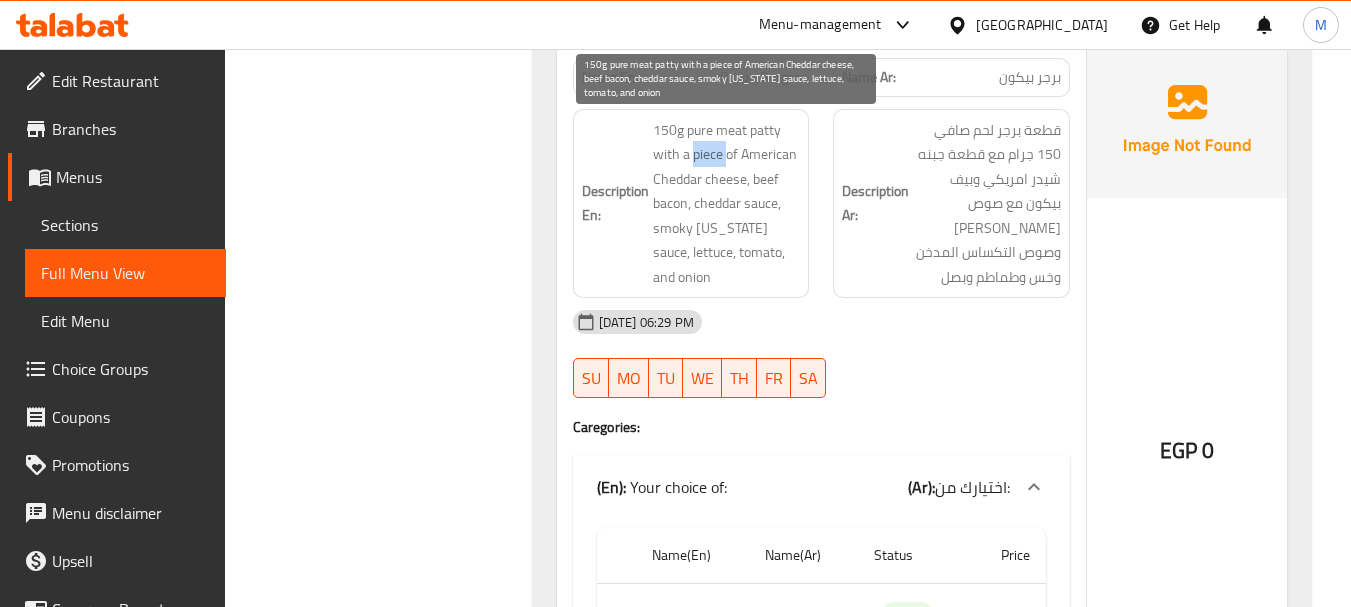 click on "150g pure meat patty with a piece of American Cheddar cheese, beef bacon, cheddar sauce, smoky Texas sauce, lettuce, tomato, and onion" at bounding box center [727, 204] 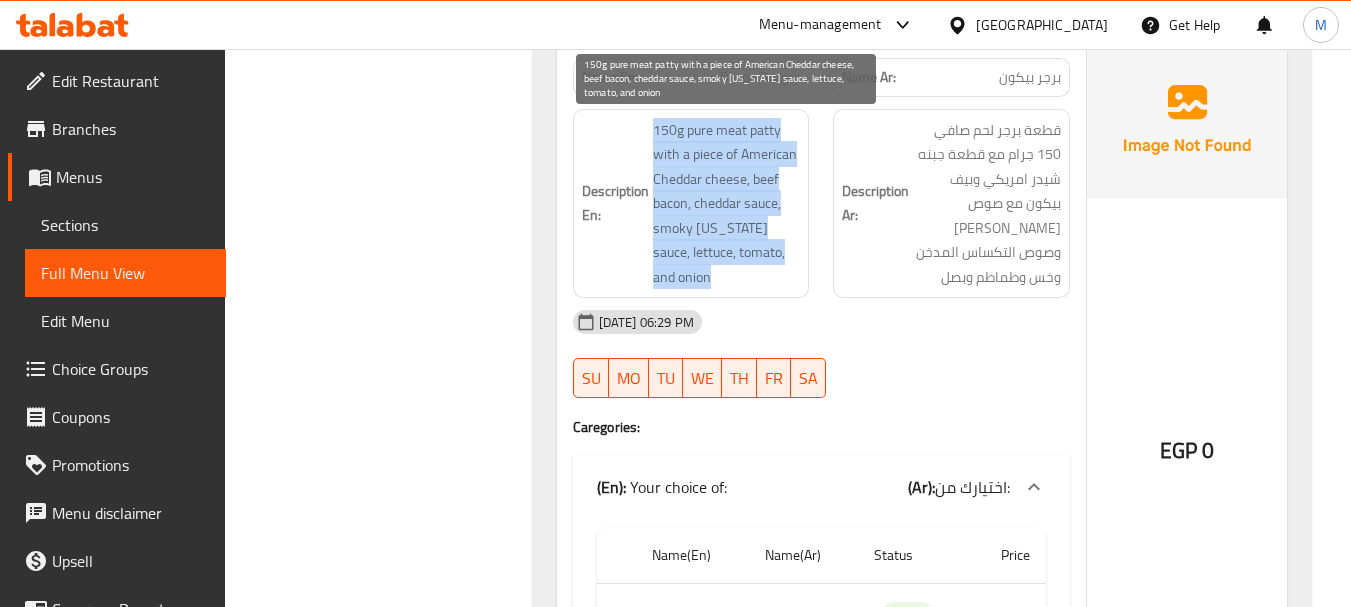 click on "150g pure meat patty with a piece of American Cheddar cheese, beef bacon, cheddar sauce, smoky Texas sauce, lettuce, tomato, and onion" at bounding box center [727, 204] 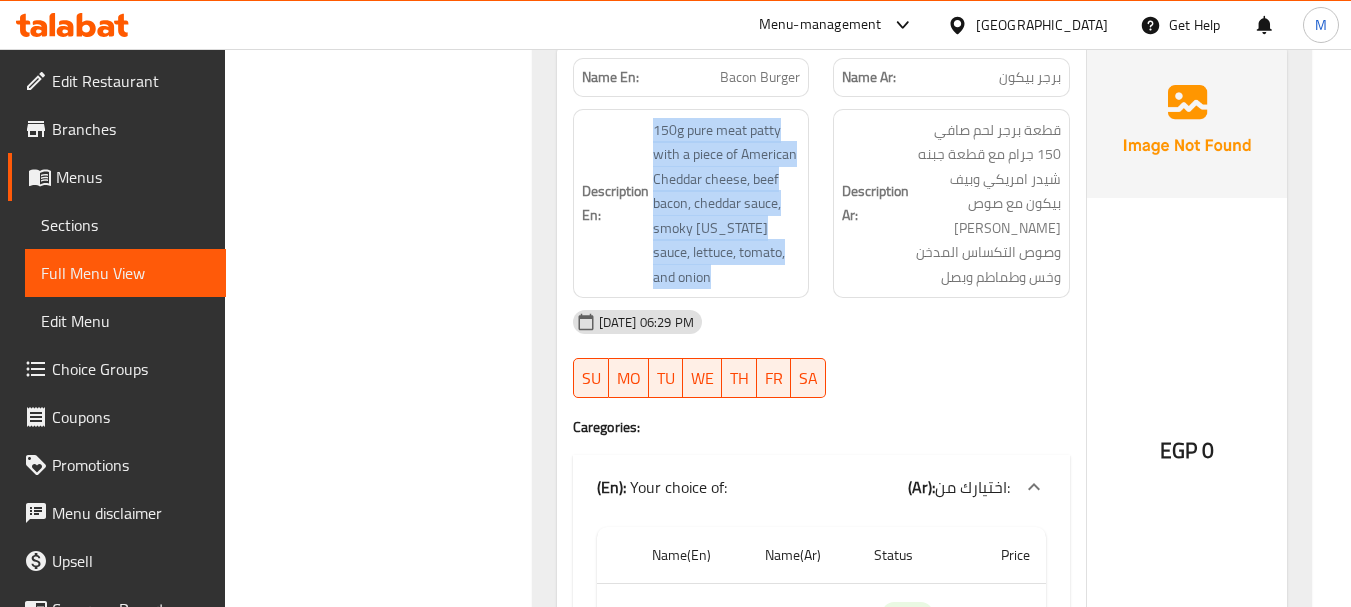 copy on "150g pure meat patty with a piece of American Cheddar cheese, beef bacon, cheddar sauce, smoky Texas sauce, lettuce, tomato, and onion" 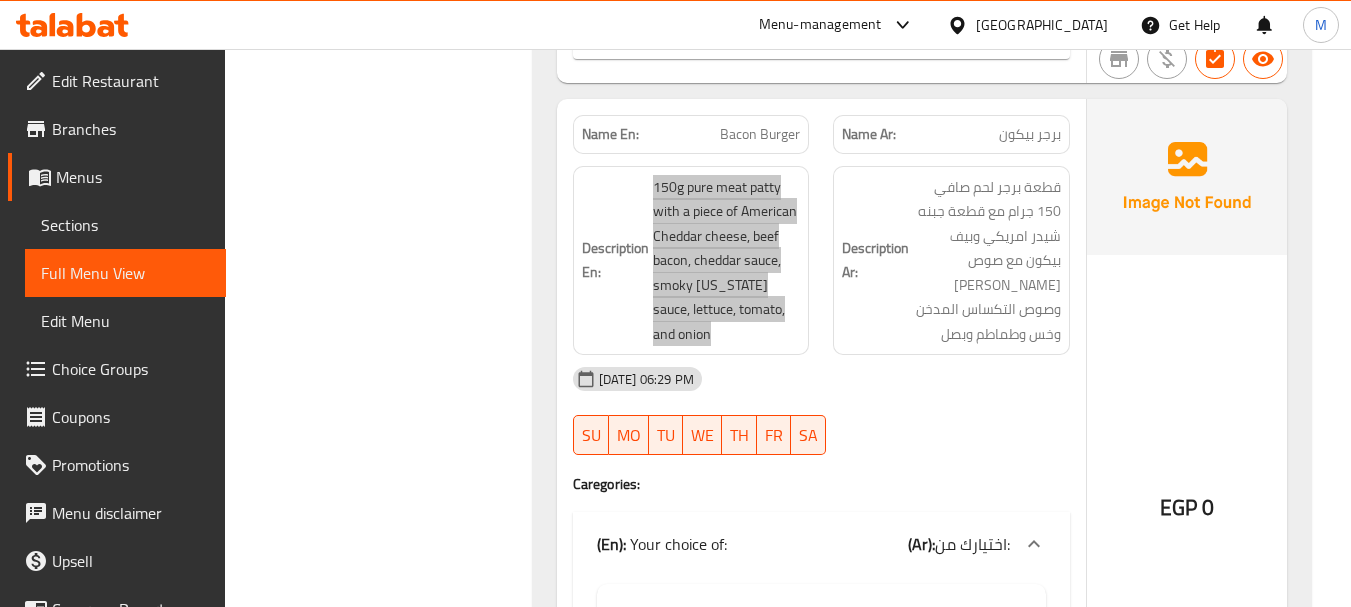 scroll, scrollTop: 1018, scrollLeft: 0, axis: vertical 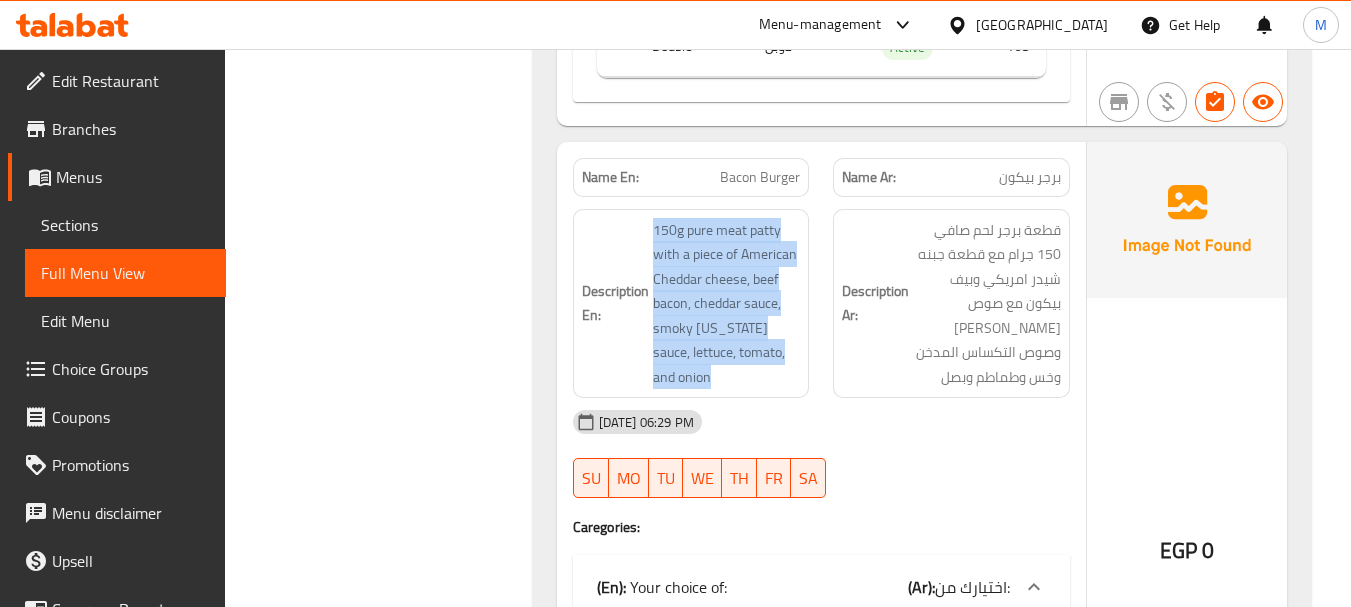 click on "Bacon Burger" at bounding box center (760, 177) 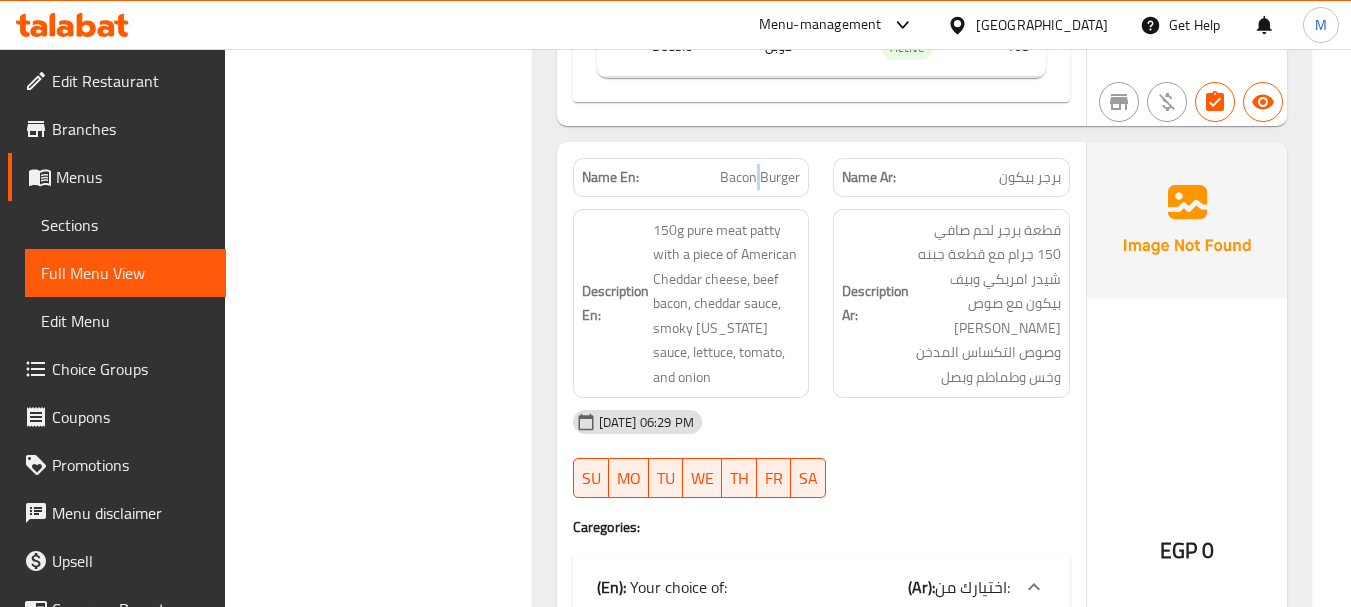 click on "Bacon Burger" at bounding box center [760, 177] 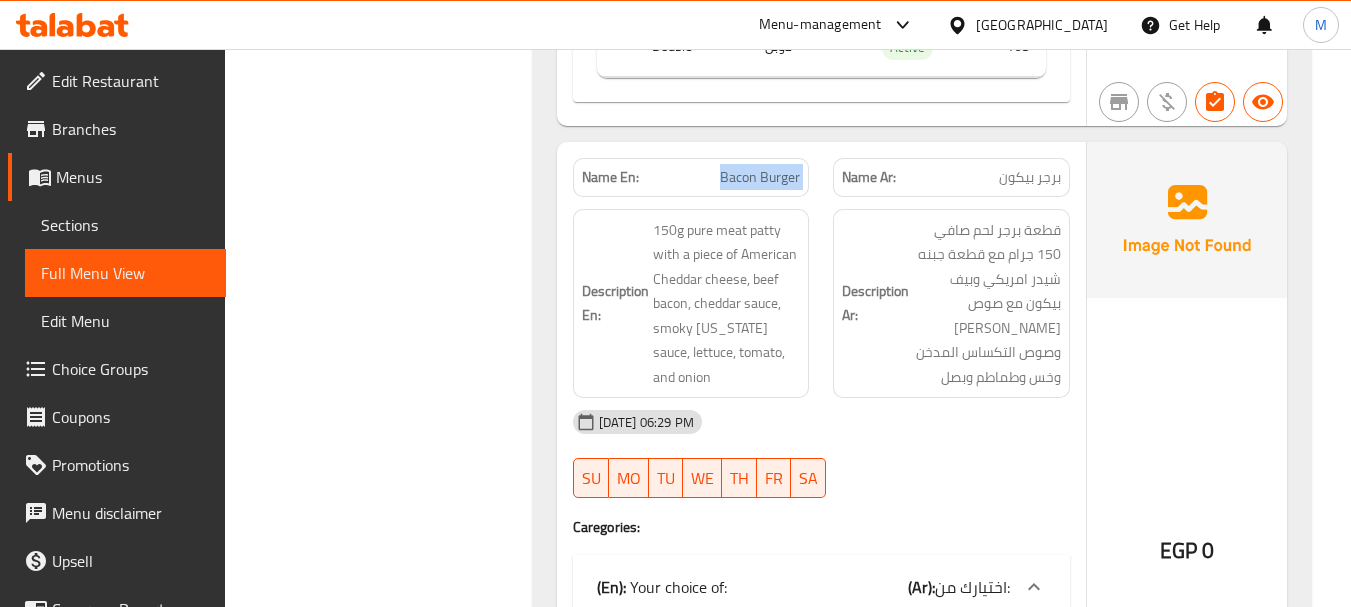 click on "Bacon Burger" at bounding box center (760, 177) 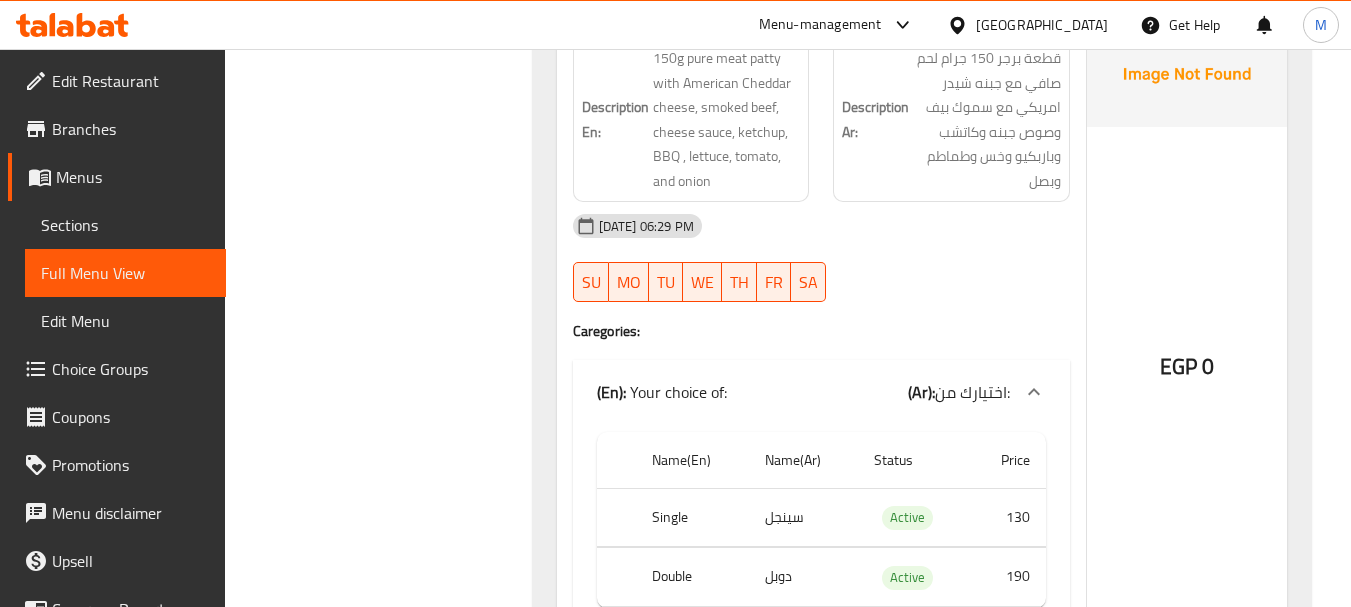 scroll, scrollTop: 1818, scrollLeft: 0, axis: vertical 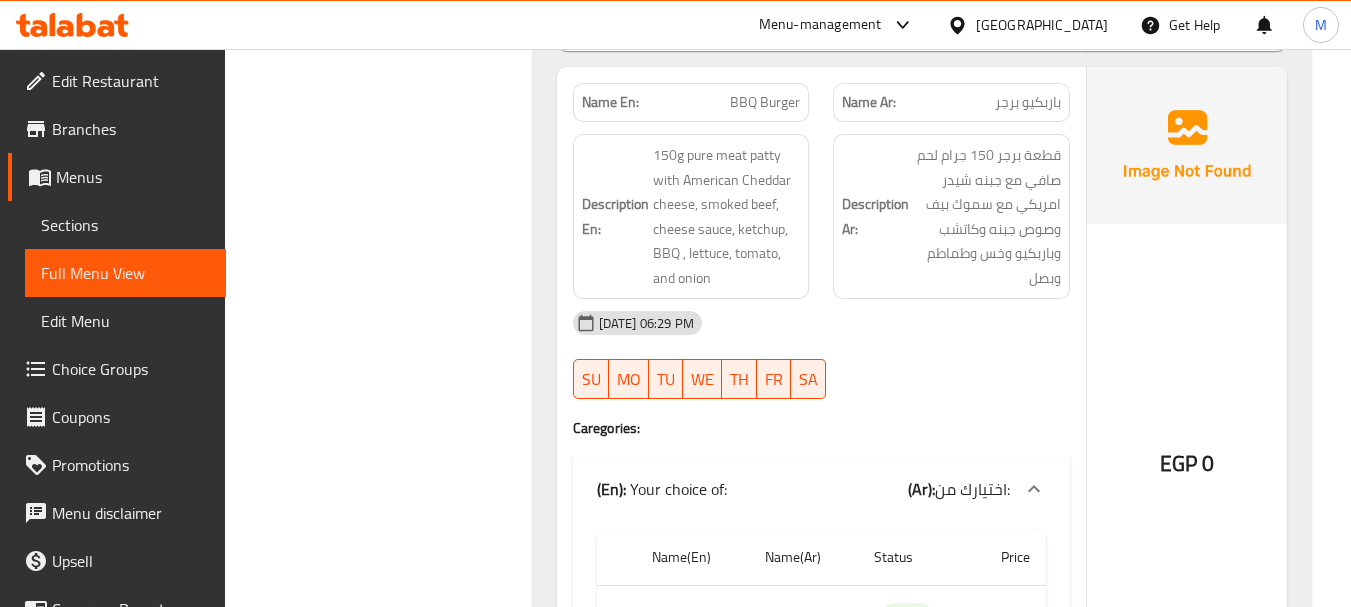 click on "[DATE] 06:29 PM" at bounding box center (821, 323) 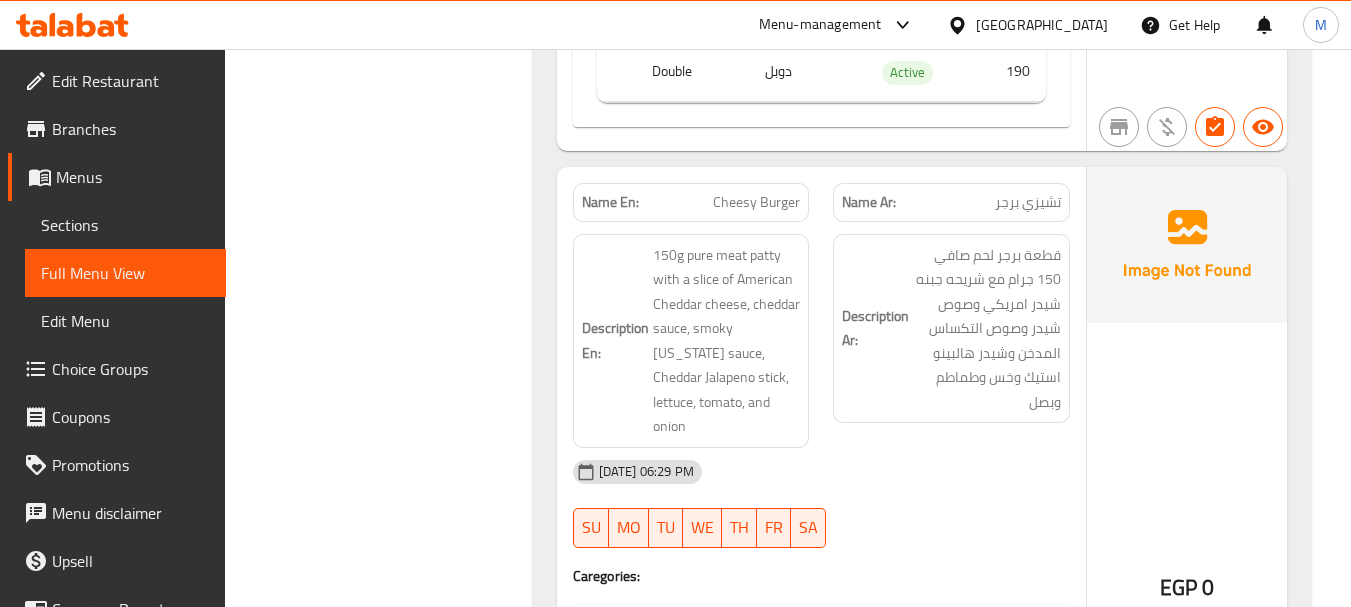 scroll, scrollTop: 2418, scrollLeft: 0, axis: vertical 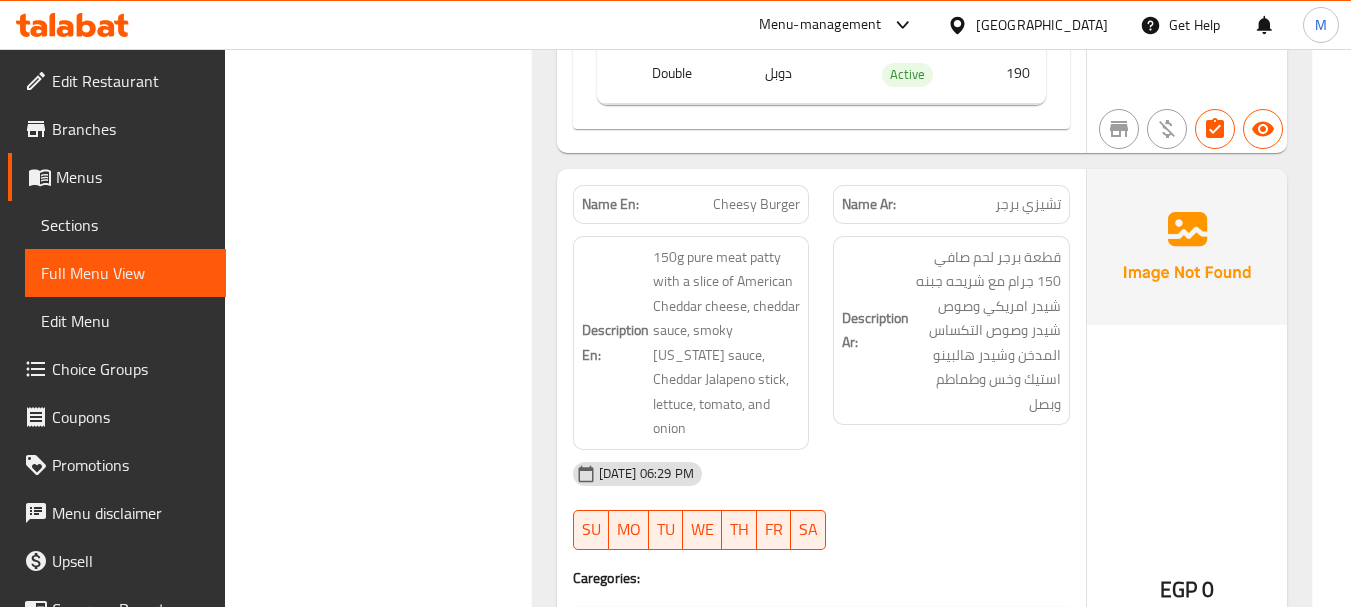 click on "16-07-2025 06:29 PM SU MO TU WE TH FR SA" at bounding box center [821, 506] 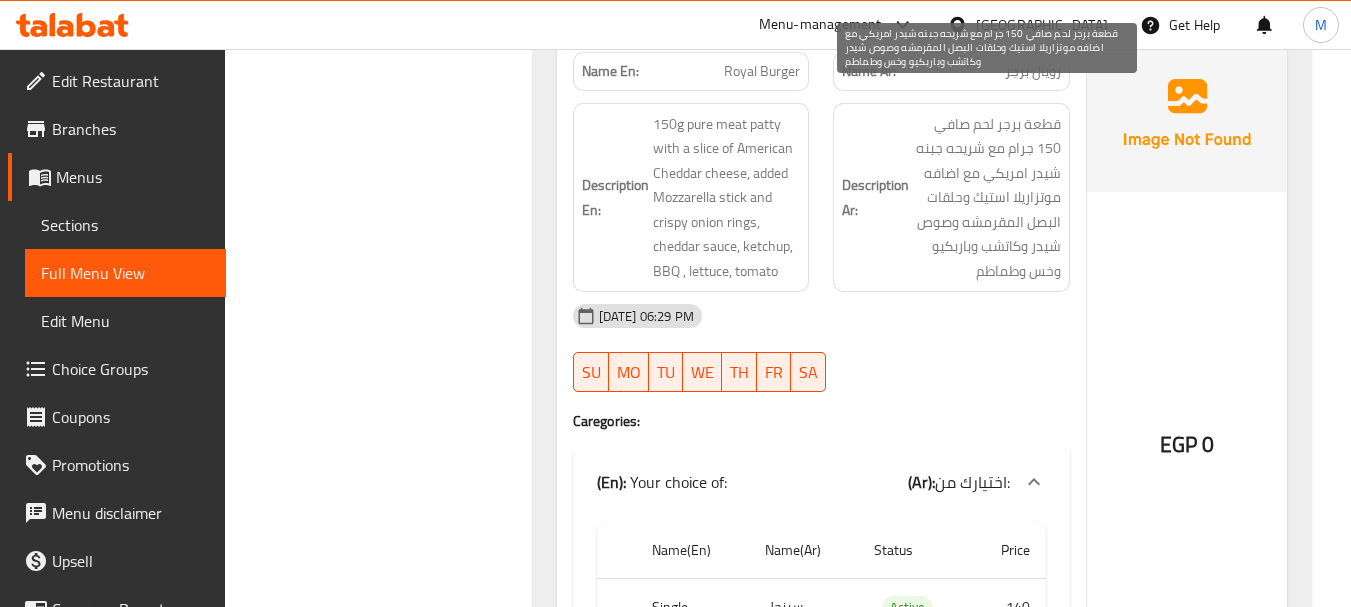 scroll, scrollTop: 3318, scrollLeft: 0, axis: vertical 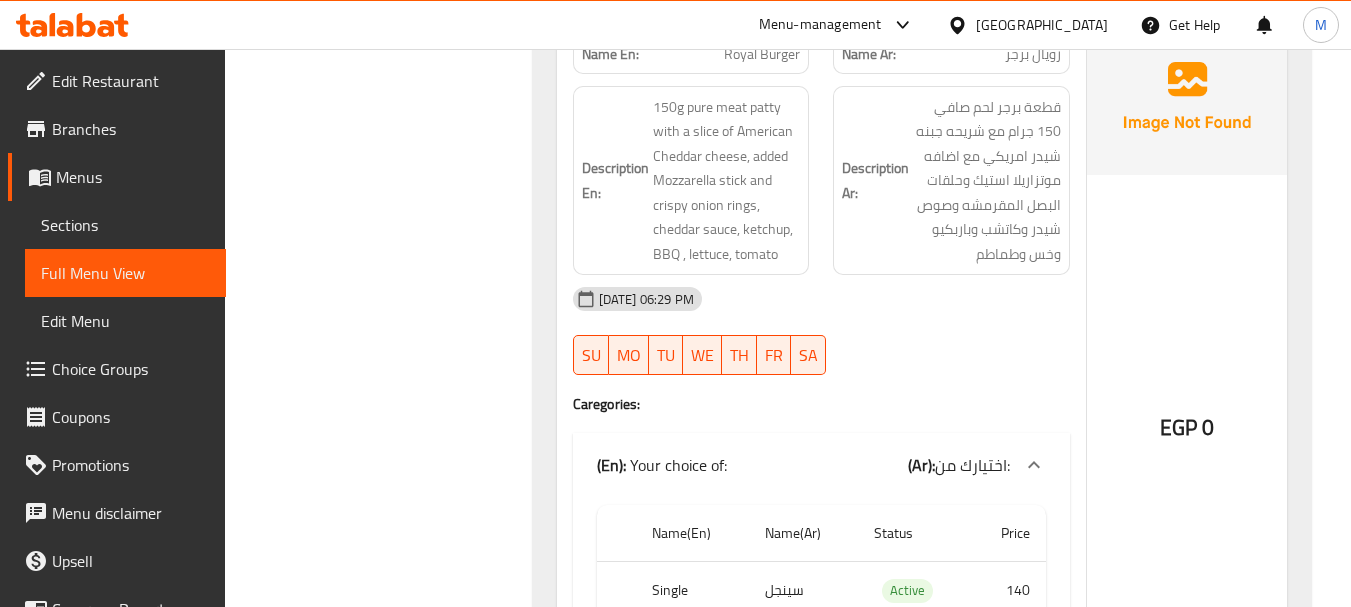 click on "16-07-2025 06:29 PM SU MO TU WE TH FR SA" at bounding box center (821, 331) 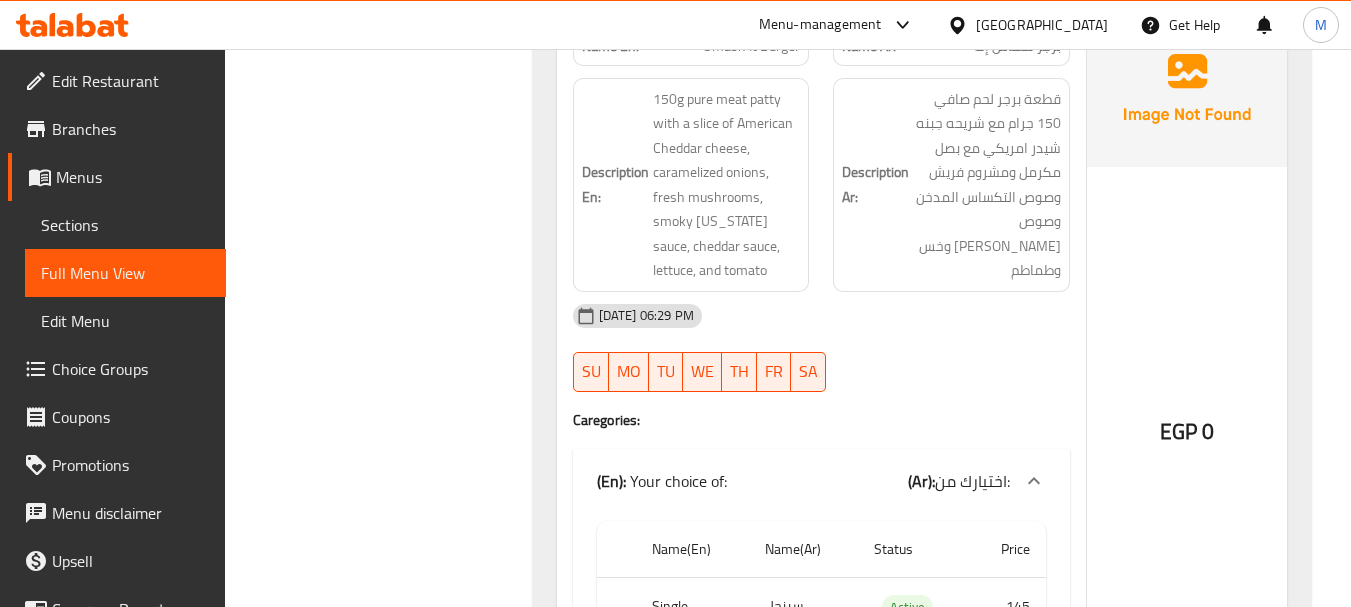 scroll, scrollTop: 4100, scrollLeft: 0, axis: vertical 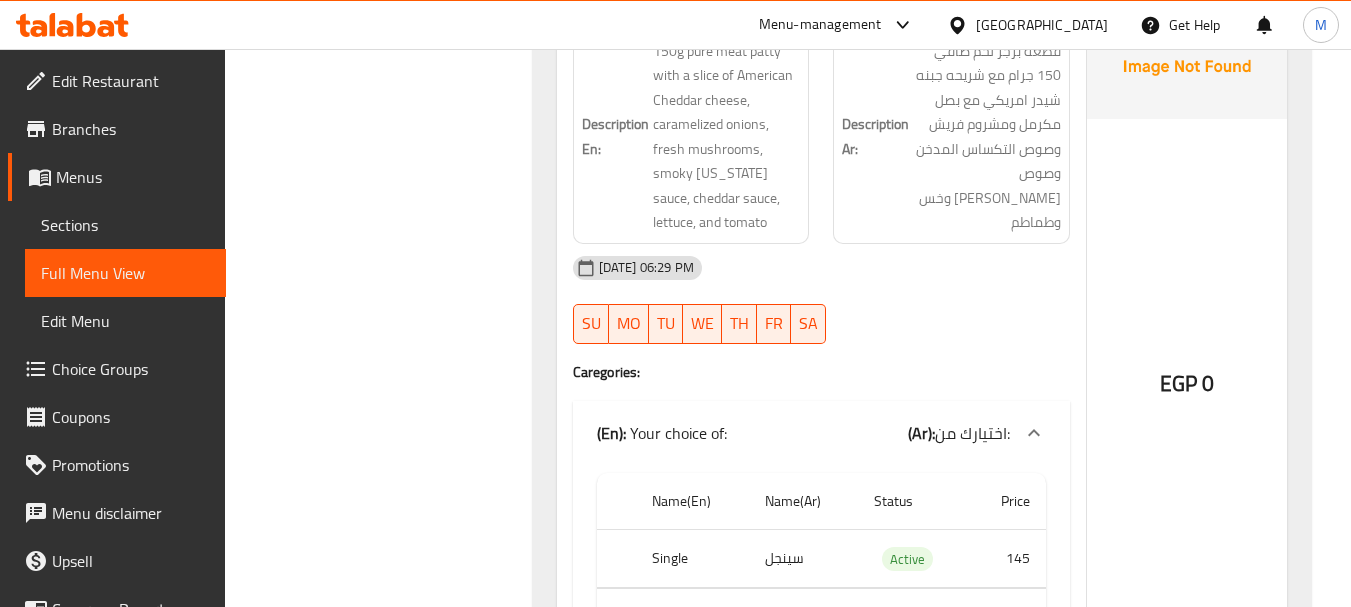click at bounding box center [951, 344] 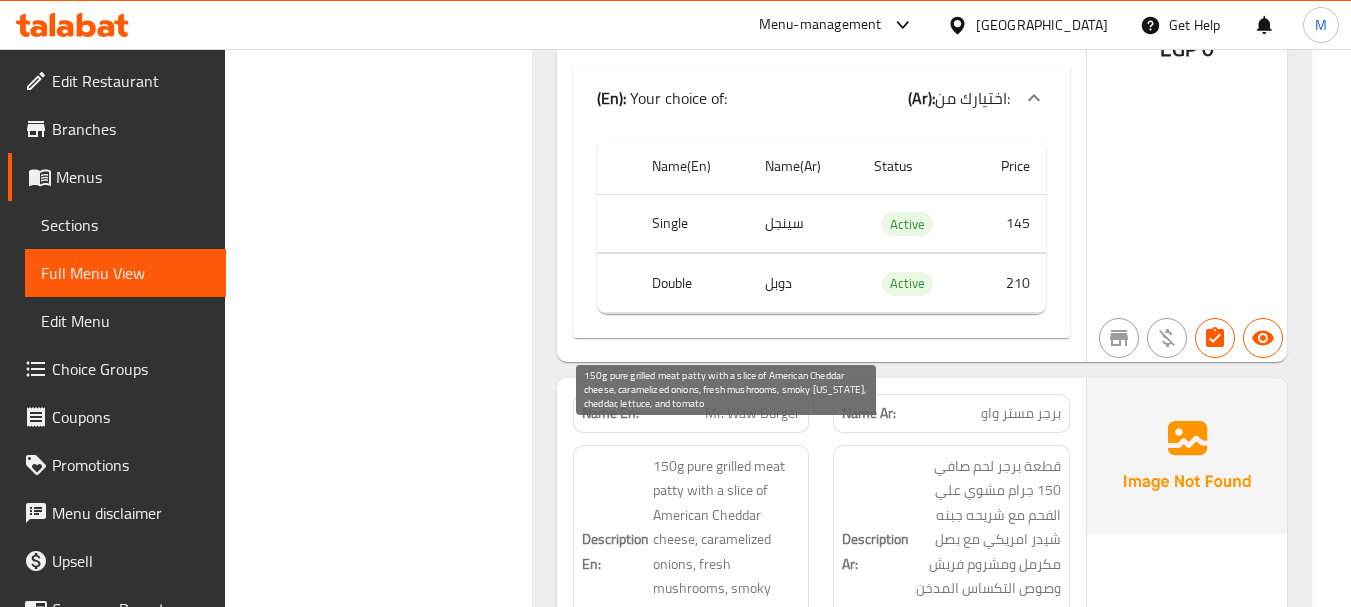 scroll, scrollTop: 4600, scrollLeft: 0, axis: vertical 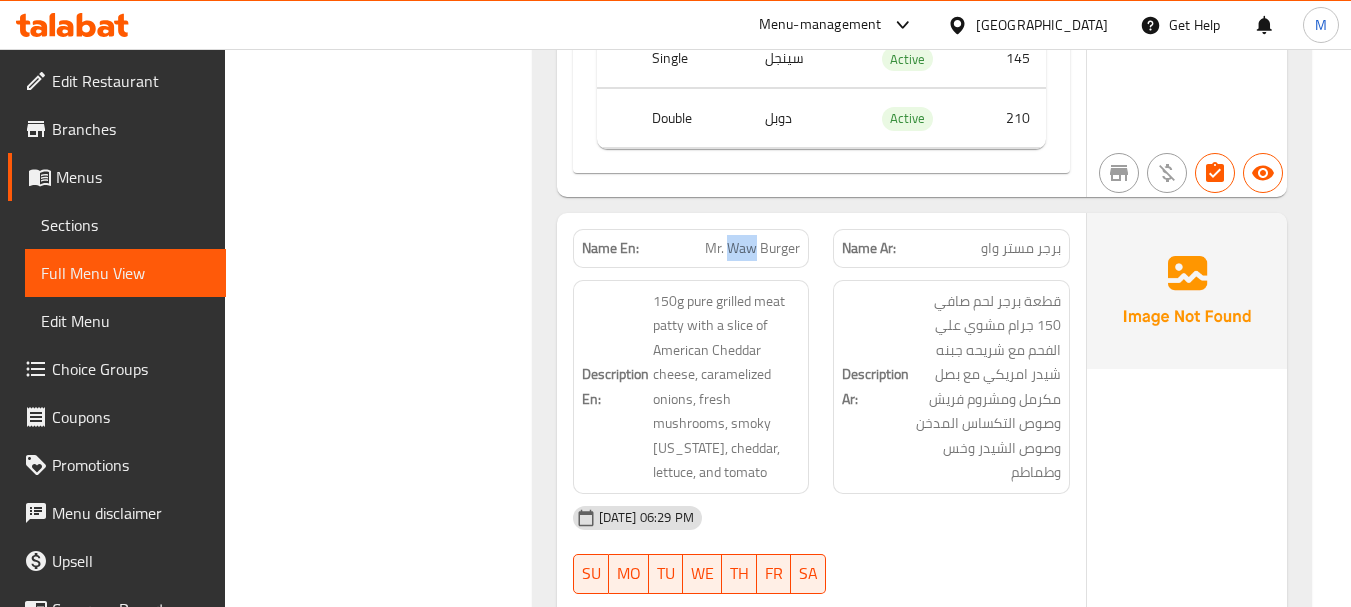 drag, startPoint x: 728, startPoint y: 224, endPoint x: 756, endPoint y: 221, distance: 28.160255 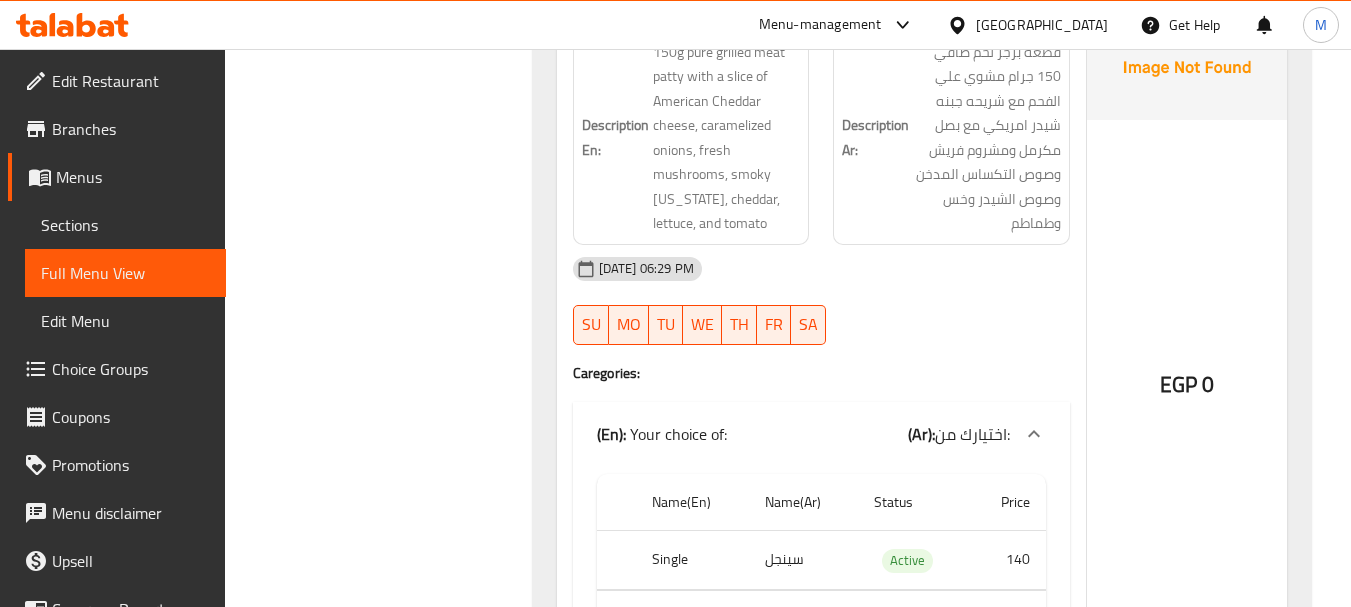 scroll, scrollTop: 4800, scrollLeft: 0, axis: vertical 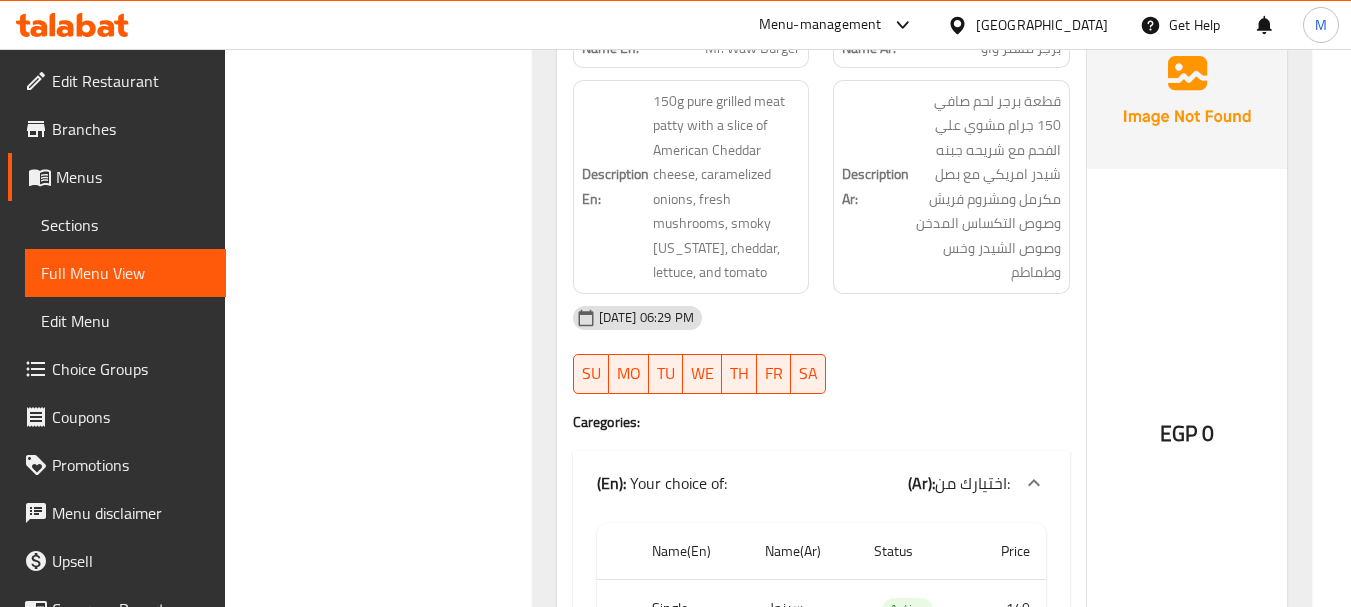 click on "[DATE] 06:29 PM" at bounding box center [821, 318] 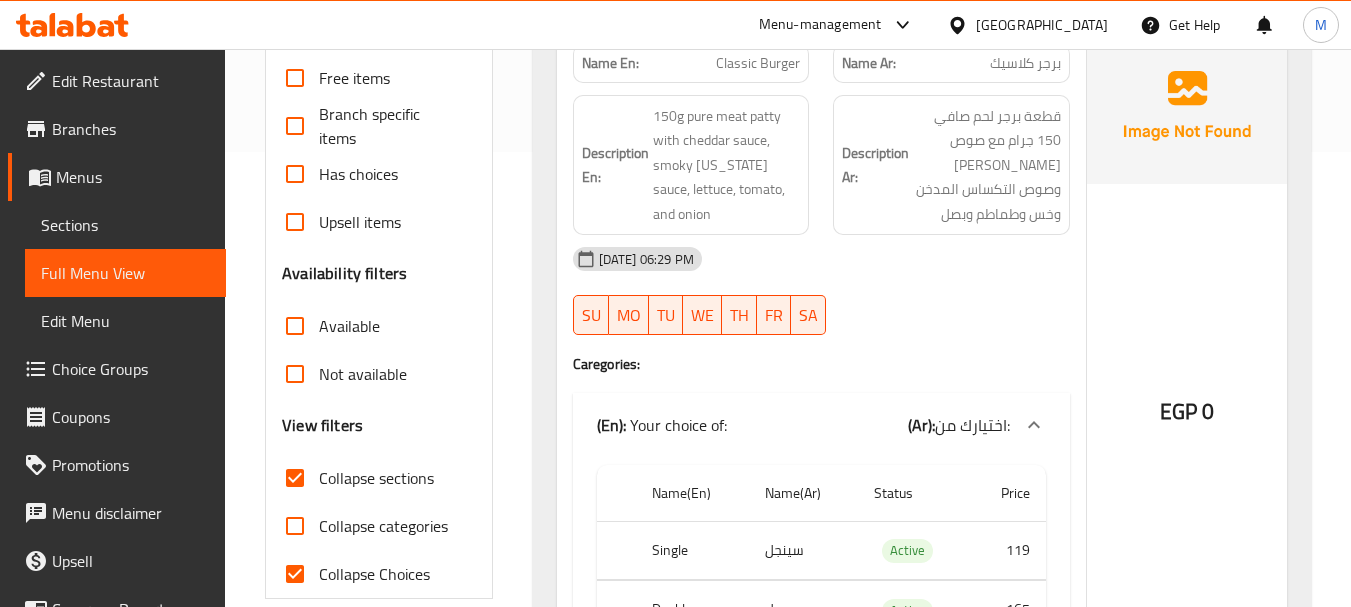 scroll, scrollTop: 0, scrollLeft: 0, axis: both 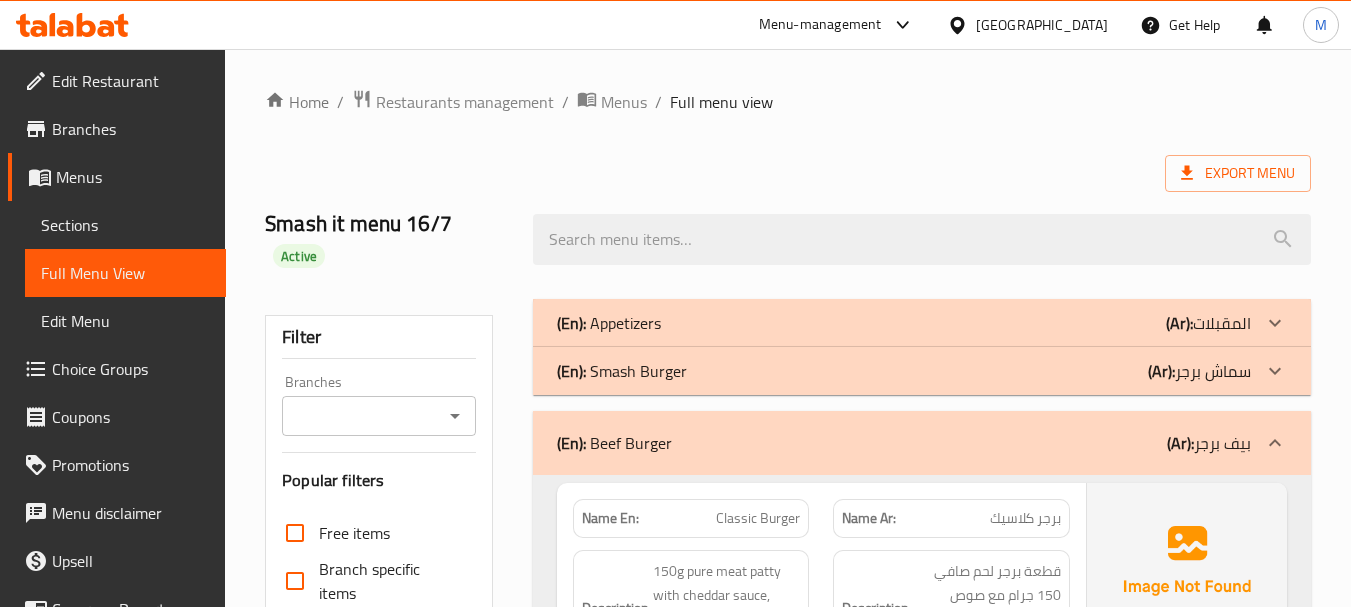 click on "(En):   Beef Burger (Ar): بيف برجر" at bounding box center (904, 443) 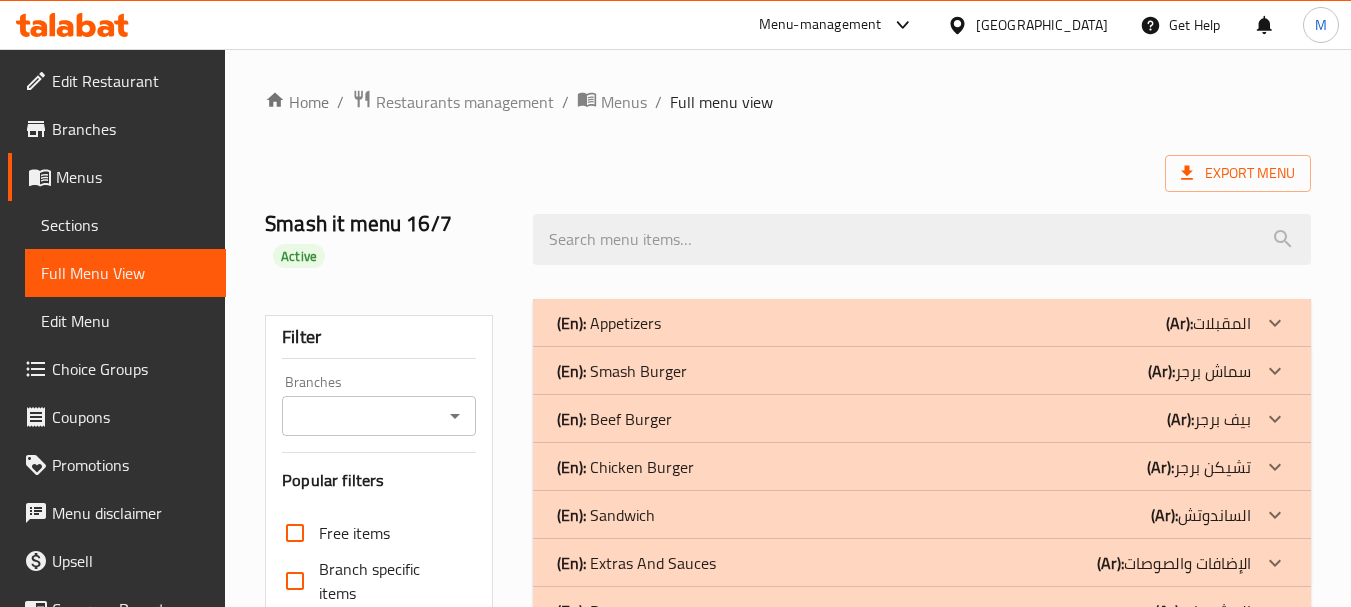 click on "(En):   Chicken Burger" at bounding box center (609, 323) 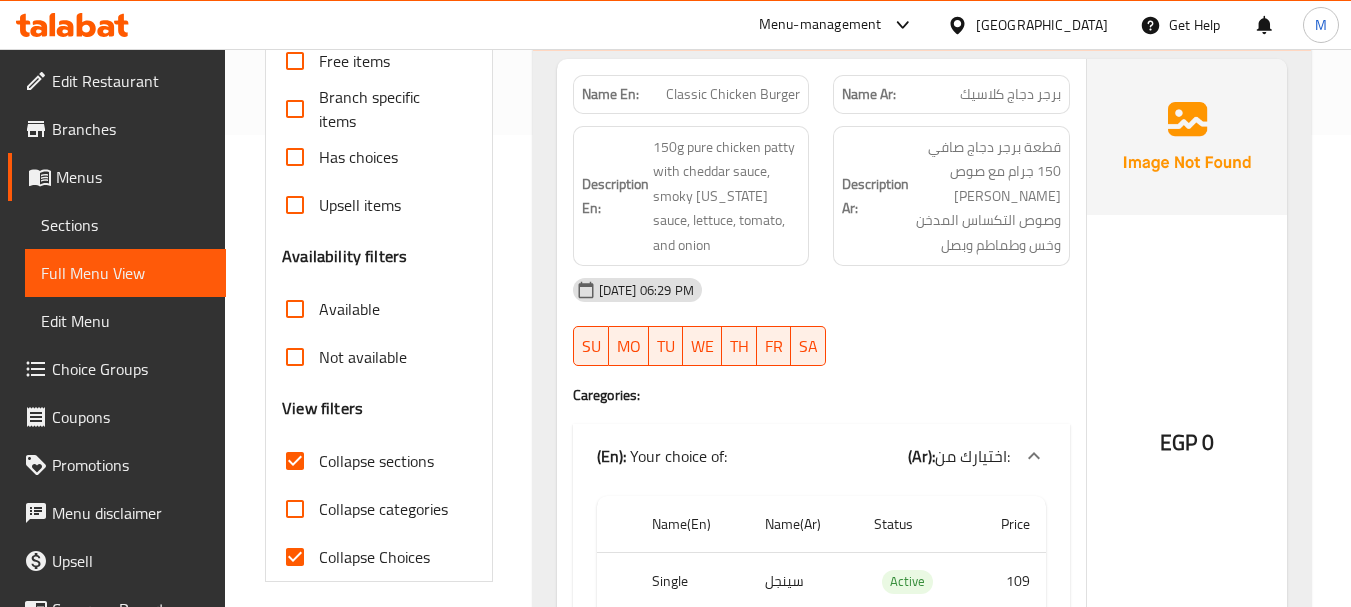 scroll, scrollTop: 400, scrollLeft: 0, axis: vertical 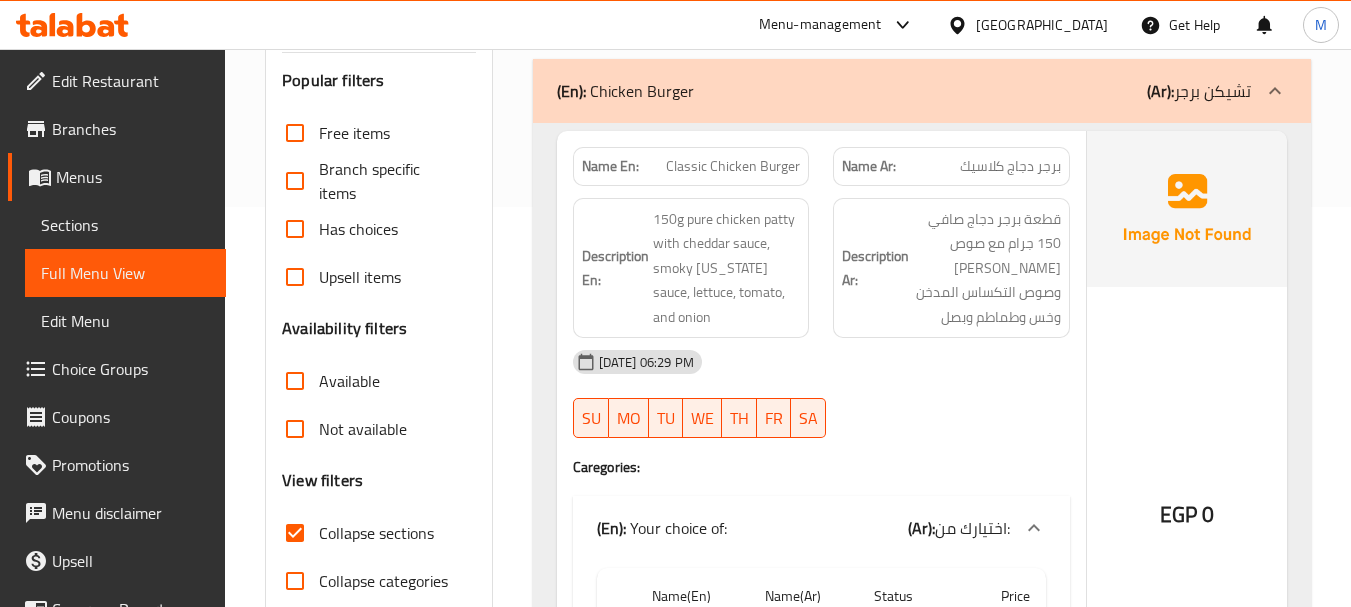 click on "[DATE] 06:29 PM" at bounding box center [821, 362] 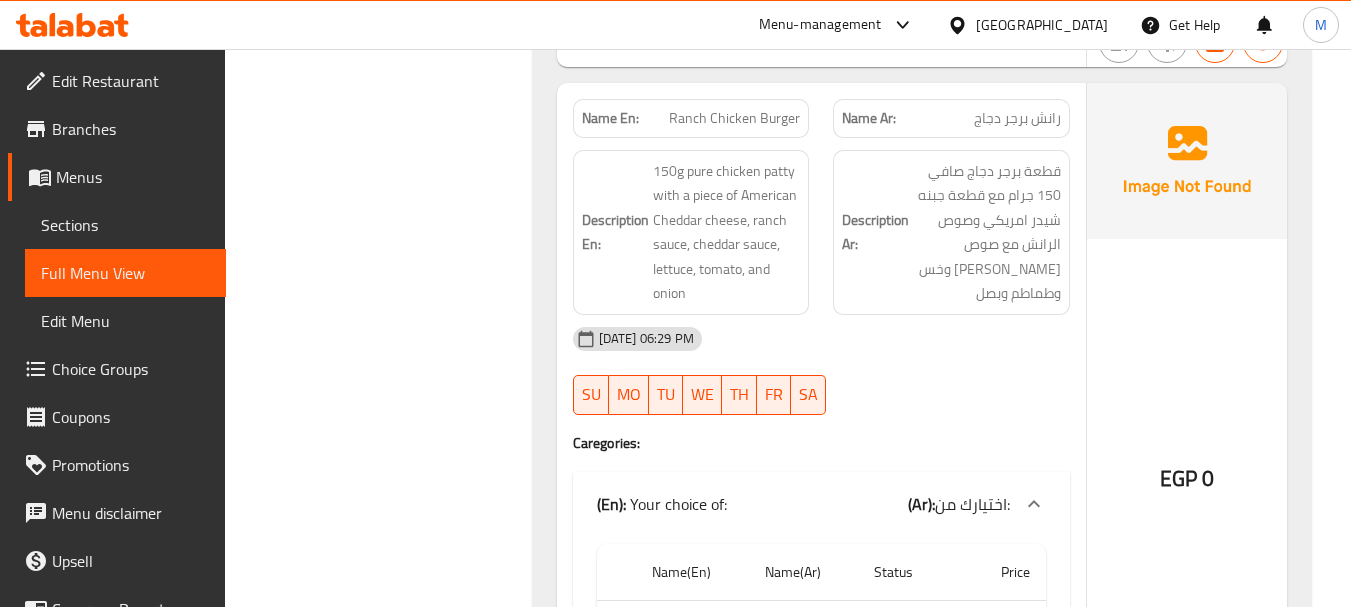 scroll, scrollTop: 1124, scrollLeft: 0, axis: vertical 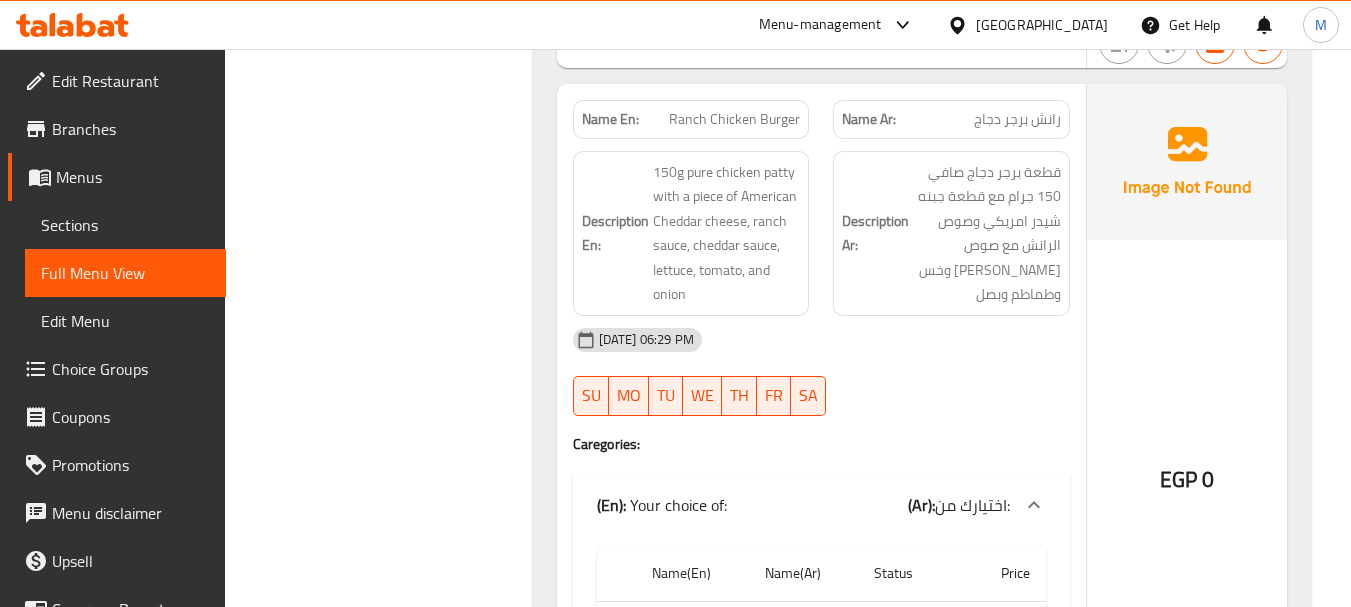 click on "16-07-2025 06:29 PM SU MO TU WE TH FR SA" at bounding box center [821, 372] 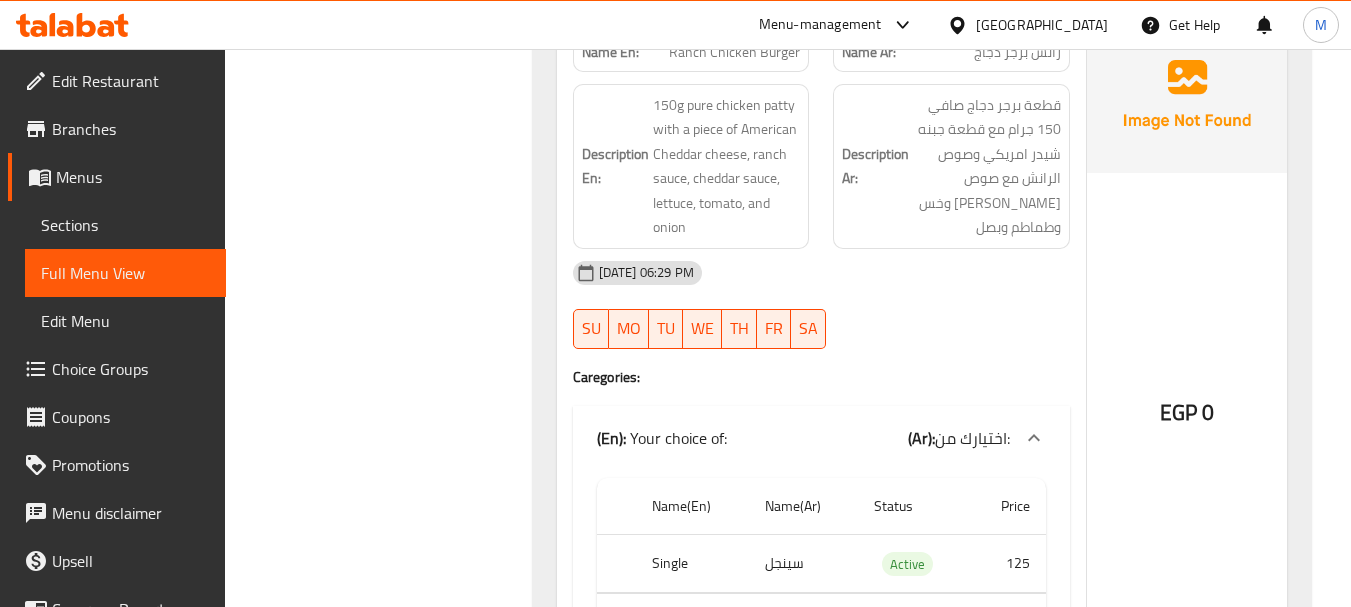 scroll, scrollTop: 1024, scrollLeft: 0, axis: vertical 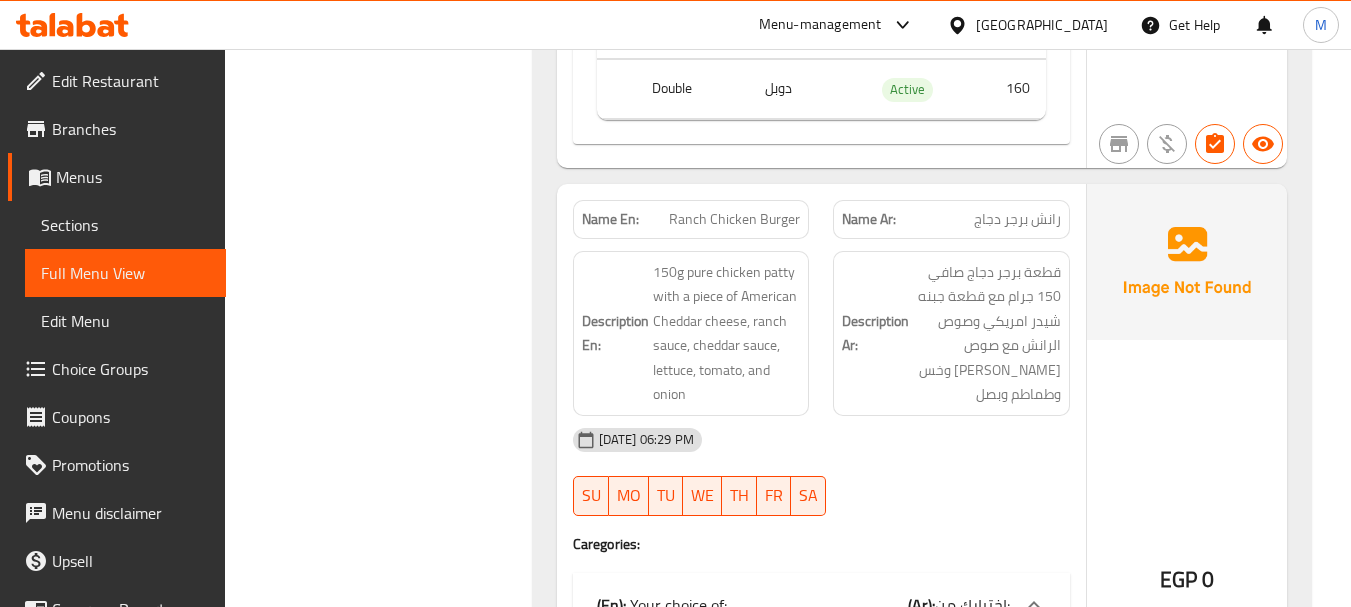 click on "Description Ar: قطعة برجر دجاج صافي 150 جرام  مع قطعة جبنه شيدر امريكي وصوص الرانش مع صوص الشيدر وخس وطماطم وبصل" at bounding box center [951, 333] 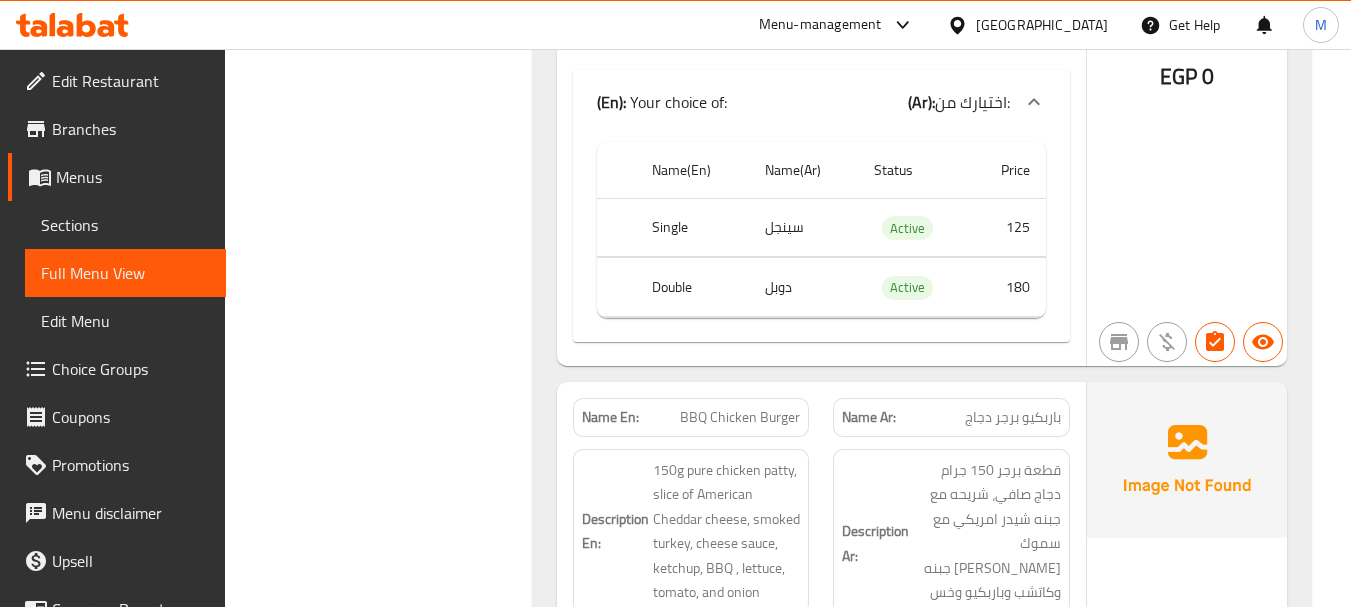 scroll, scrollTop: 1624, scrollLeft: 0, axis: vertical 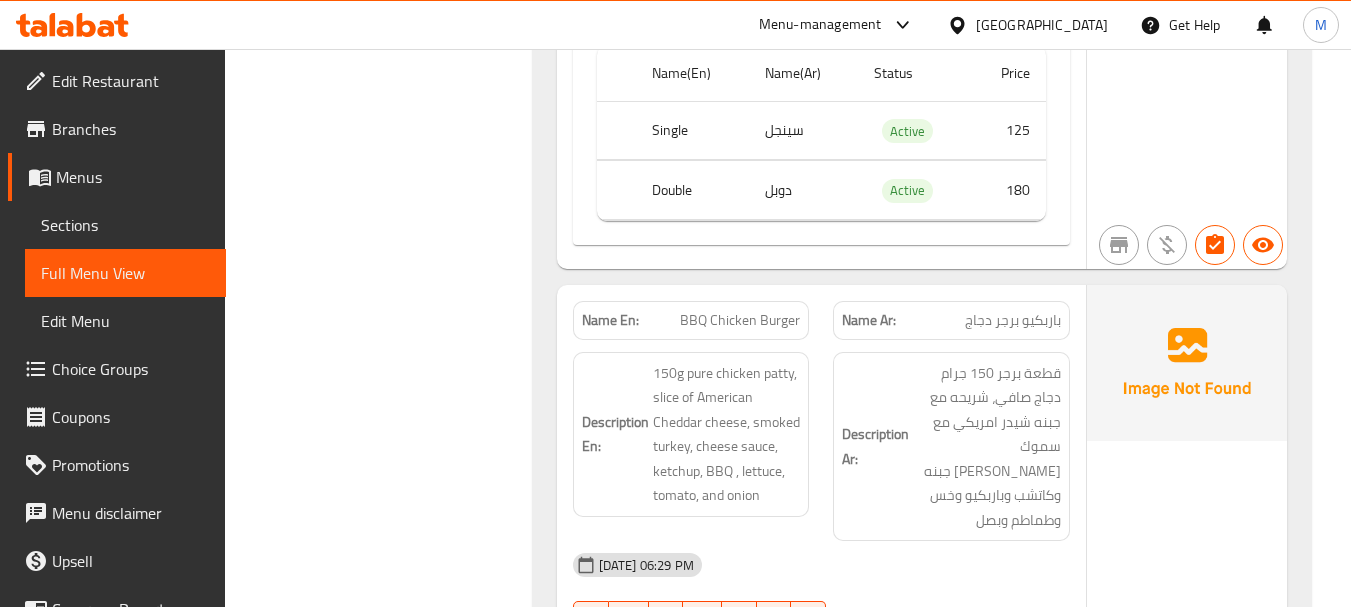 click on "Description En: 150g pure chicken patty, slice of American Cheddar cheese, smoked turkey, cheese sauce, ketchup, BBQ , lettuce, tomato, and onion" at bounding box center [691, 447] 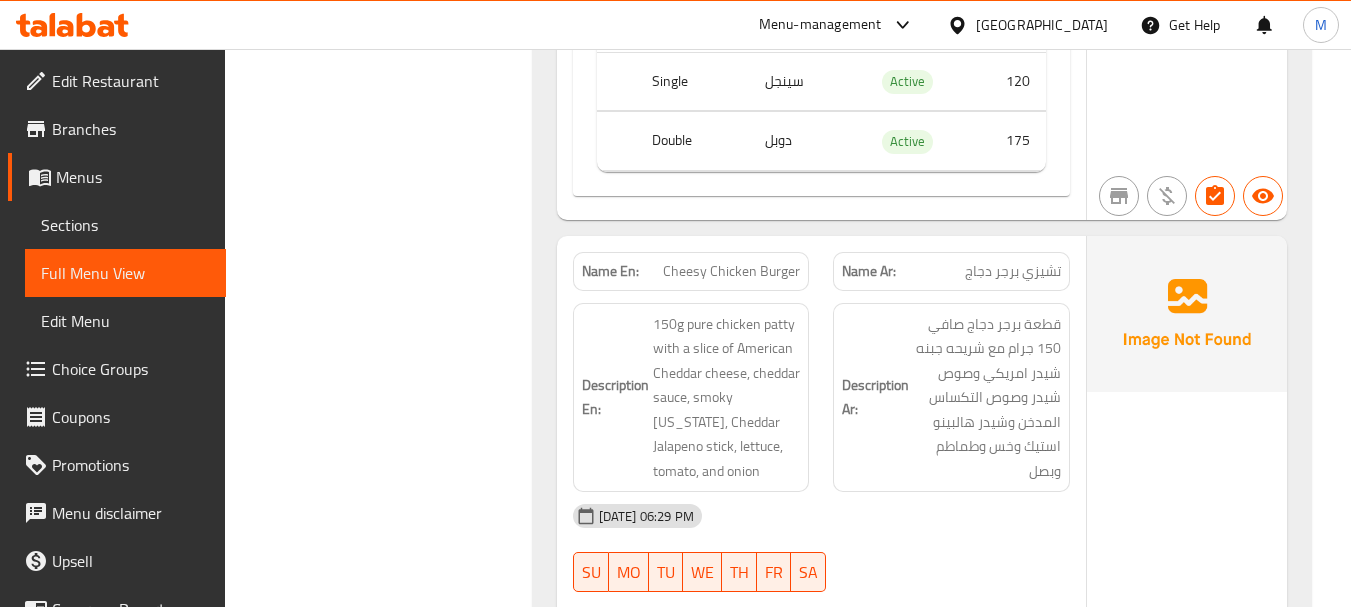 scroll, scrollTop: 2424, scrollLeft: 0, axis: vertical 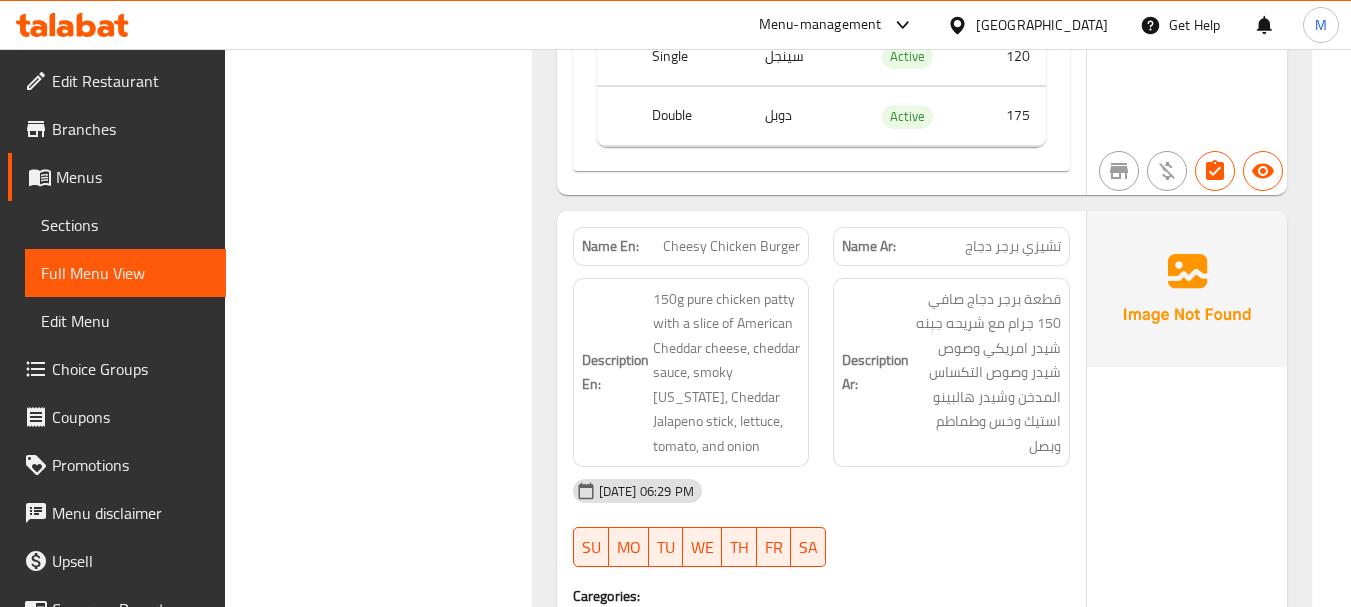 click on "[DATE] 06:29 PM" at bounding box center (821, 491) 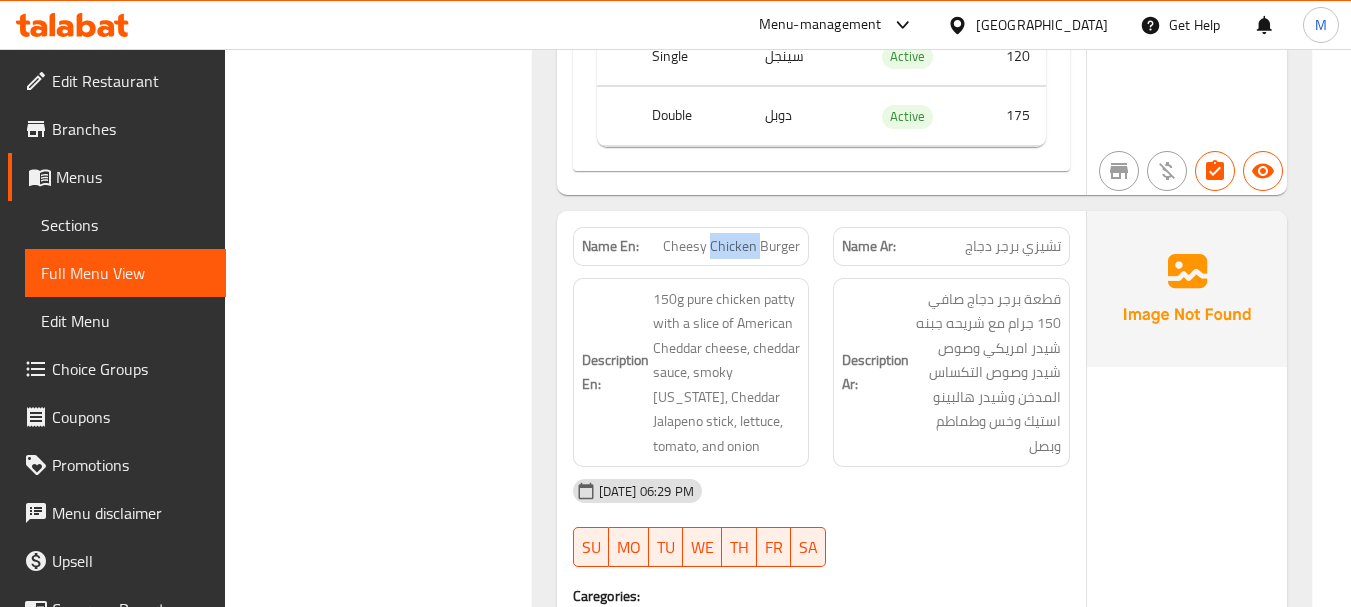 click on "Cheesy Chicken Burger" at bounding box center (731, 246) 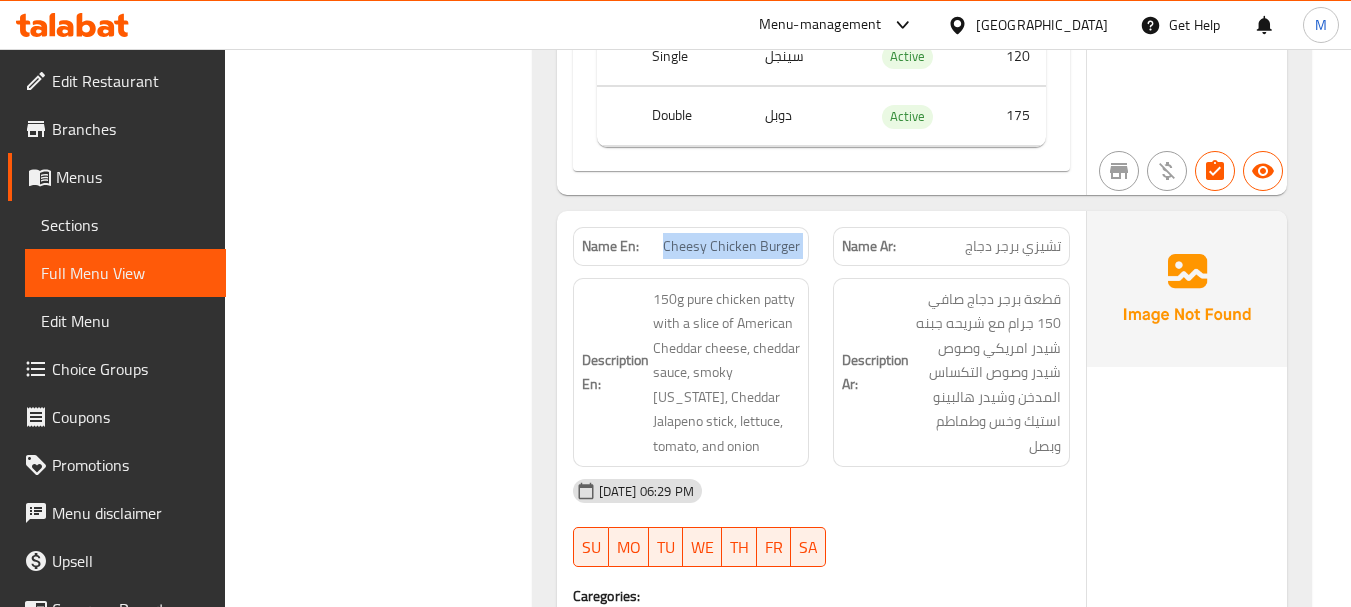 click on "Cheesy Chicken Burger" at bounding box center [731, 246] 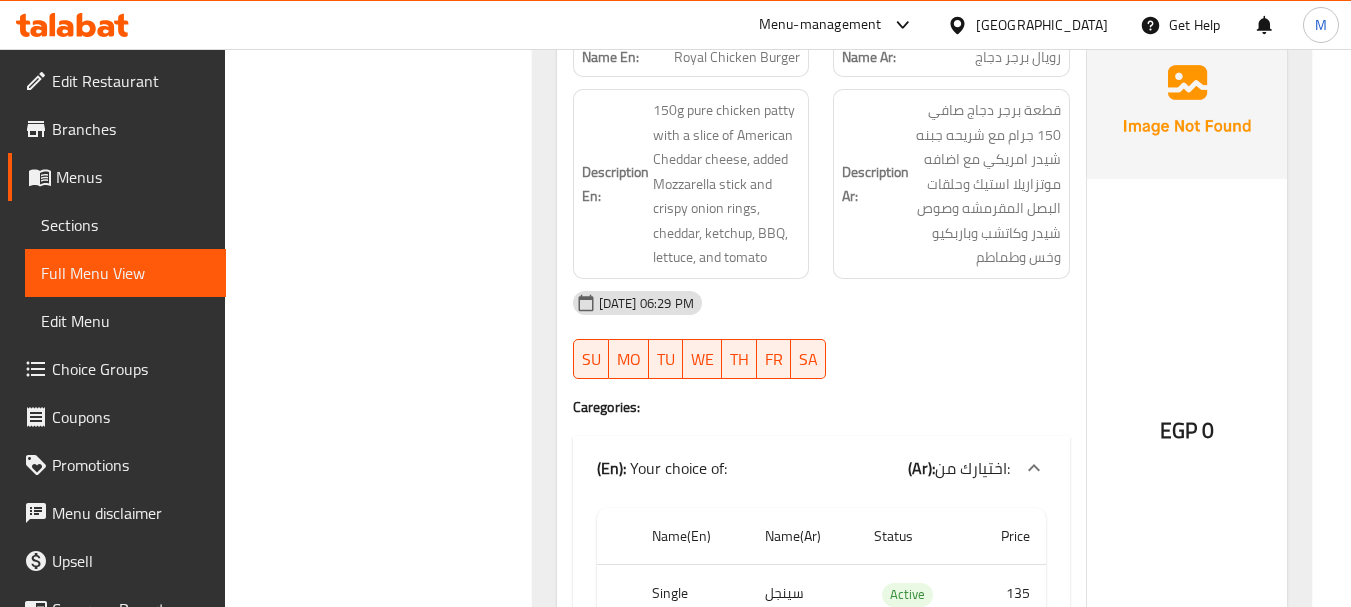 scroll, scrollTop: 3224, scrollLeft: 0, axis: vertical 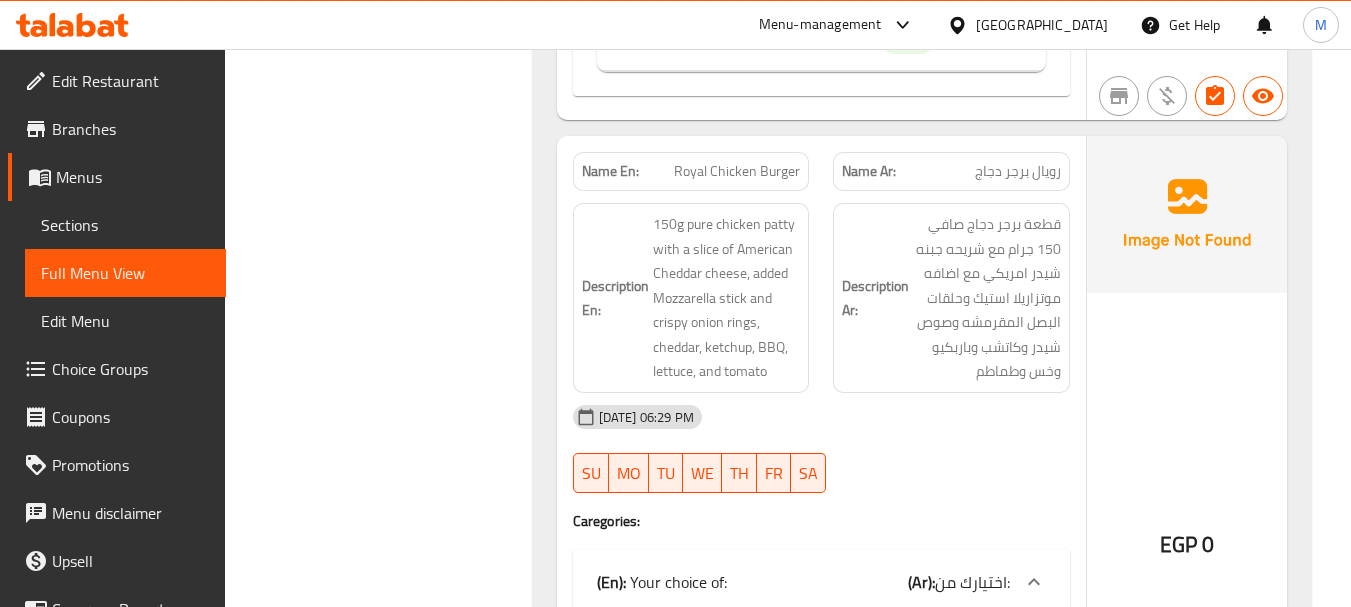 click on "16-07-2025 06:29 PM SU MO TU WE TH FR SA" at bounding box center (821, 449) 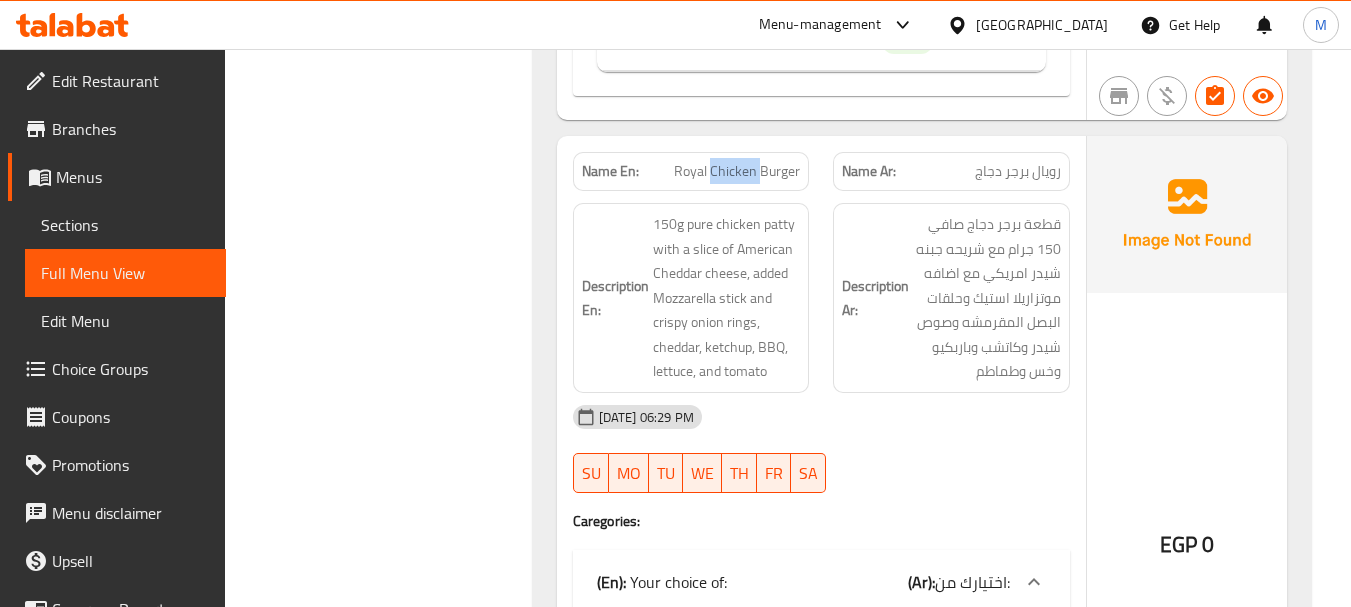 click on "Royal Chicken Burger" at bounding box center (737, 171) 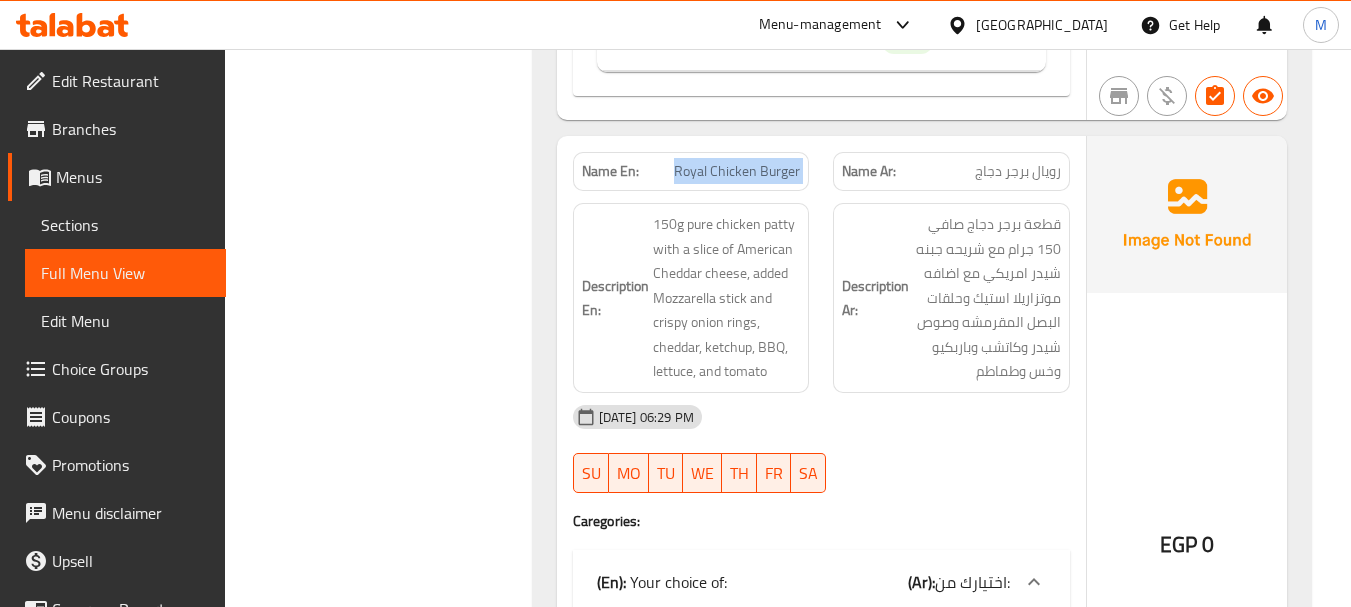 click on "Royal Chicken Burger" at bounding box center (737, 171) 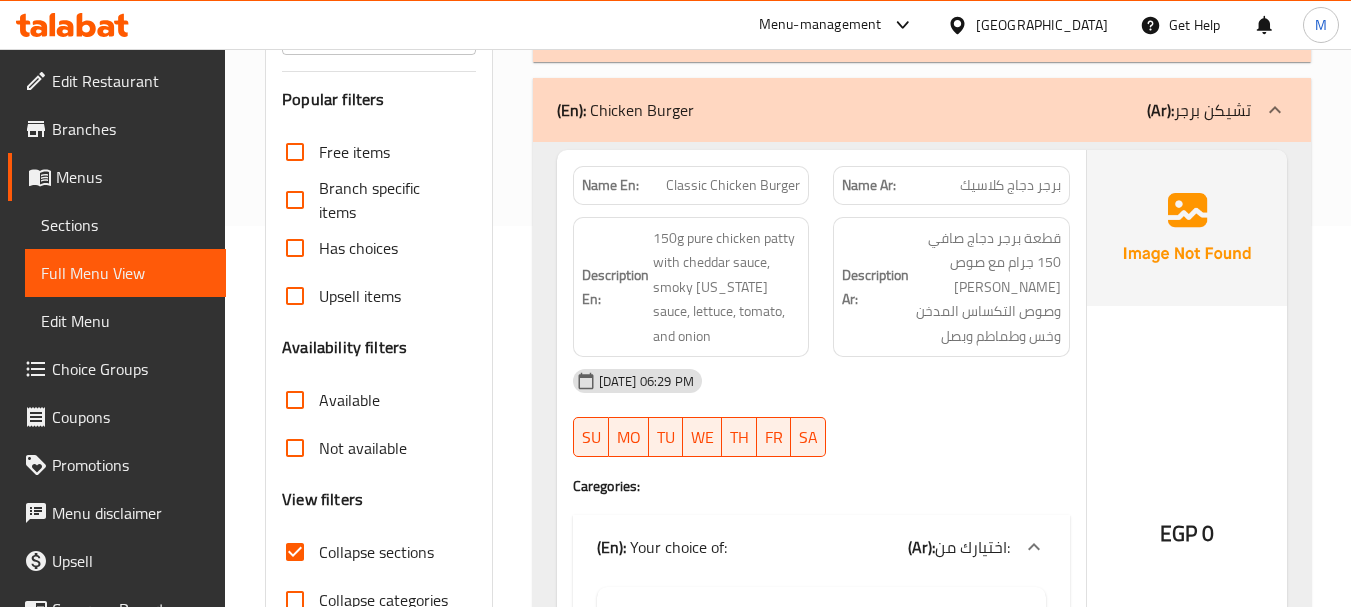 scroll, scrollTop: 79, scrollLeft: 0, axis: vertical 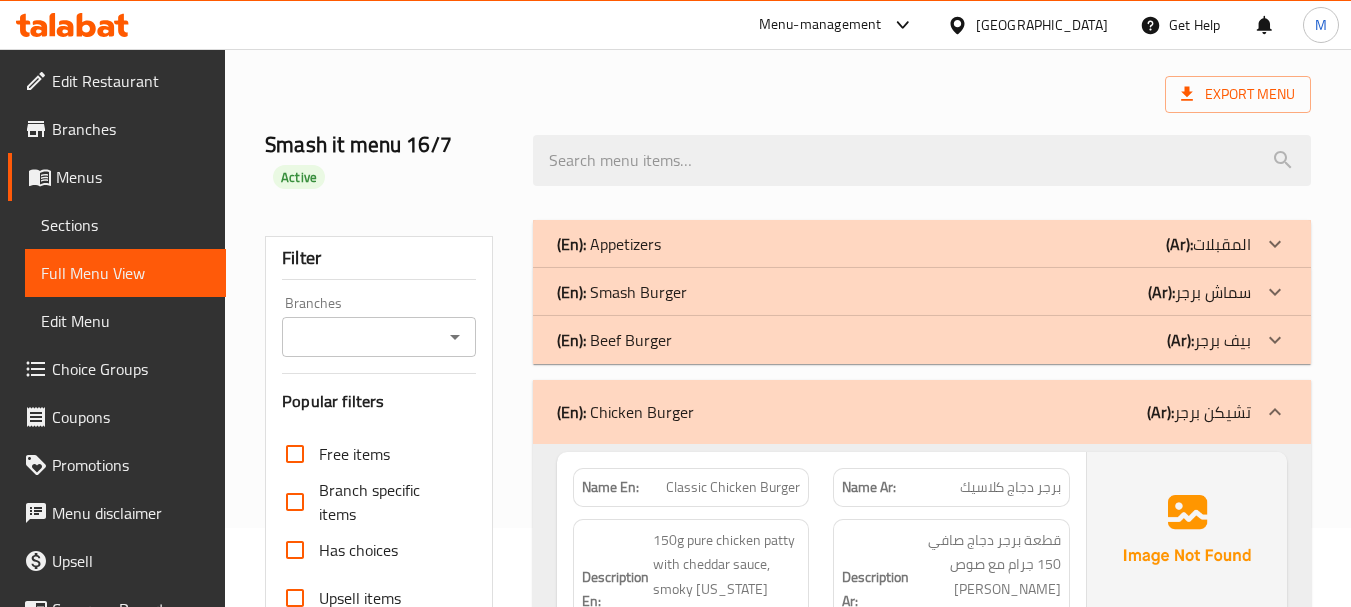 click on "(En):   Chicken Burger (Ar): تشيكن برجر" at bounding box center (922, 412) 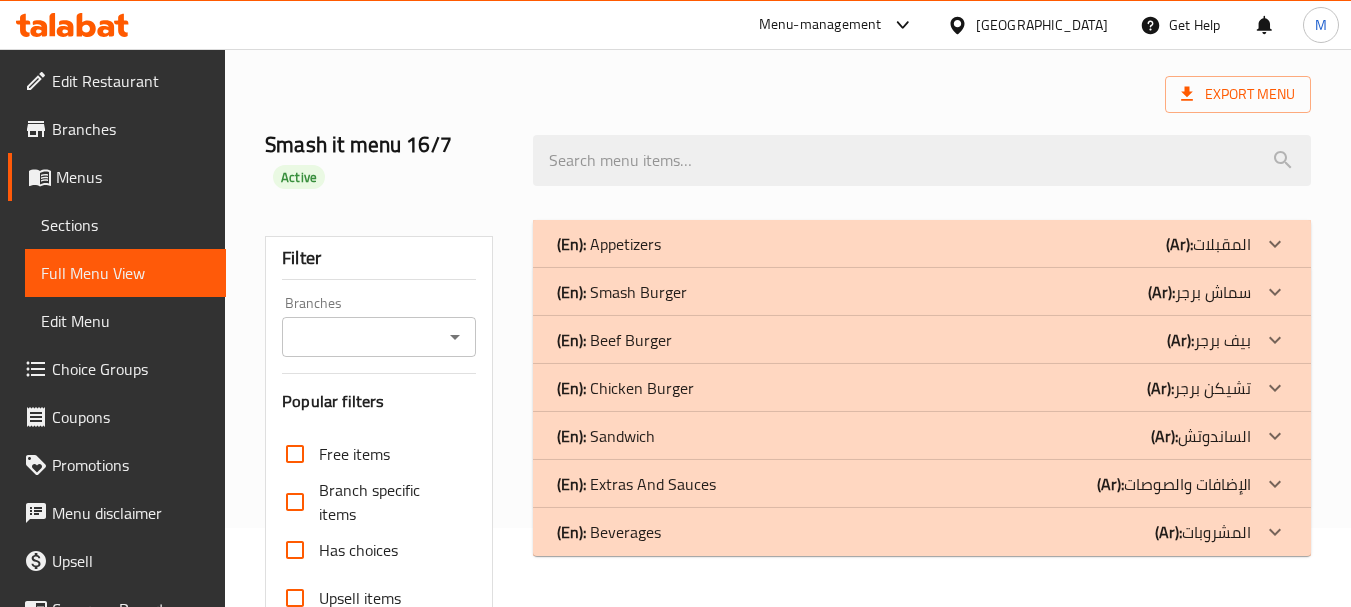 click on "(En):   Sandwich" at bounding box center (609, 244) 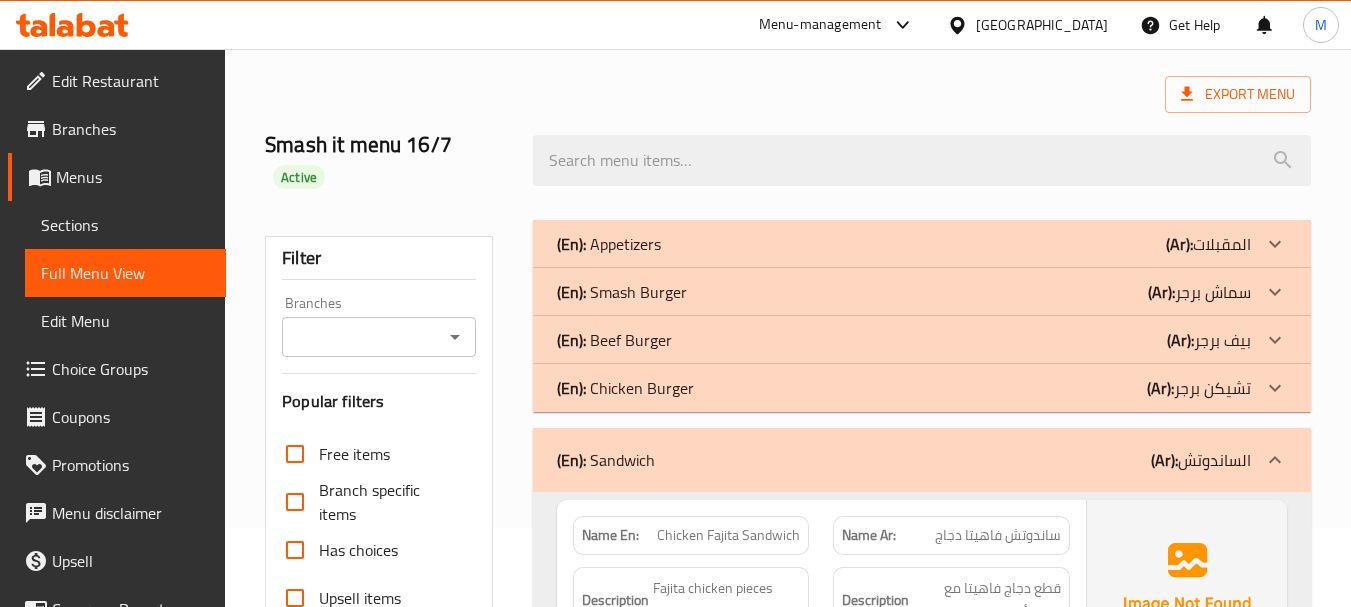 scroll, scrollTop: 479, scrollLeft: 0, axis: vertical 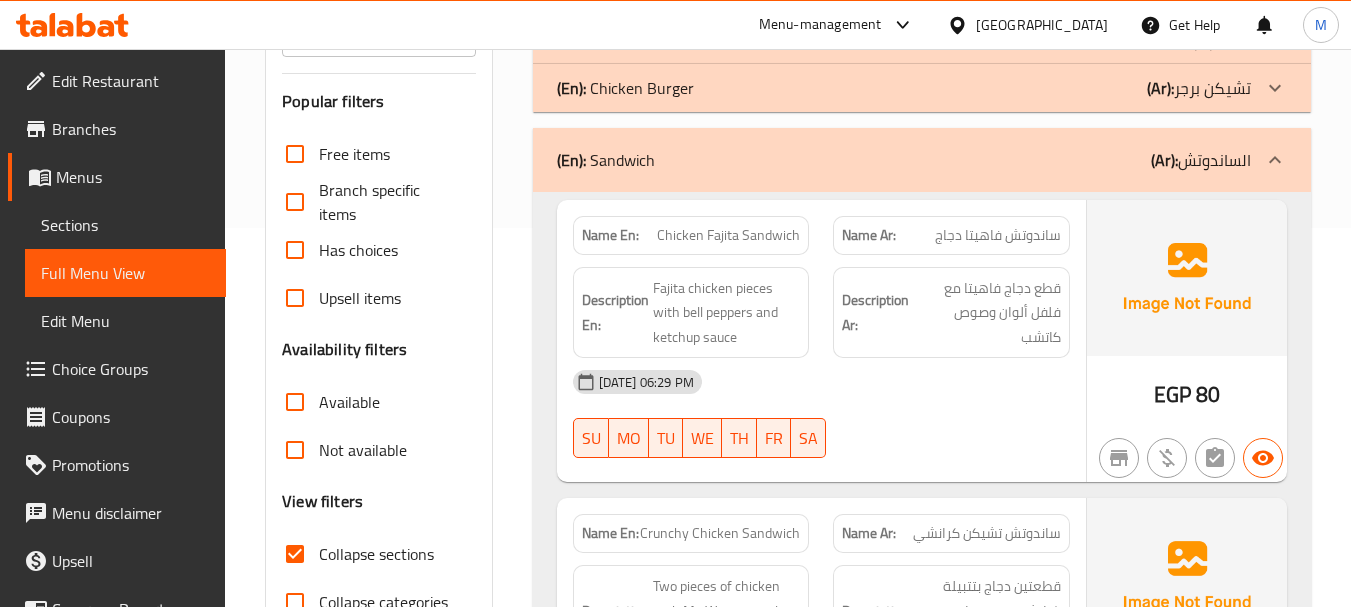 click on "[DATE] 06:29 PM" at bounding box center [821, 382] 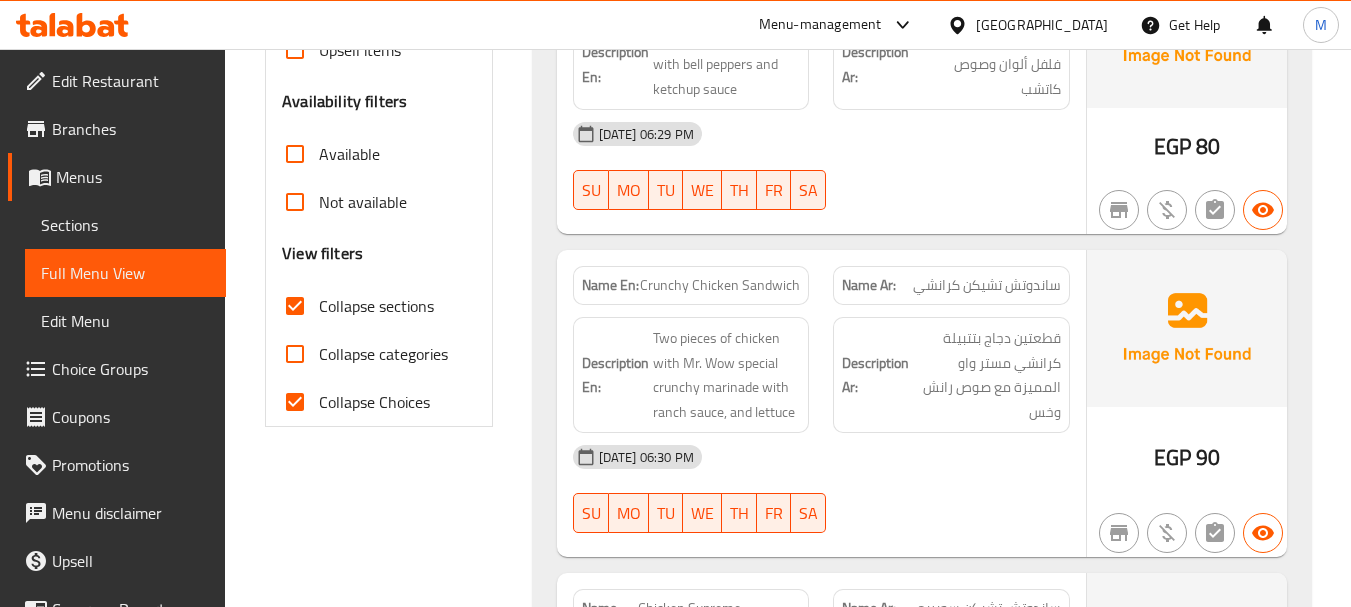 scroll, scrollTop: 679, scrollLeft: 0, axis: vertical 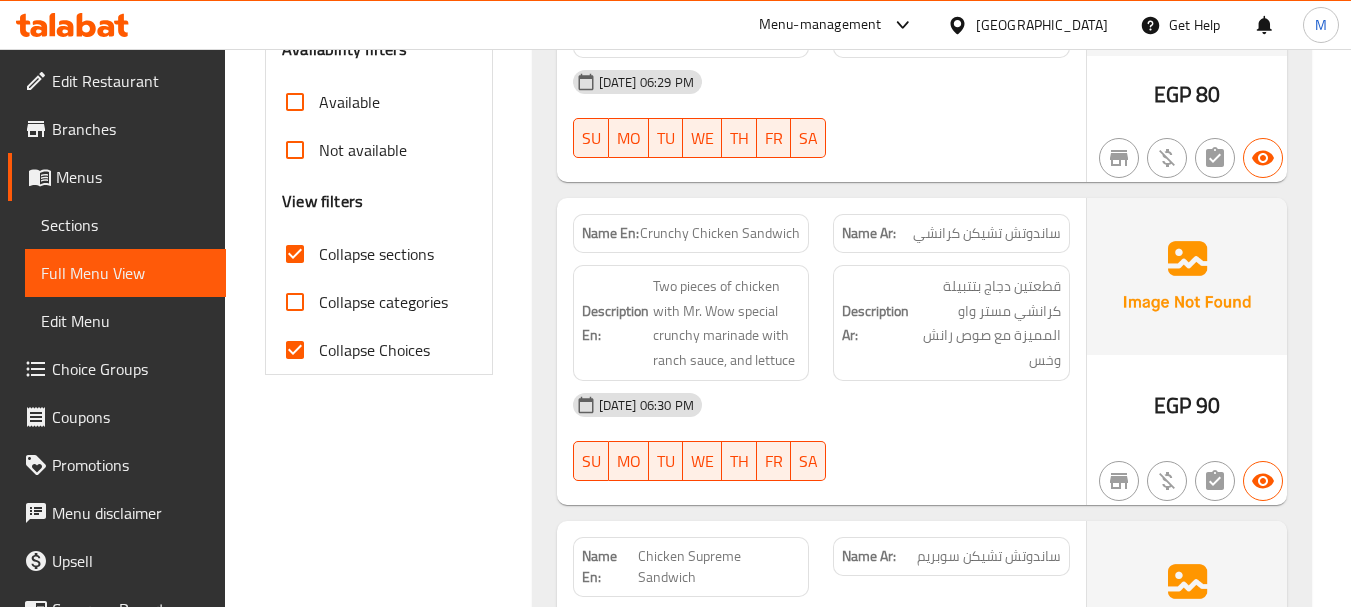 click on "16-07-2025 06:30 PM" at bounding box center [821, 405] 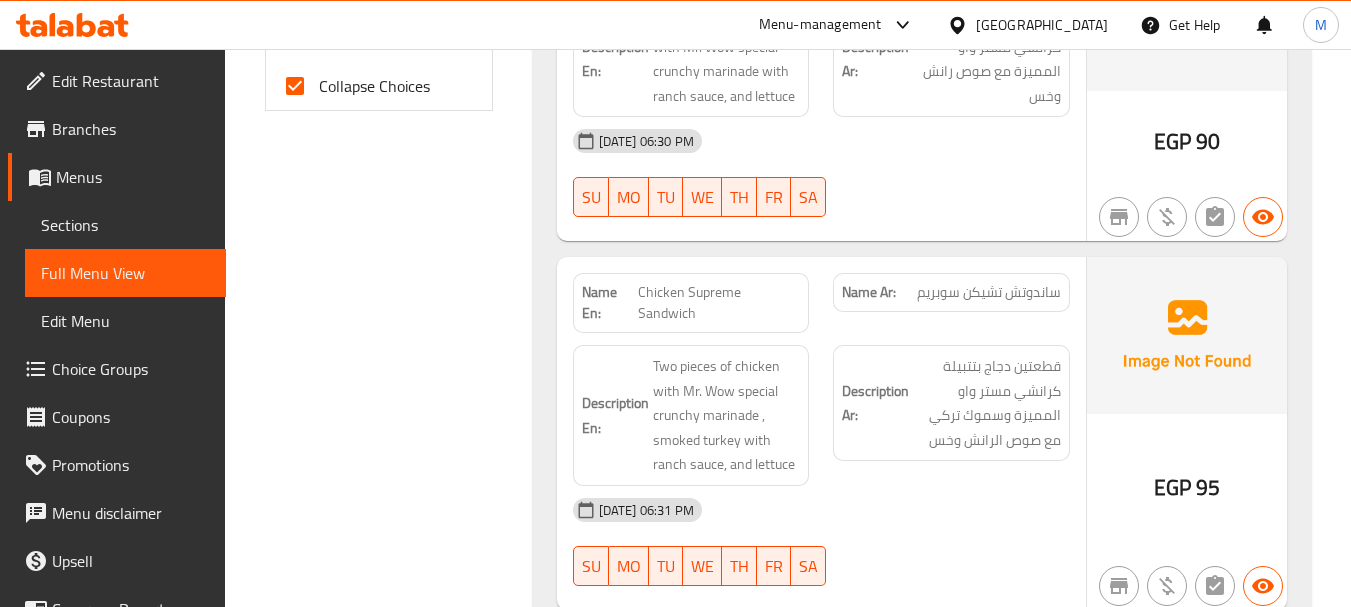 scroll, scrollTop: 979, scrollLeft: 0, axis: vertical 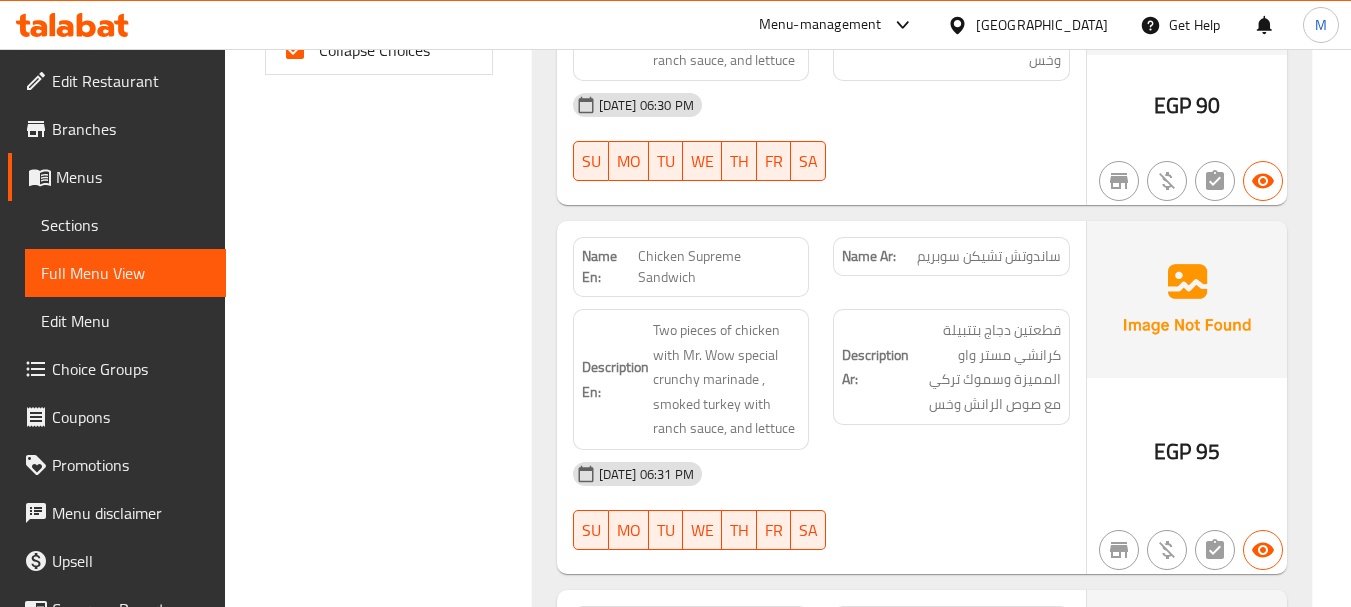 click on "16-07-2025 06:31 PM" at bounding box center [821, 474] 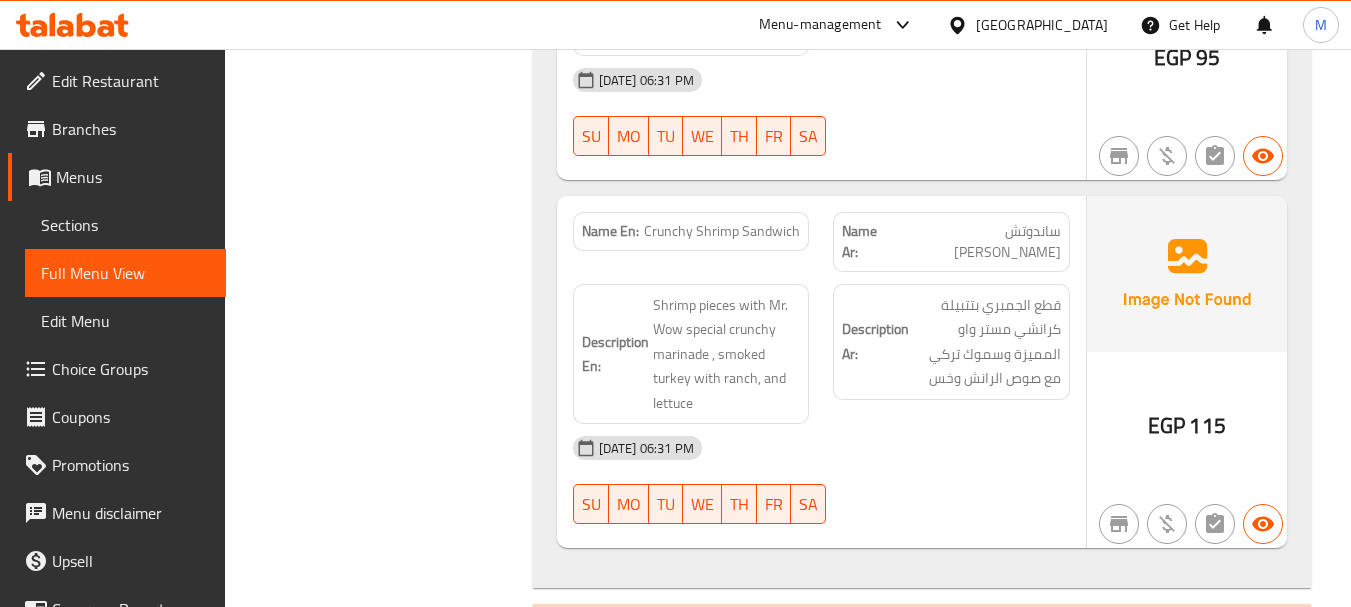 scroll, scrollTop: 1264, scrollLeft: 0, axis: vertical 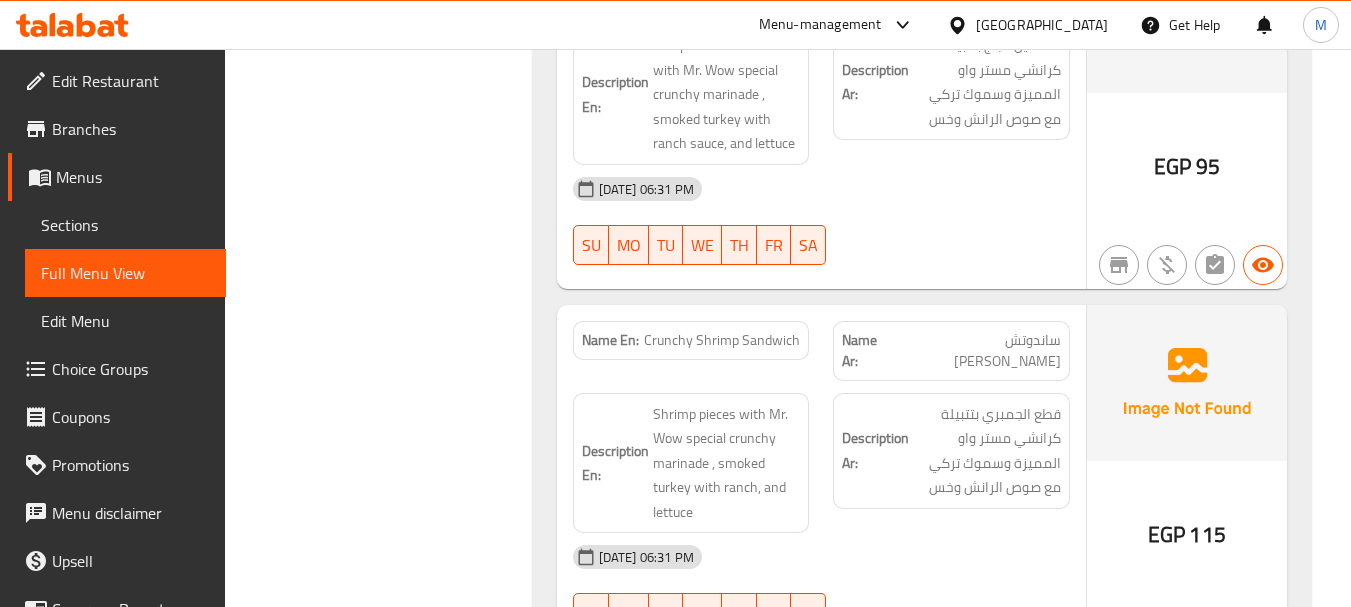 click on "16-07-2025 06:31 PM" at bounding box center (821, 557) 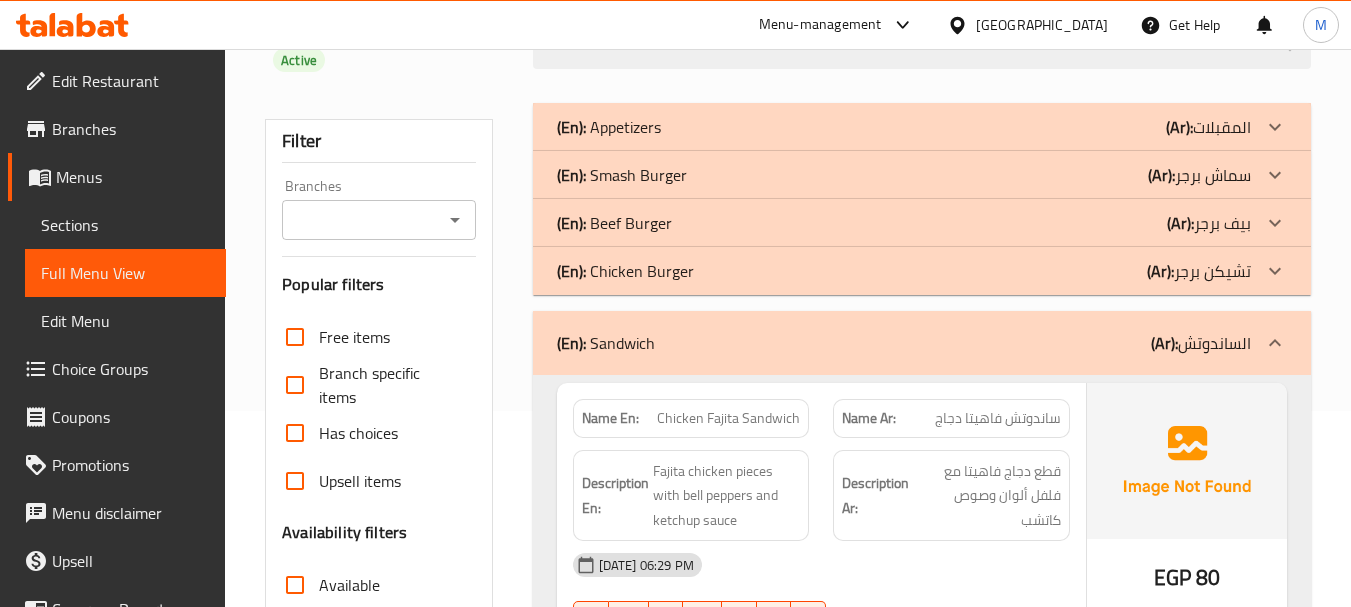 scroll, scrollTop: 200, scrollLeft: 0, axis: vertical 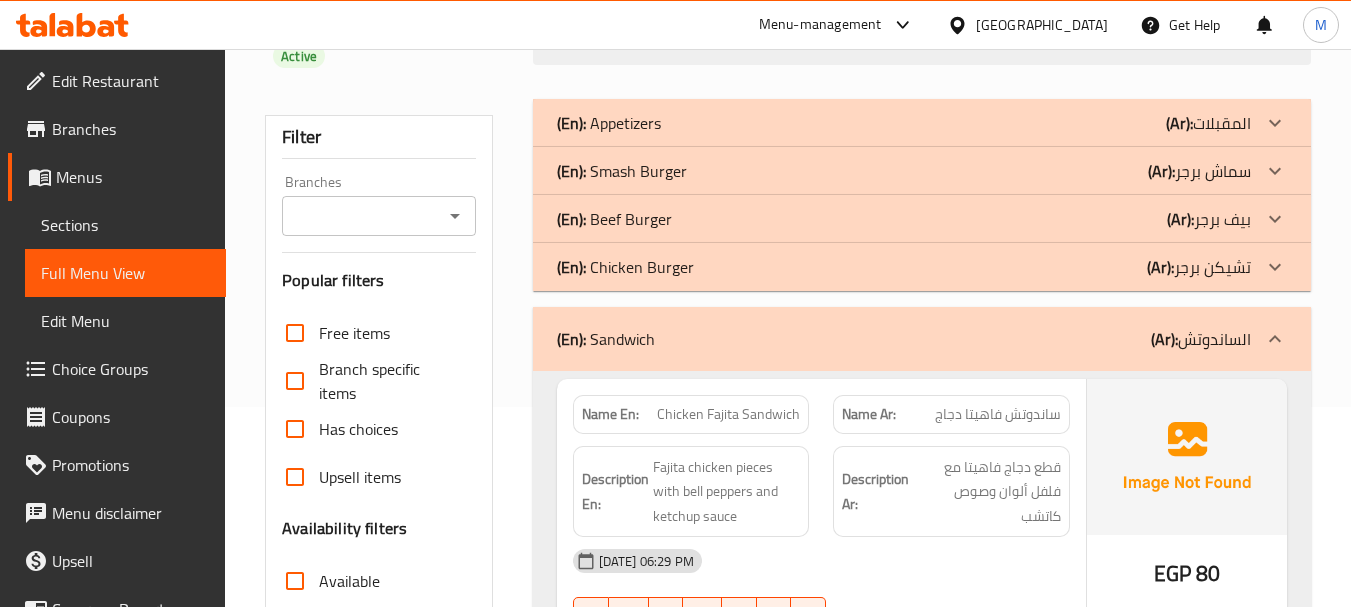 click on "(En):   Sandwich (Ar): الساندوتش" at bounding box center (922, 339) 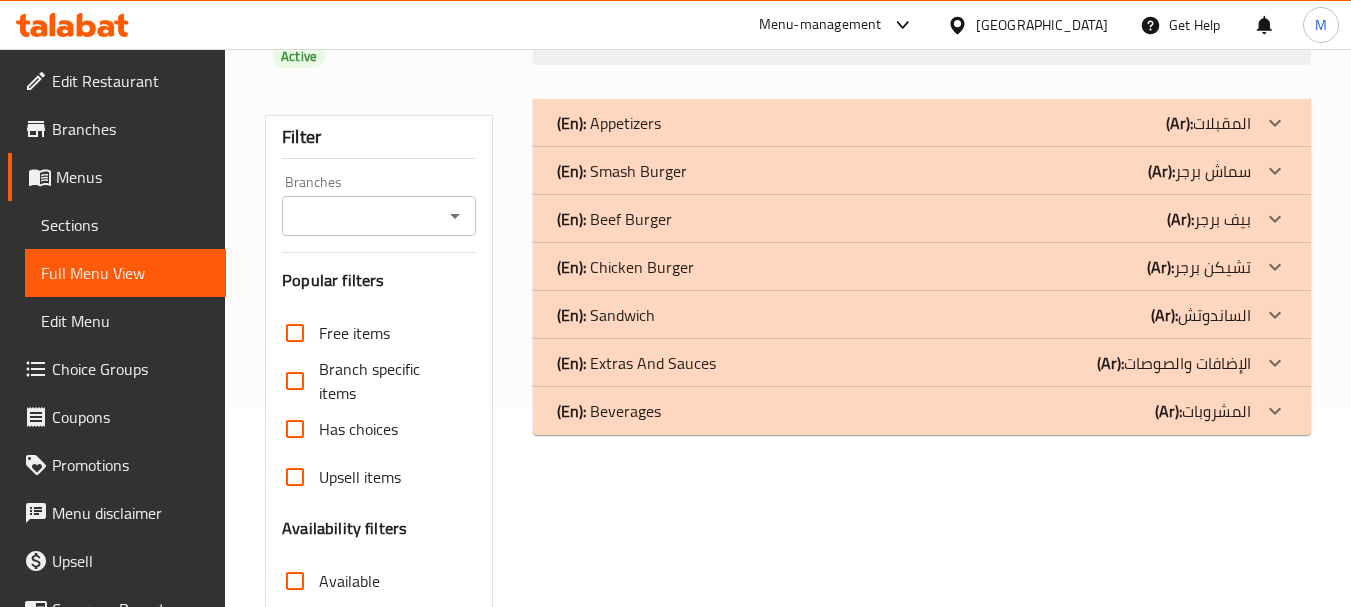 click on "(En):   Extras And Sauces" at bounding box center [609, 123] 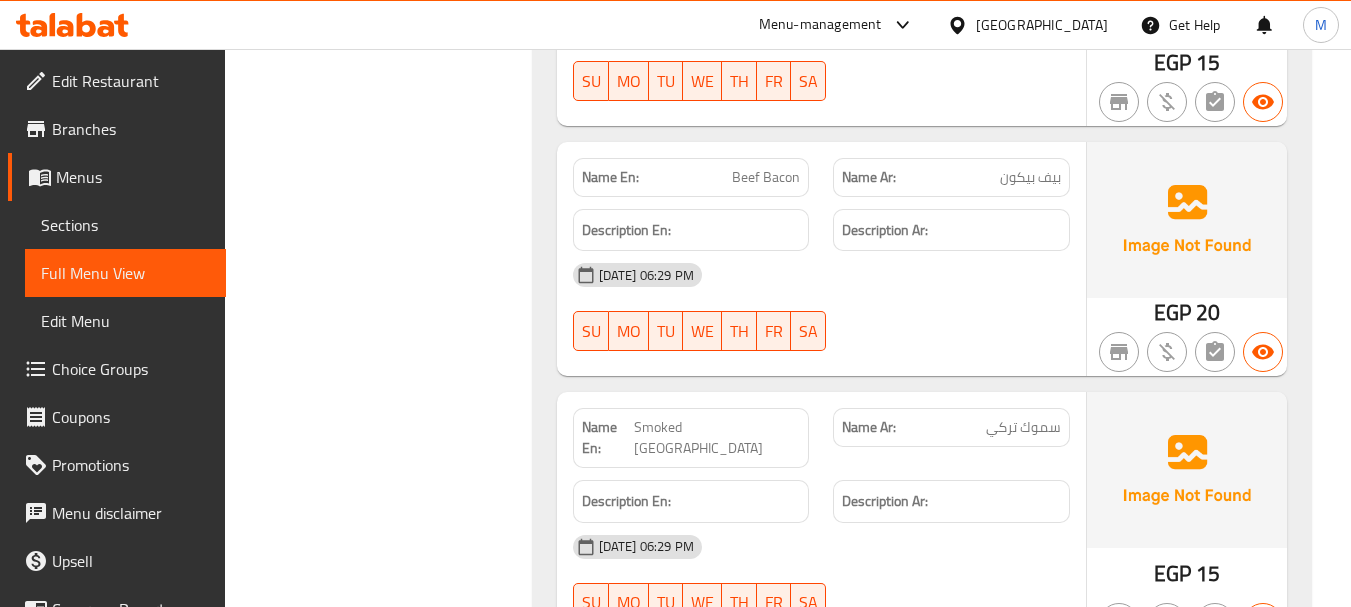 scroll, scrollTop: 2623, scrollLeft: 0, axis: vertical 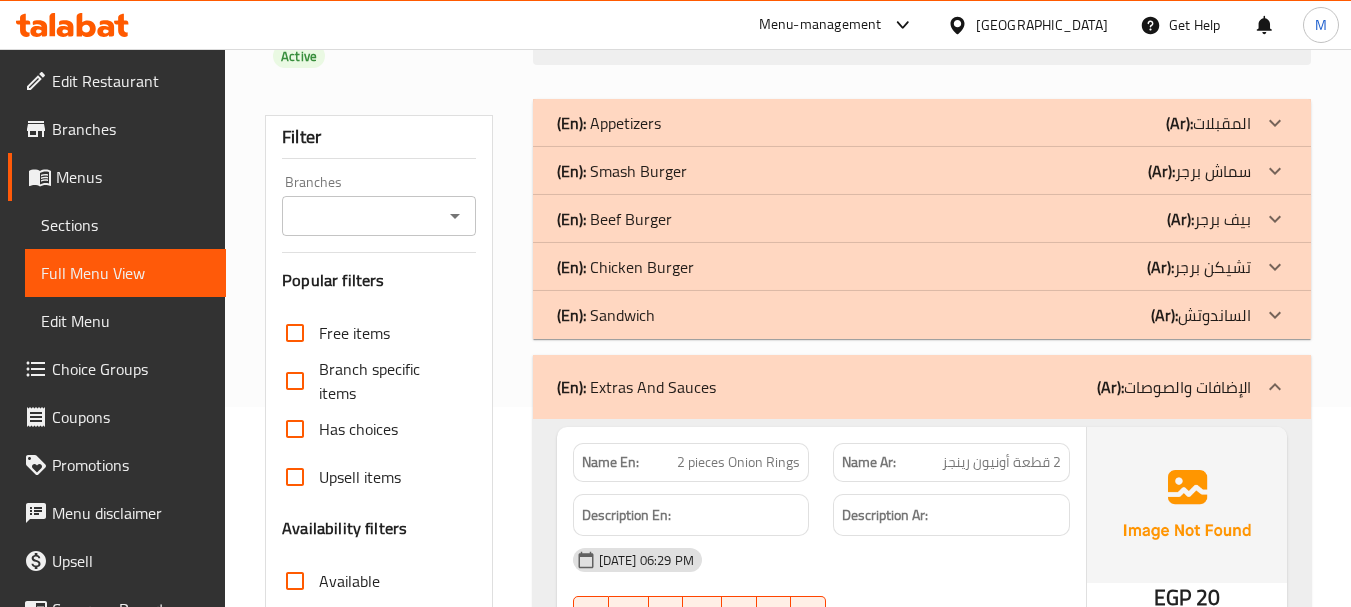 click on "(En):   Extras And Sauces (Ar): الإضافات والصوصات" at bounding box center (922, 387) 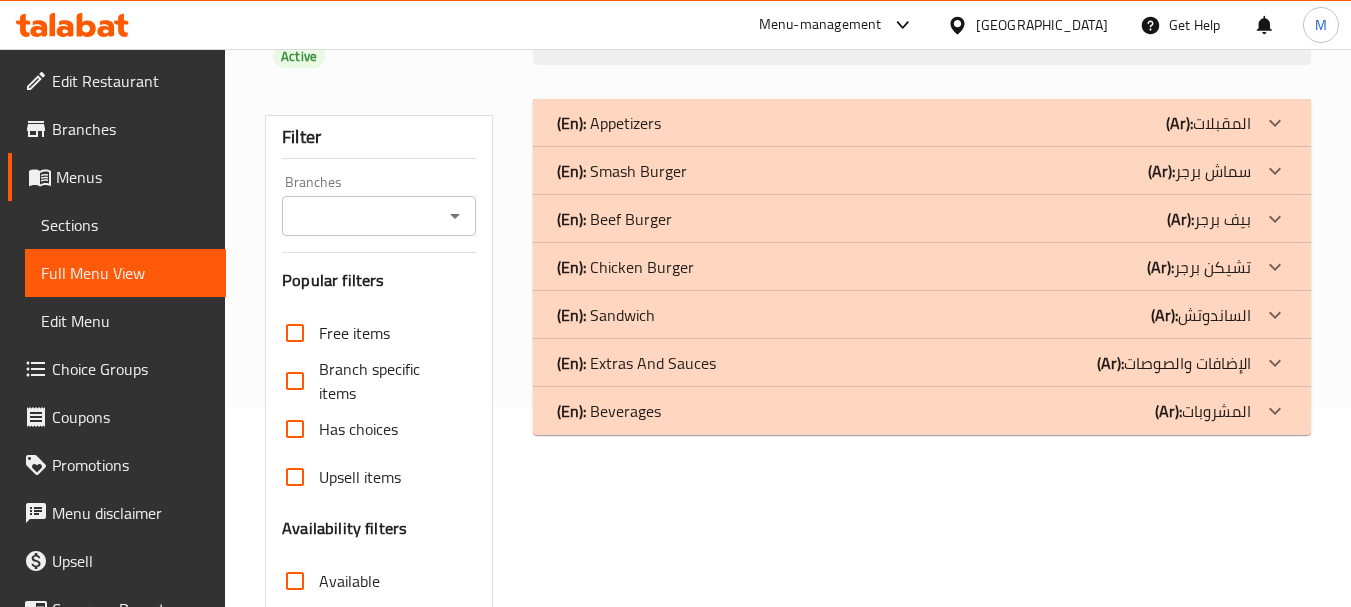 click on "(En):   Beverages" at bounding box center (609, 123) 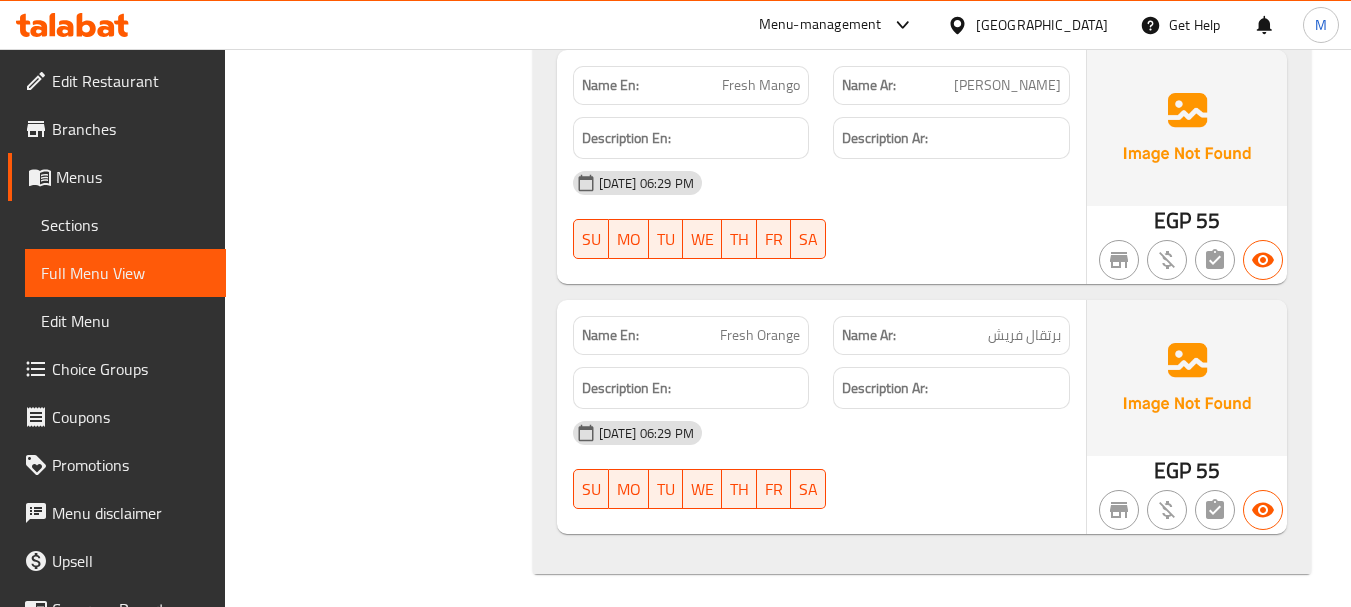 scroll, scrollTop: 1133, scrollLeft: 0, axis: vertical 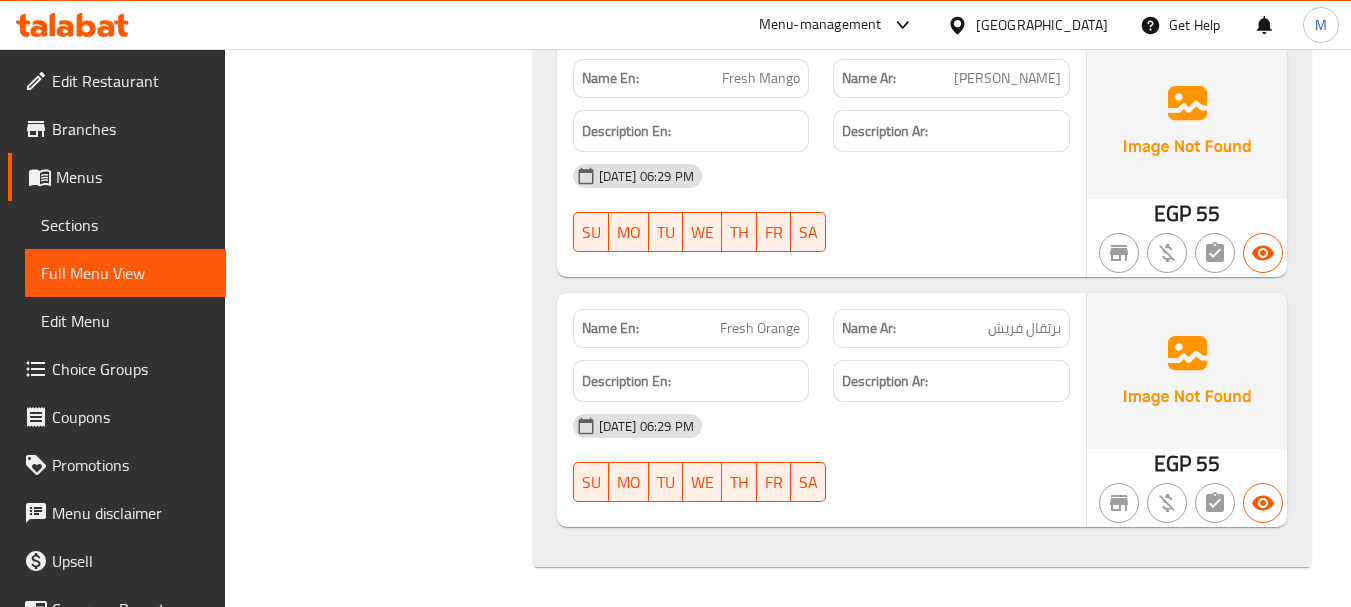drag, startPoint x: 864, startPoint y: 424, endPoint x: 786, endPoint y: 389, distance: 85.49269 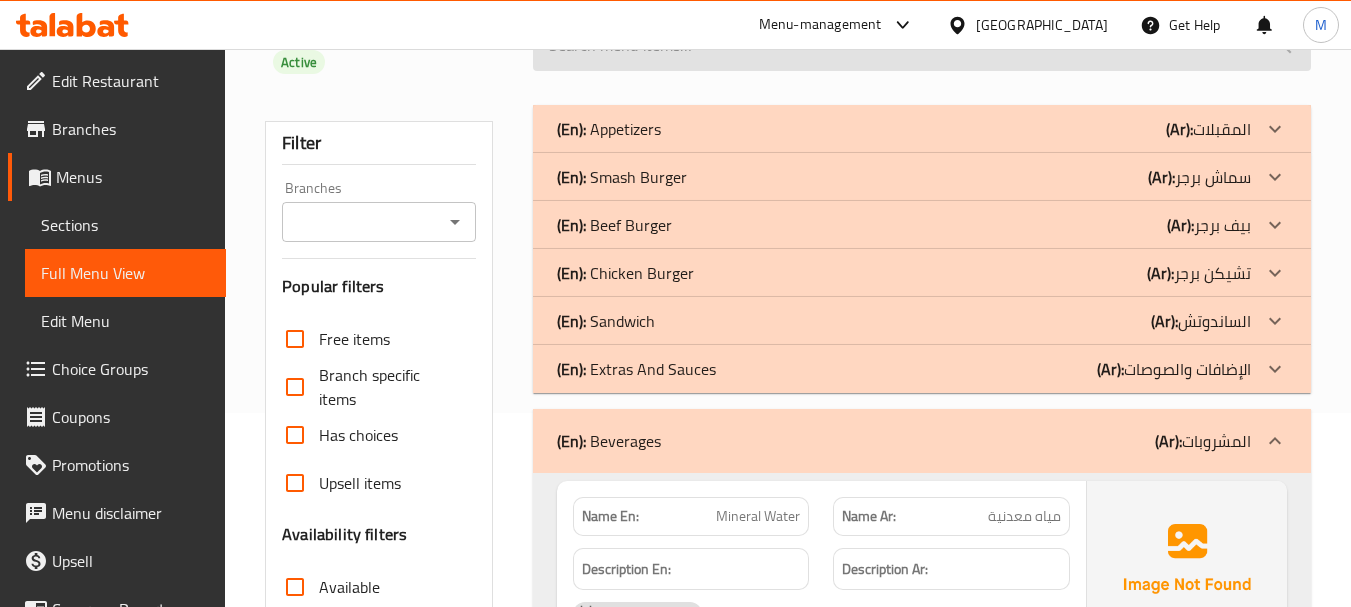 scroll, scrollTop: 0, scrollLeft: 0, axis: both 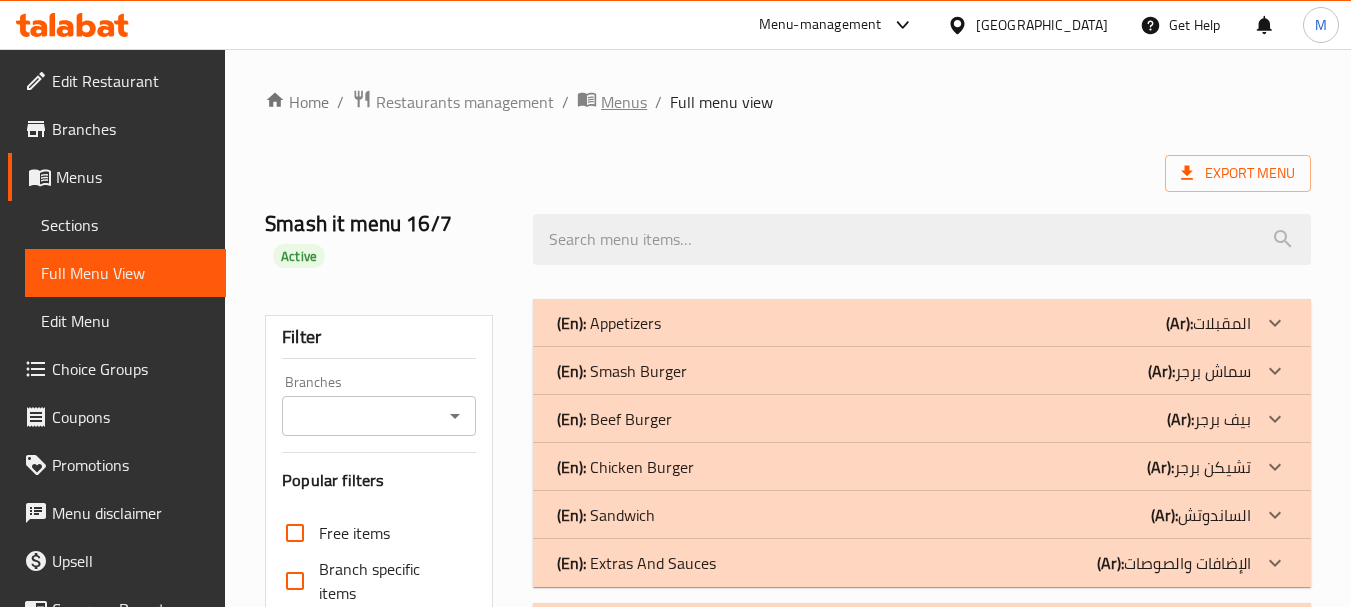 click at bounding box center [589, 102] 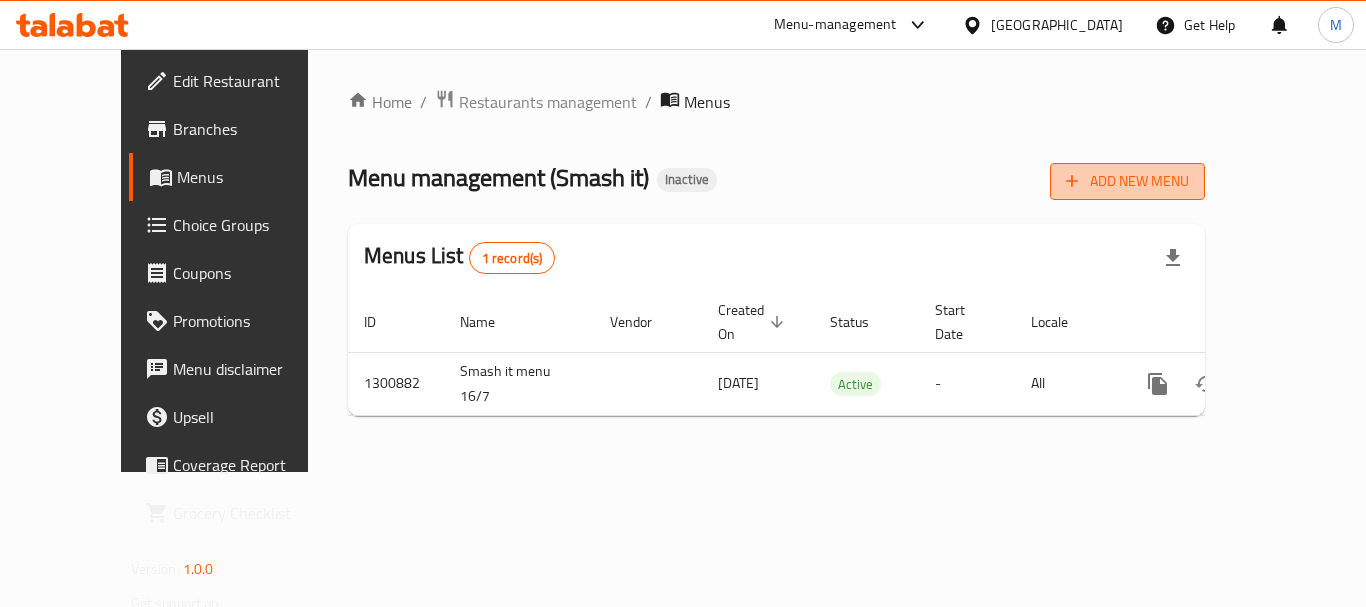 click on "Add New Menu" at bounding box center [1127, 181] 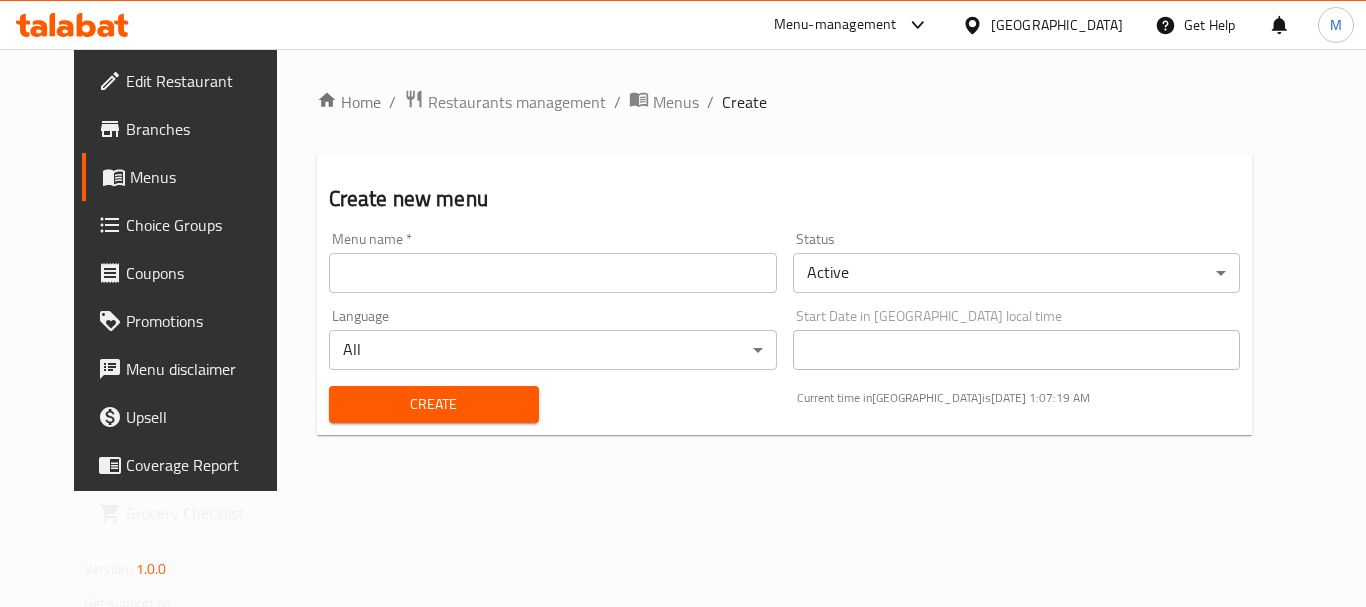 click at bounding box center [553, 273] 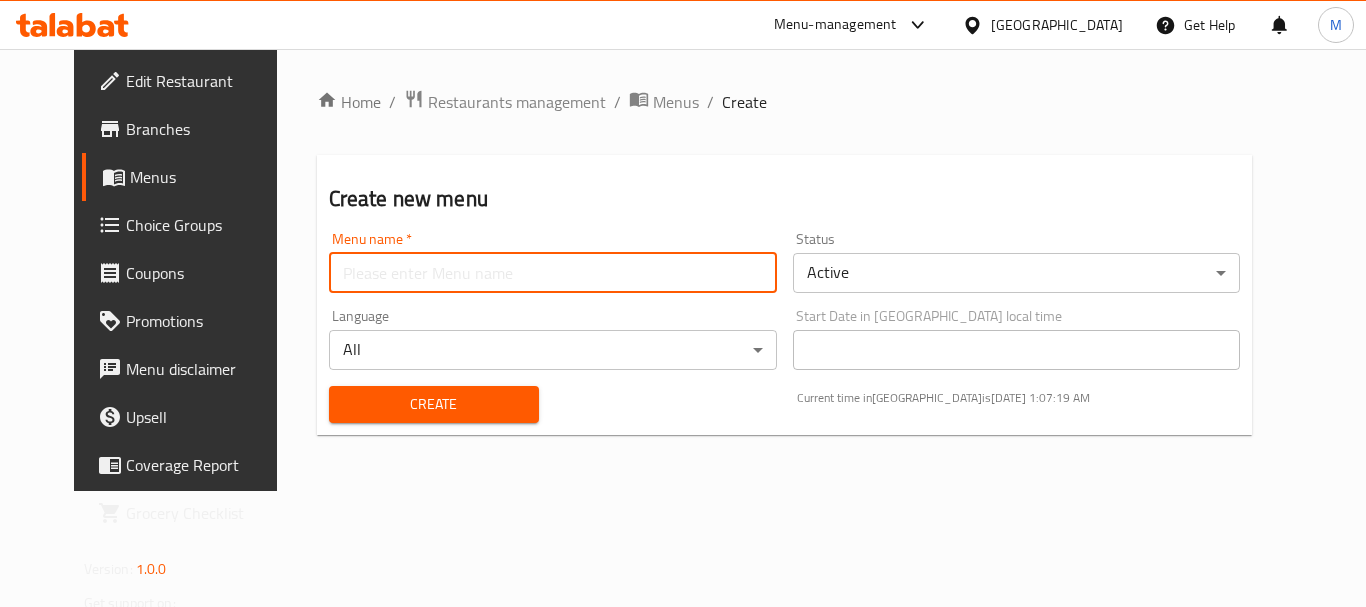 paste on "339523690" 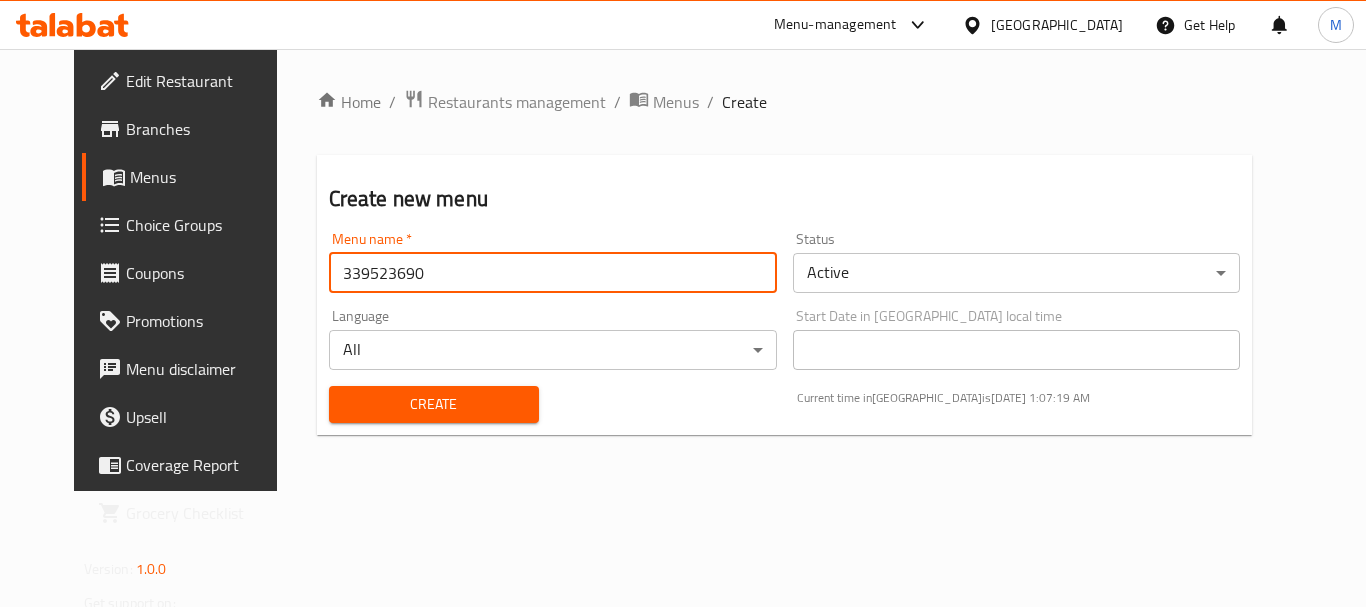 type on "339523690" 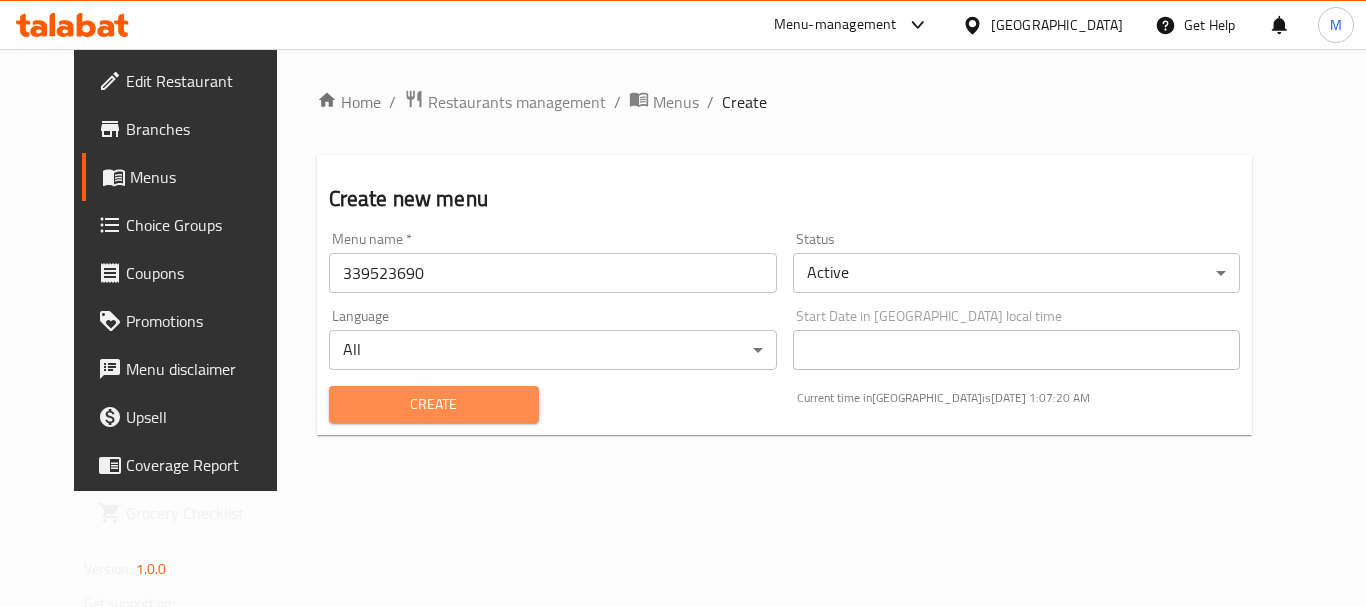 click on "Create" at bounding box center [434, 404] 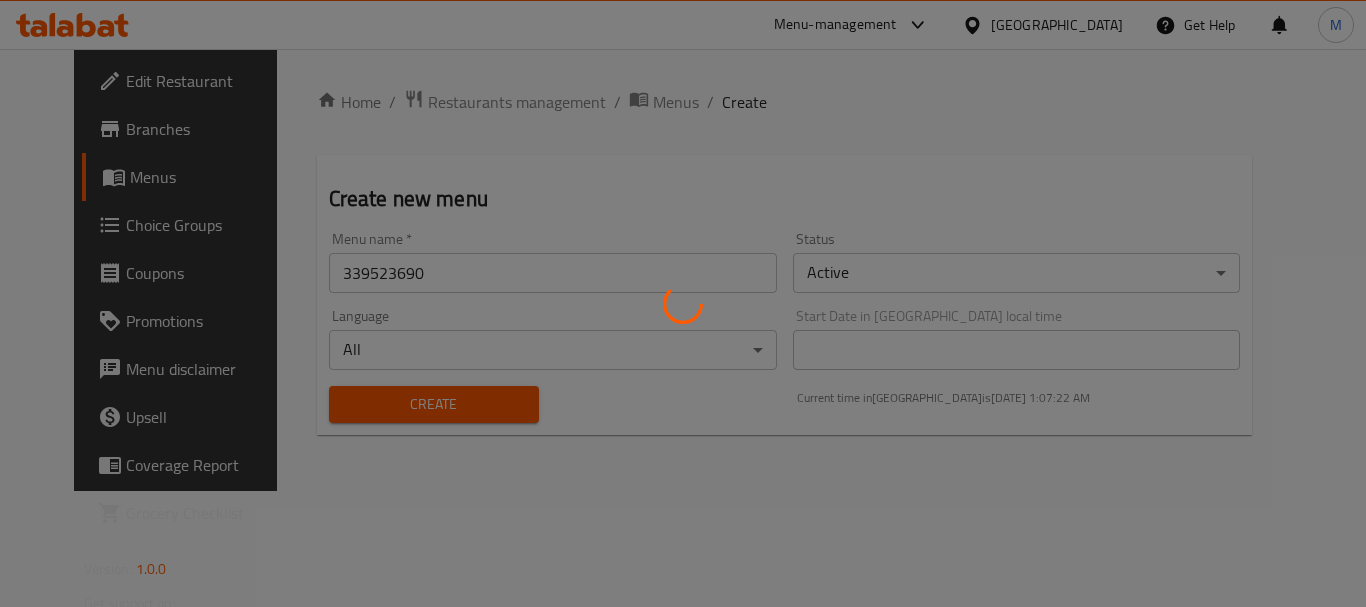 type 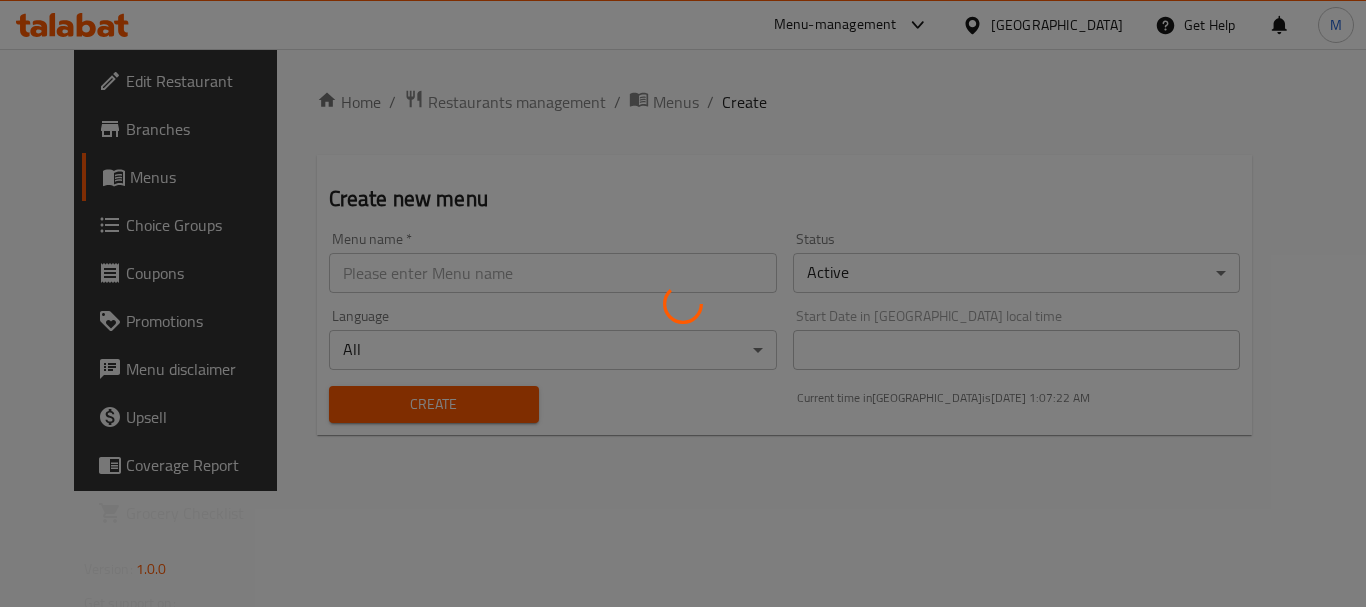 click at bounding box center [683, 303] 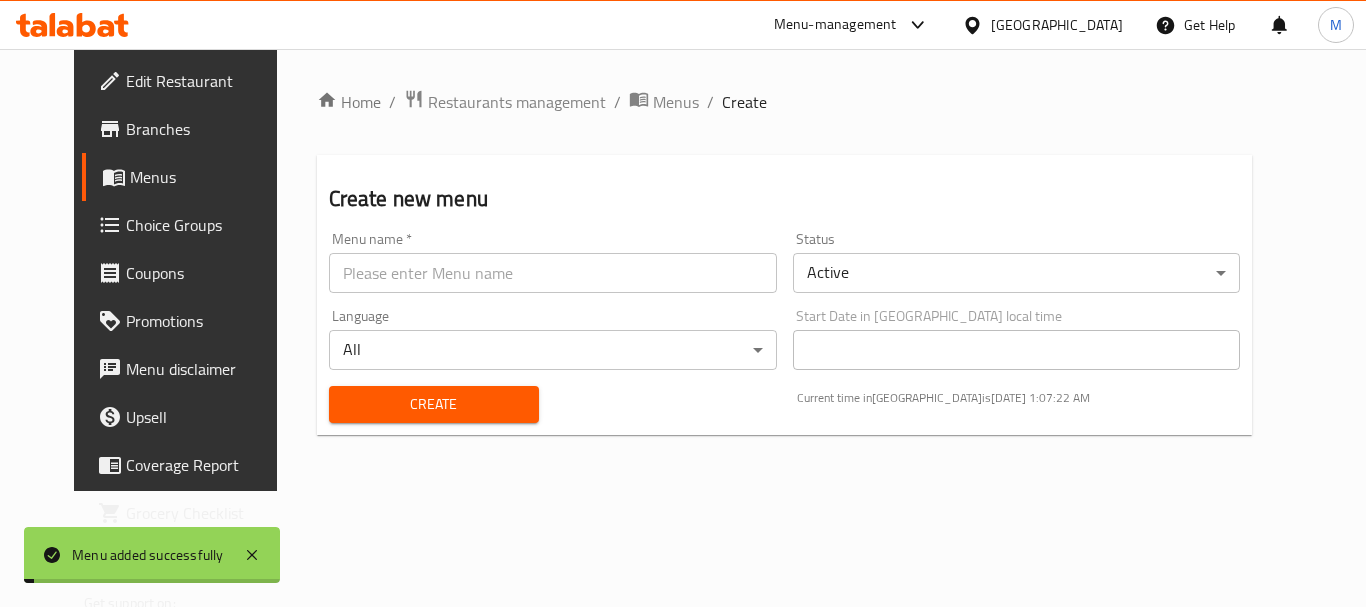 click on "Menus" at bounding box center (676, 102) 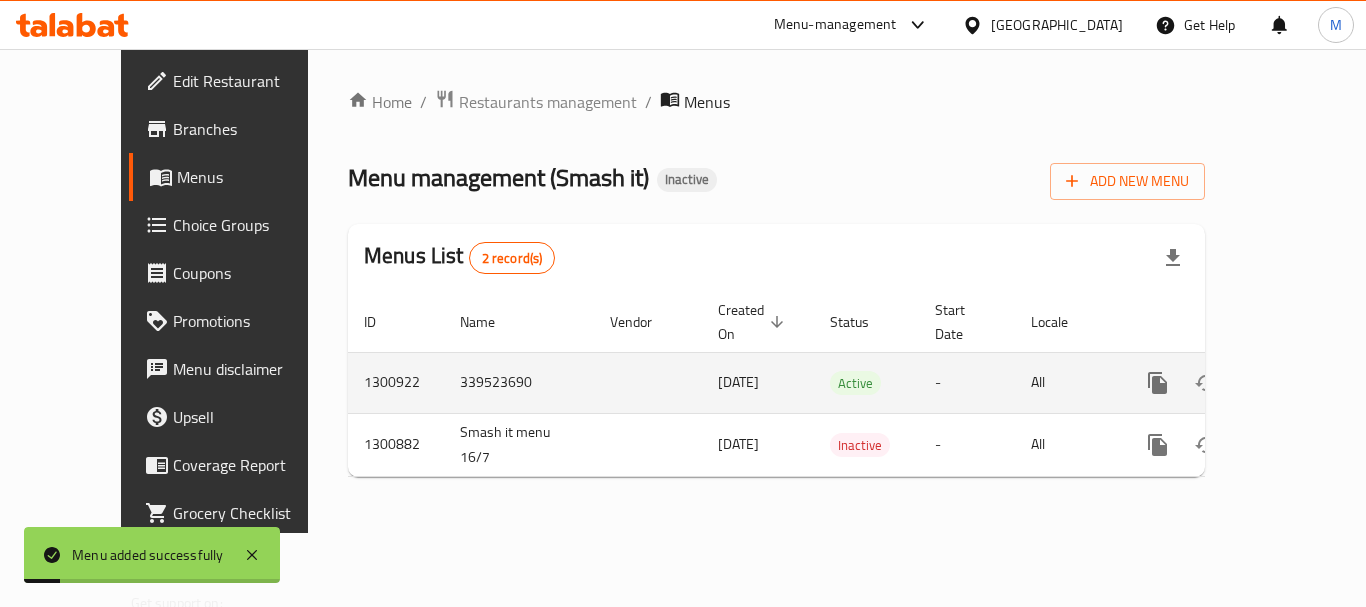 click 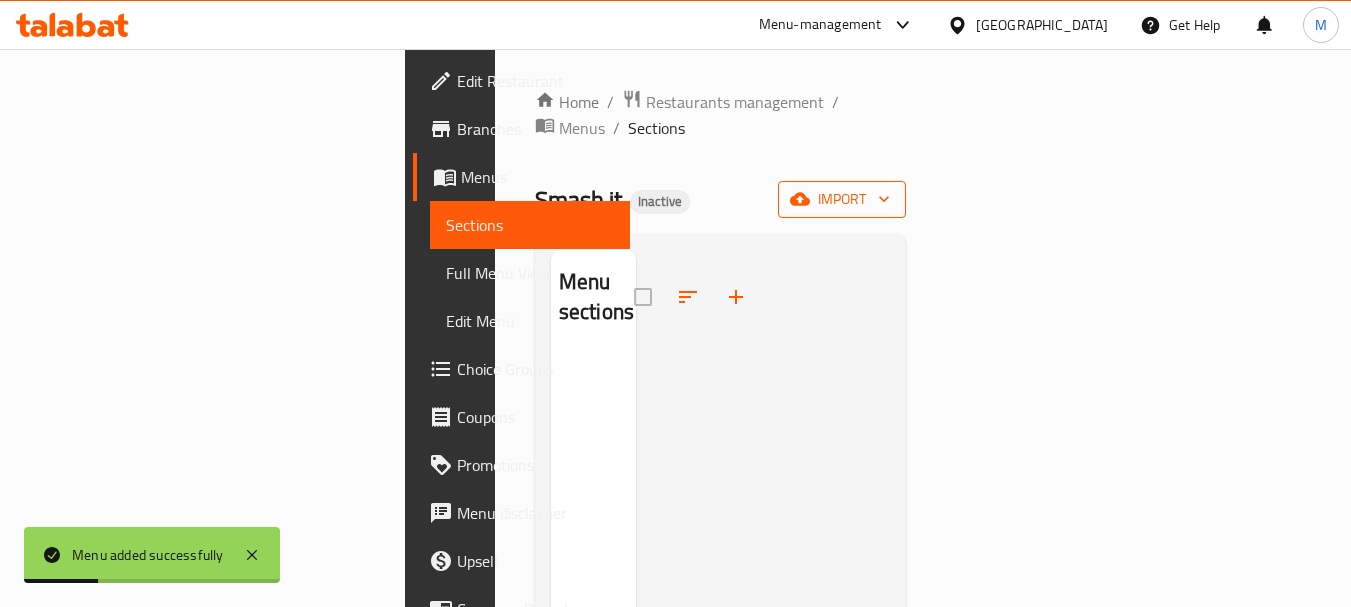 click on "import" at bounding box center (842, 199) 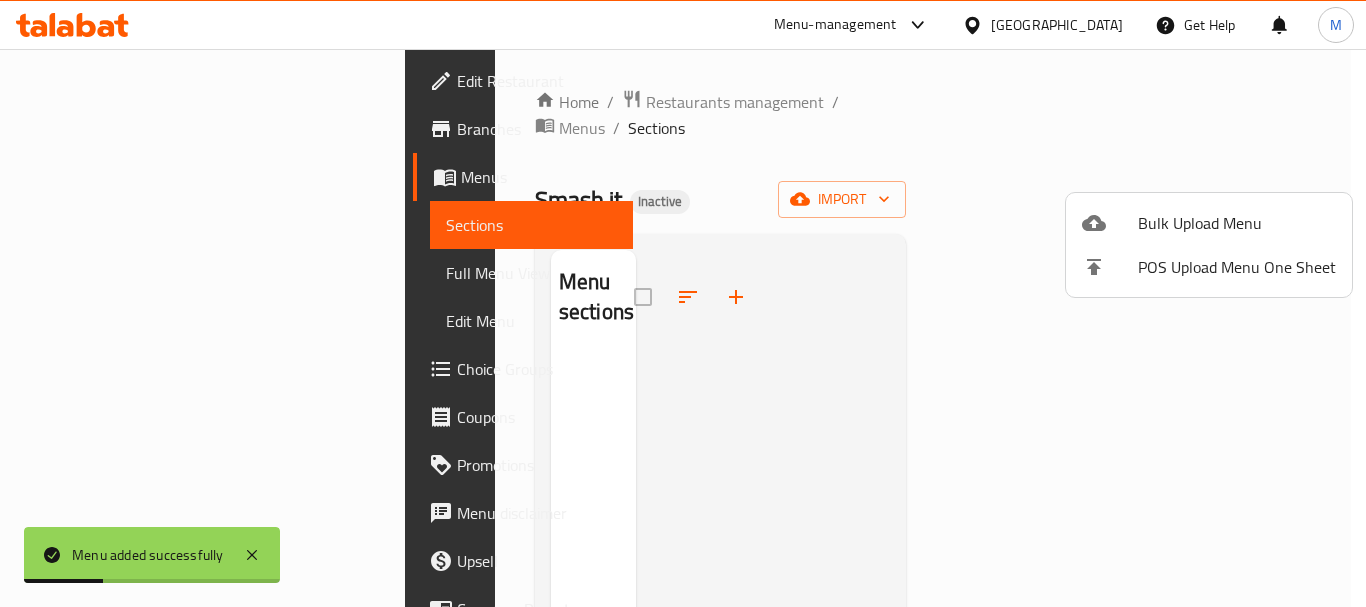 click on "Bulk Upload Menu" at bounding box center [1209, 223] 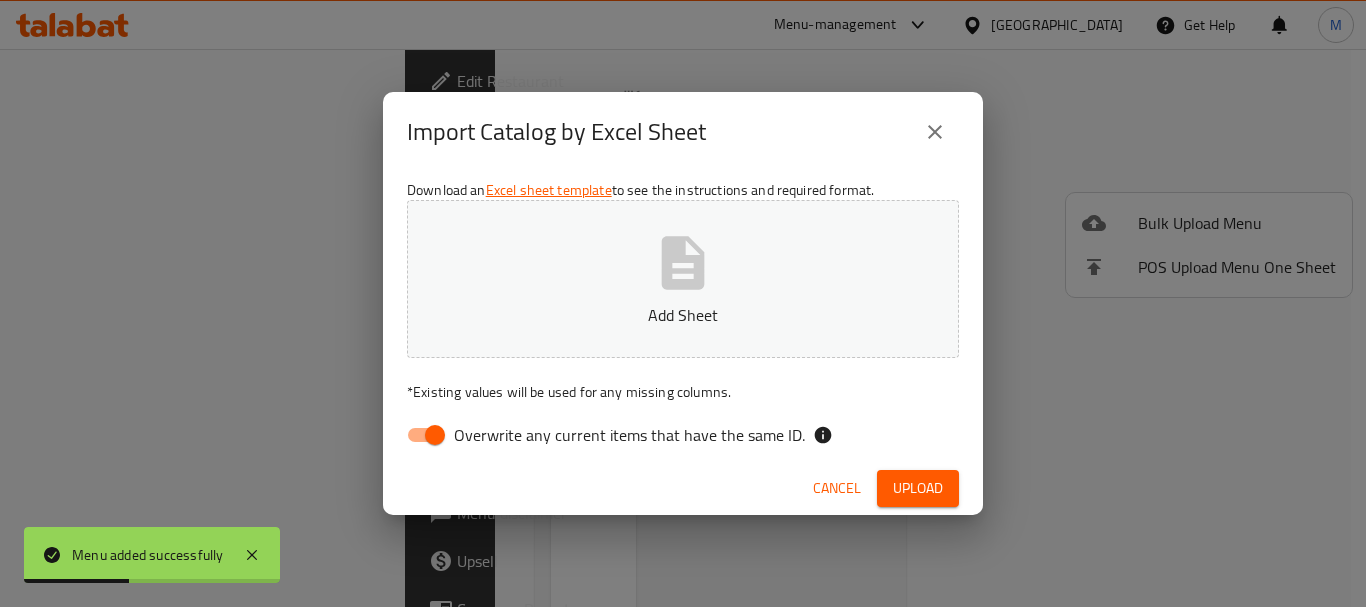 click on "Overwrite any current items that have the same ID." at bounding box center [600, 435] 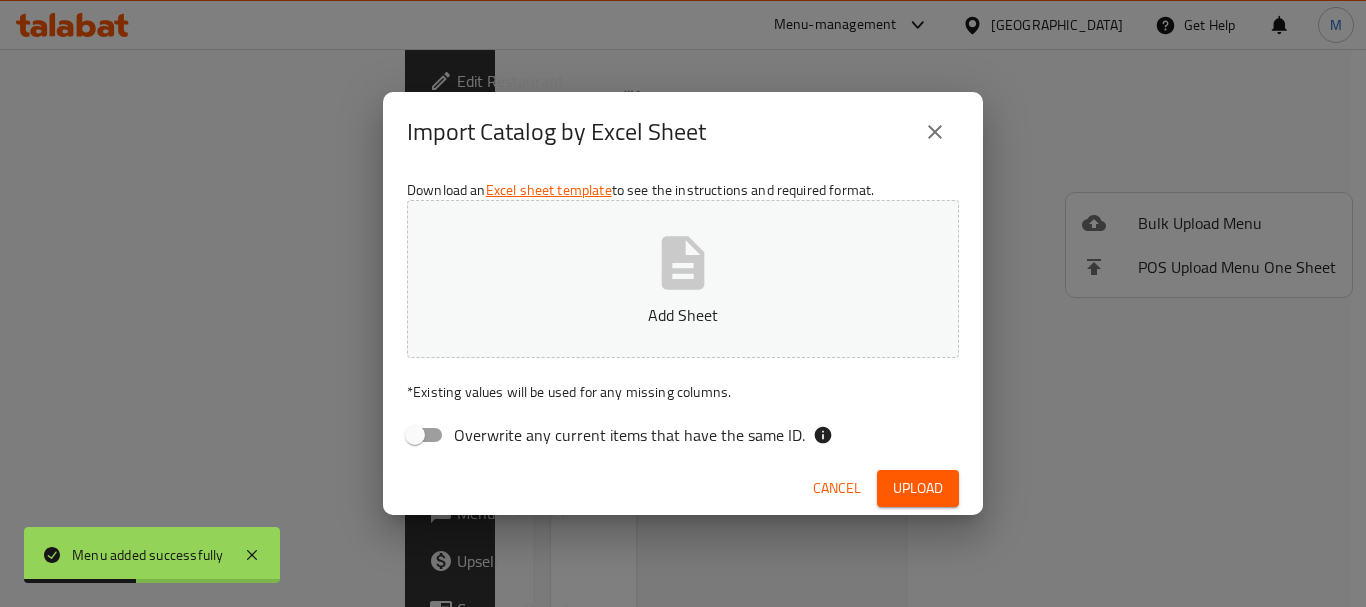 click on "Add Sheet" at bounding box center (683, 279) 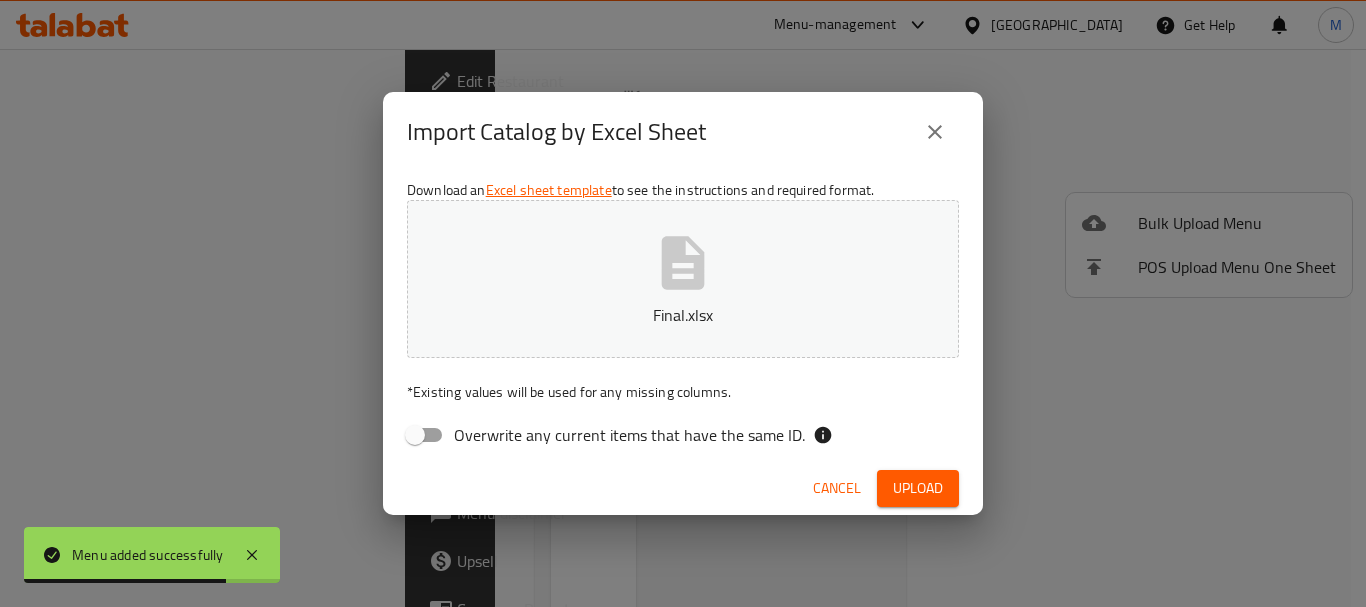 click on "Upload" at bounding box center (918, 488) 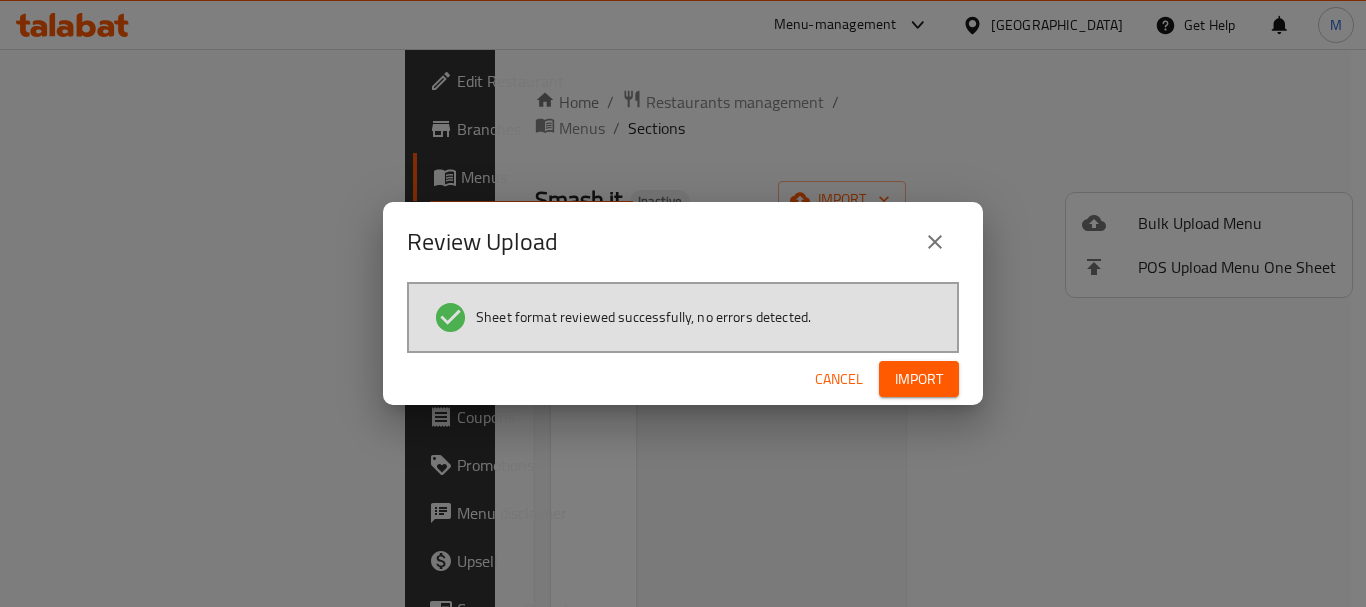 click on "Import" at bounding box center [919, 379] 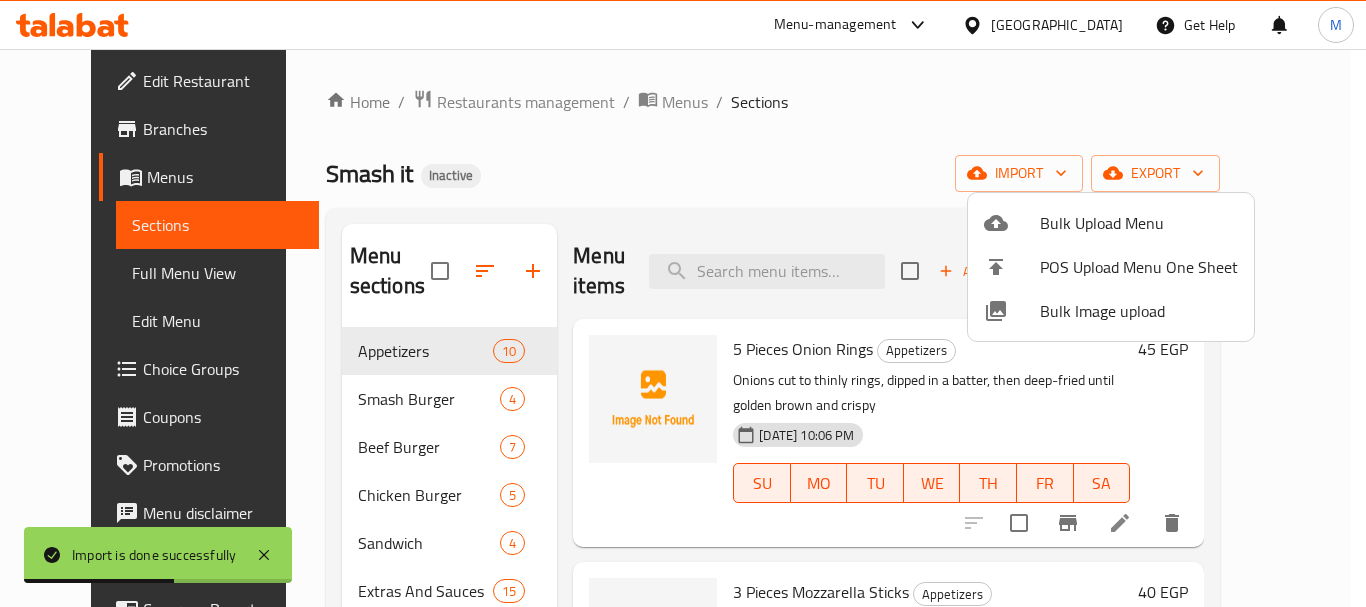 click at bounding box center (683, 303) 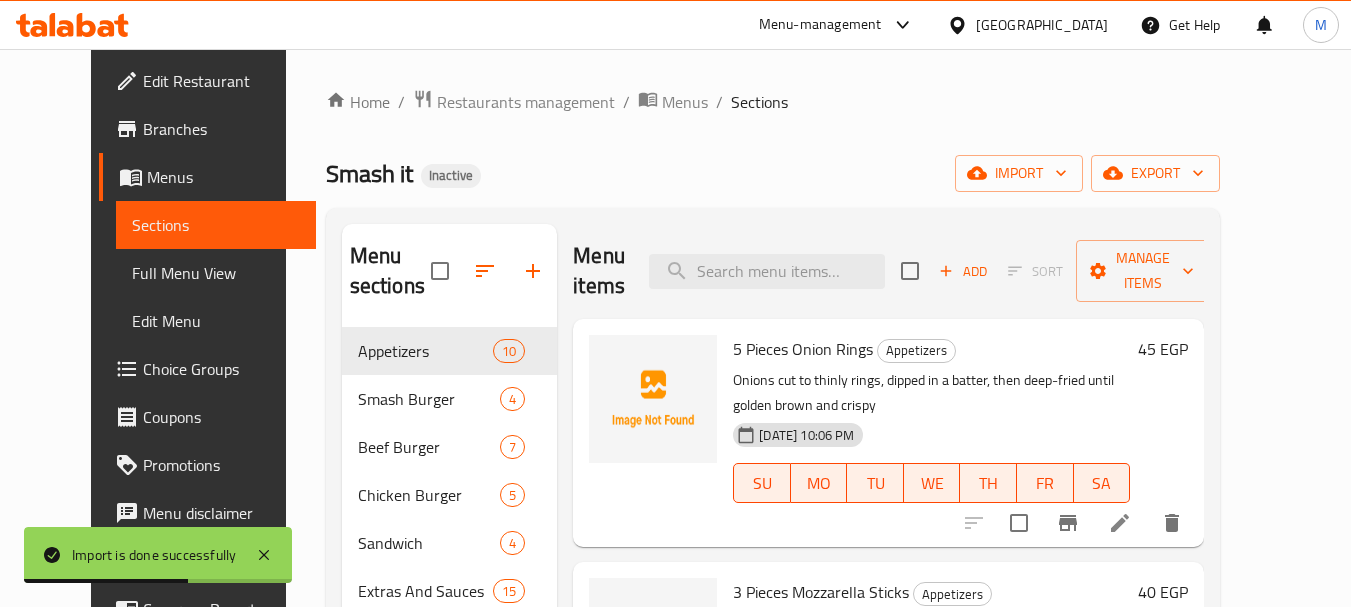 click on "Full Menu View" at bounding box center [216, 273] 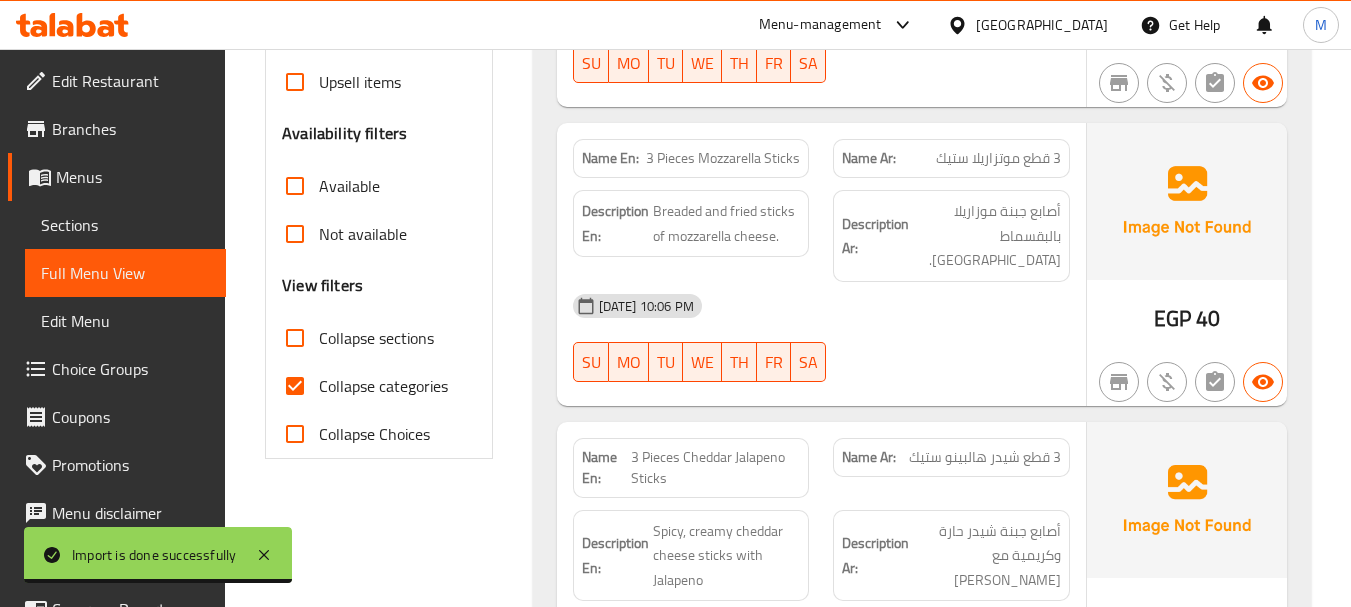 scroll, scrollTop: 600, scrollLeft: 0, axis: vertical 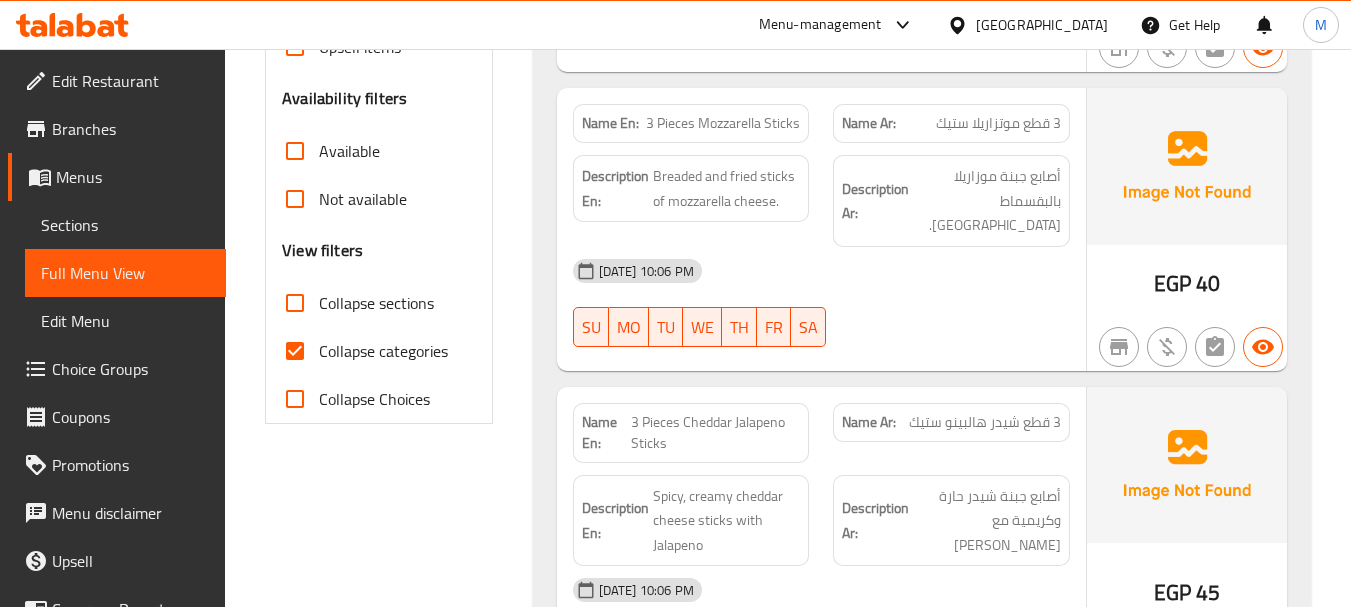 click on "Collapse categories" at bounding box center (359, 351) 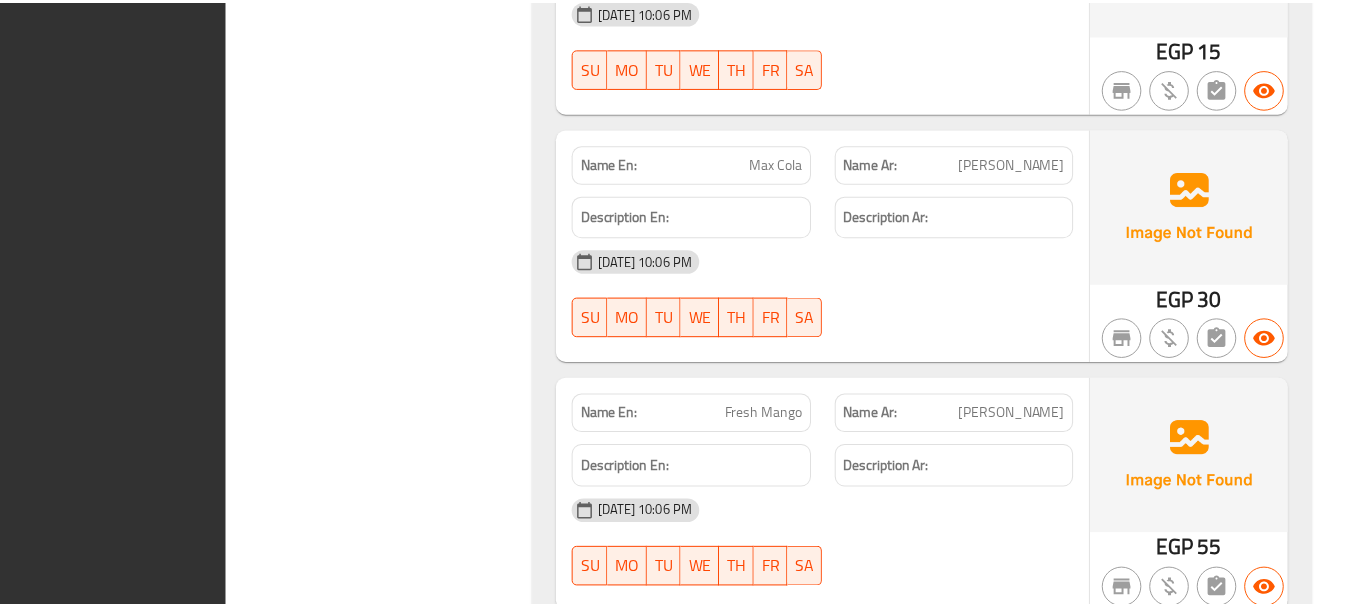 scroll, scrollTop: 23336, scrollLeft: 0, axis: vertical 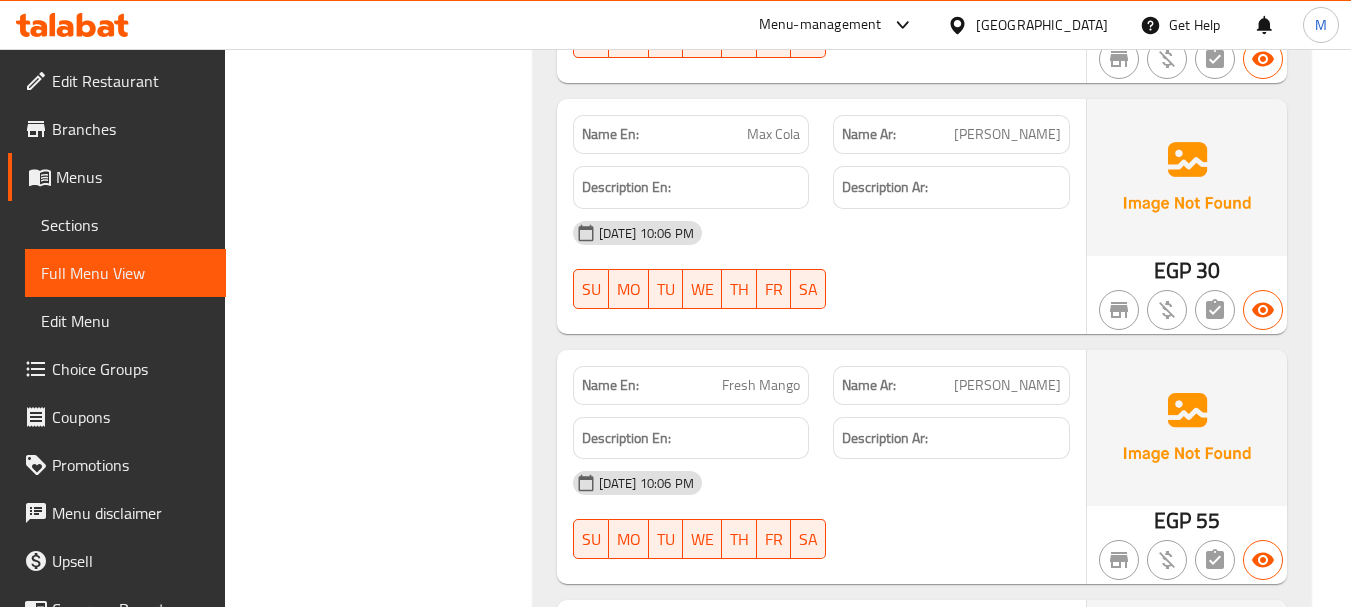 click on "Sections" at bounding box center (125, 225) 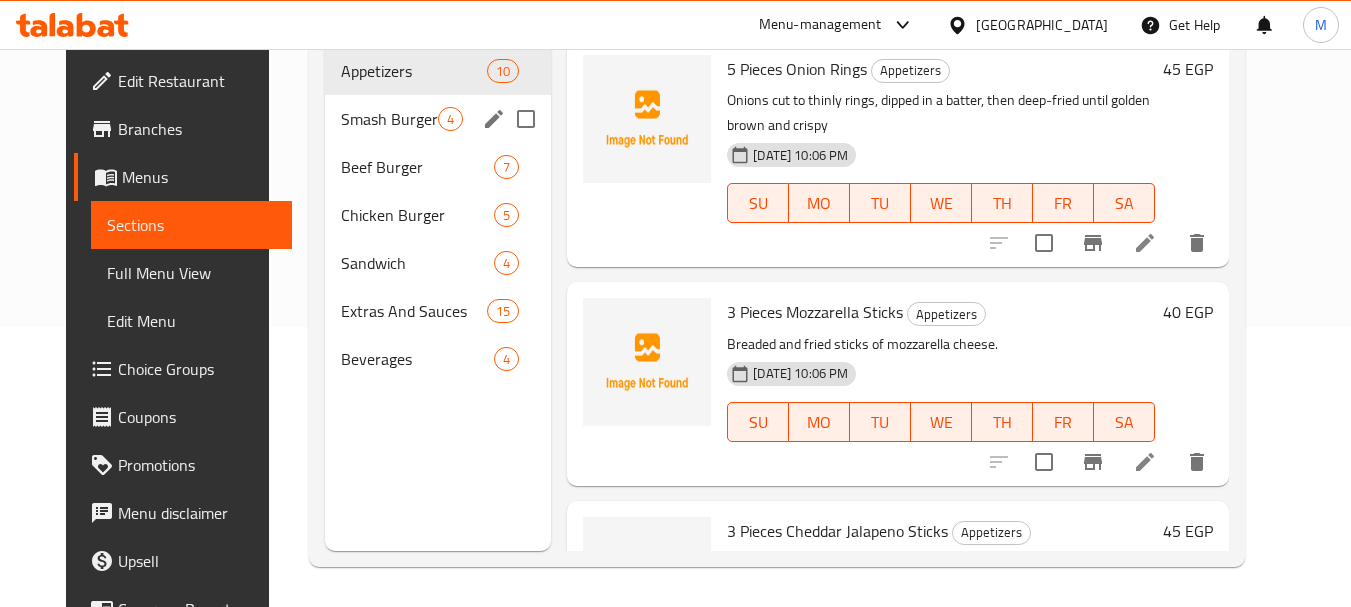 scroll, scrollTop: 280, scrollLeft: 0, axis: vertical 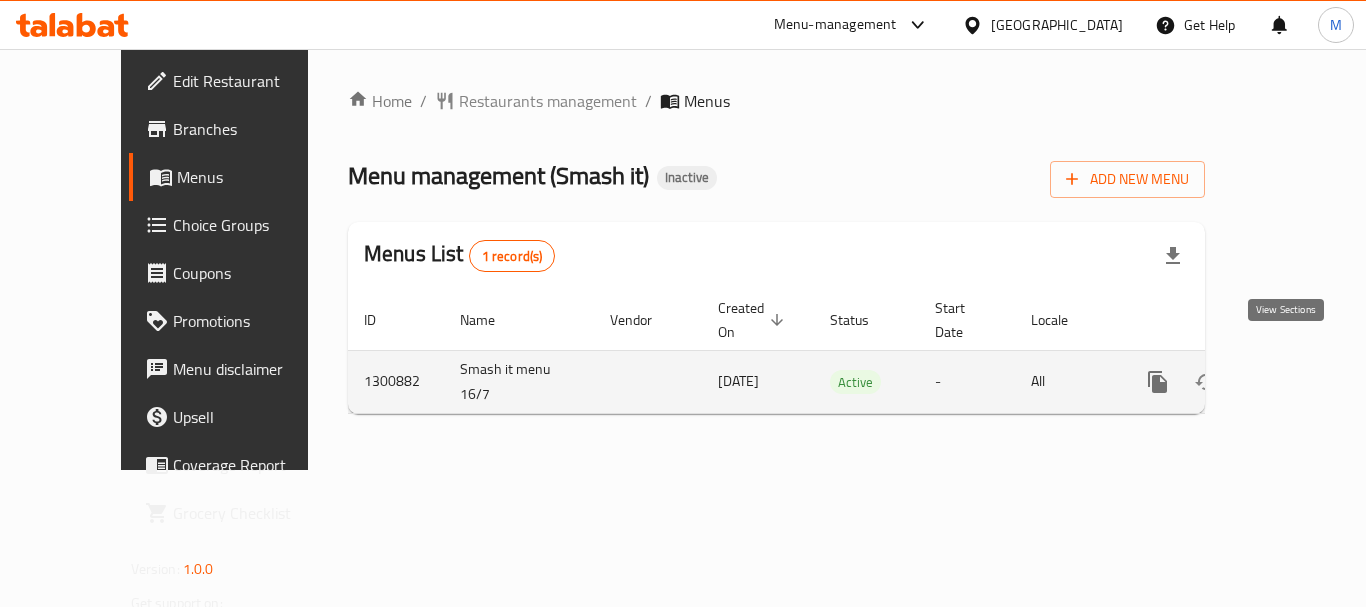click 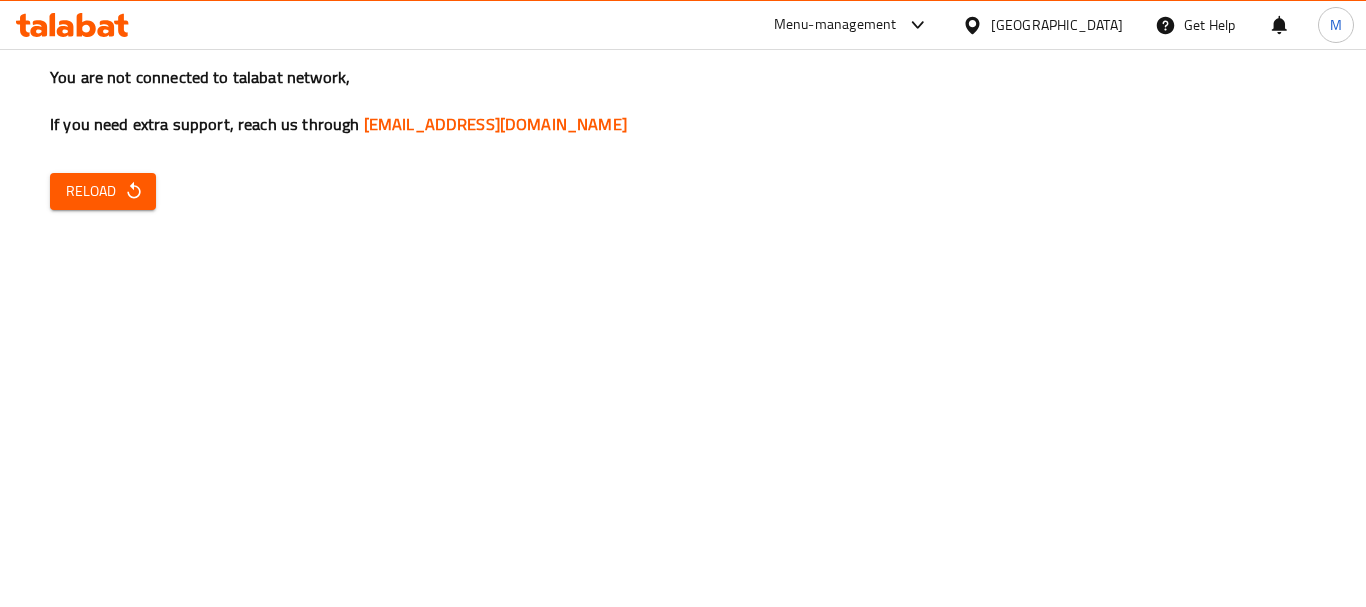 click on "Reload" at bounding box center (103, 191) 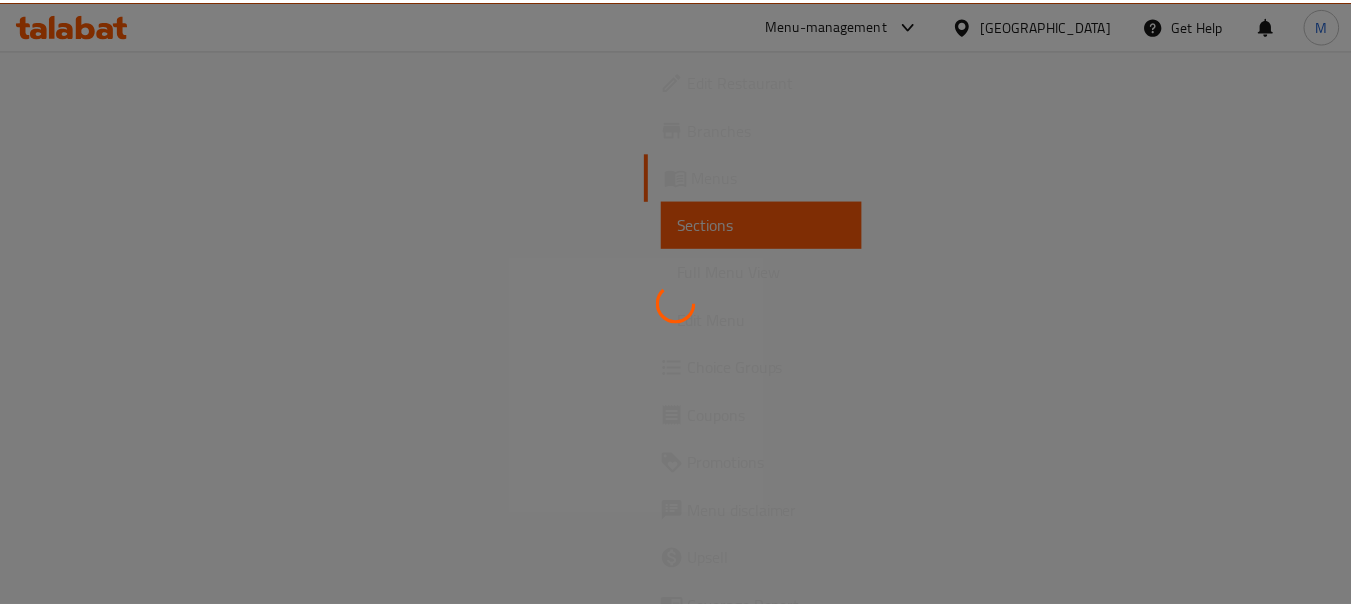scroll, scrollTop: 0, scrollLeft: 0, axis: both 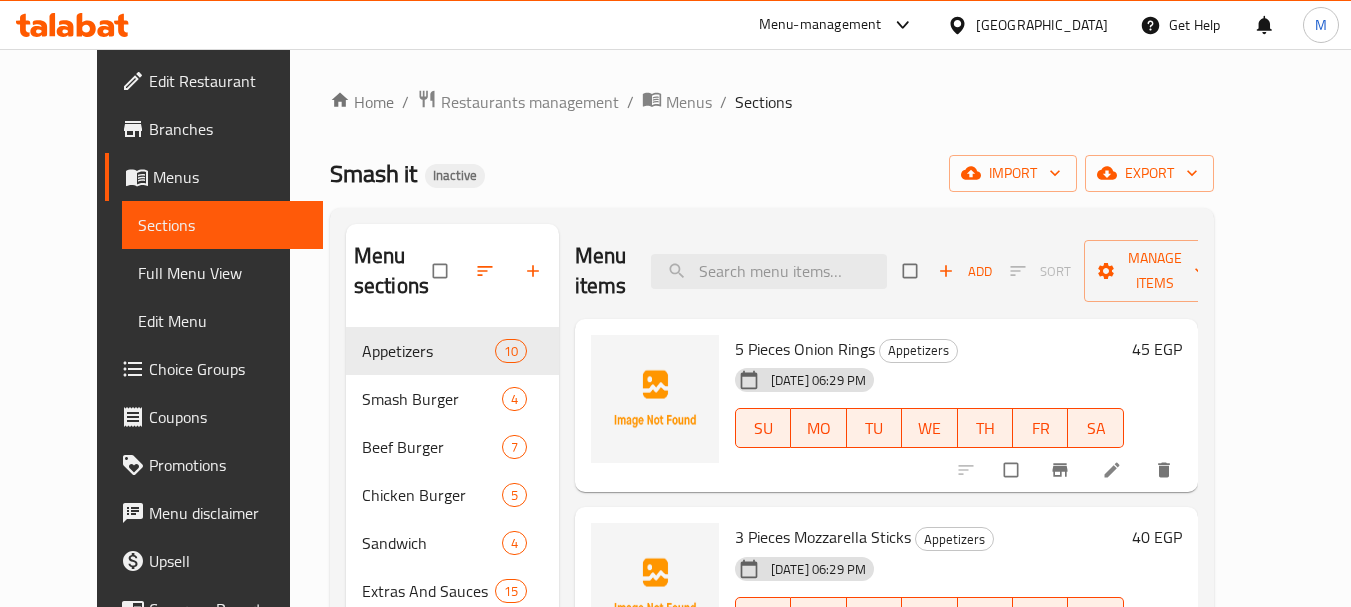 click on "Edit Restaurant" at bounding box center [228, 81] 